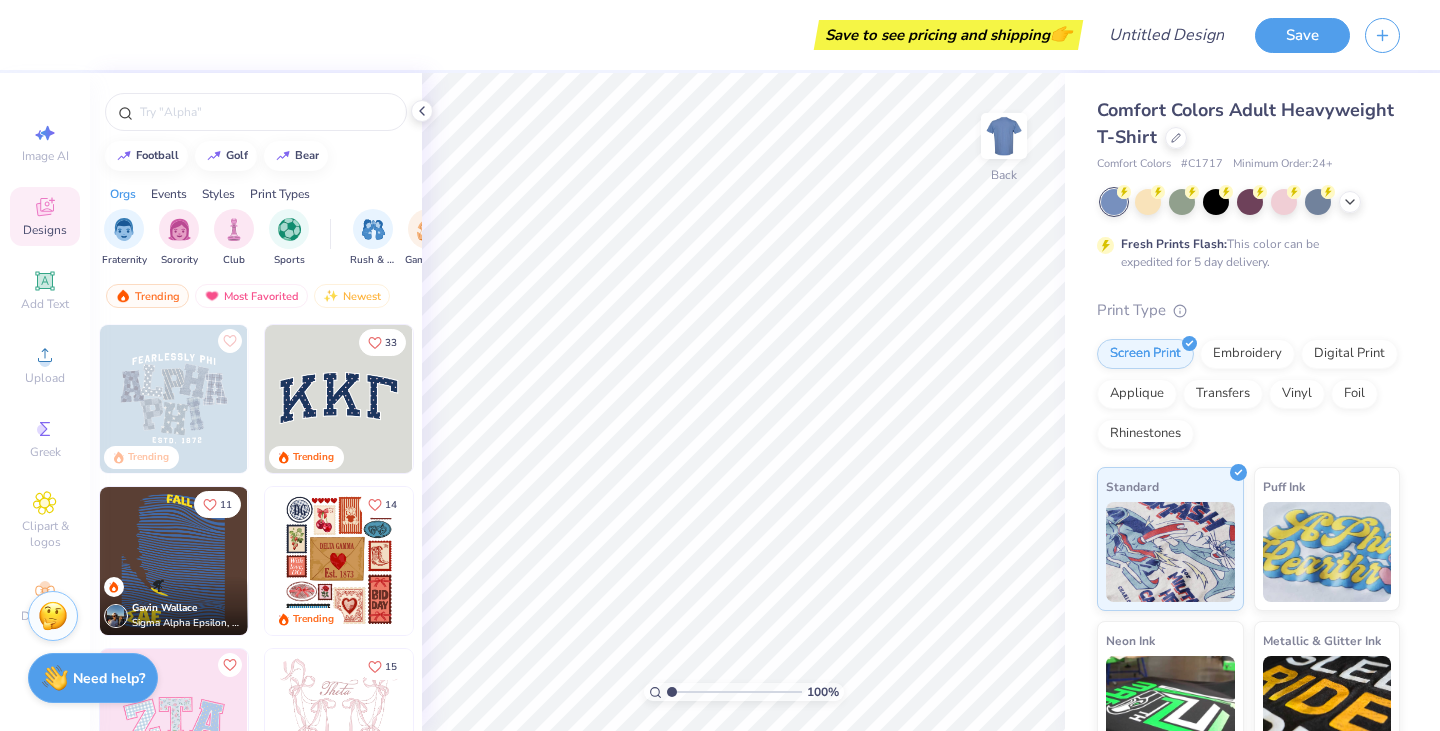 scroll, scrollTop: 0, scrollLeft: 0, axis: both 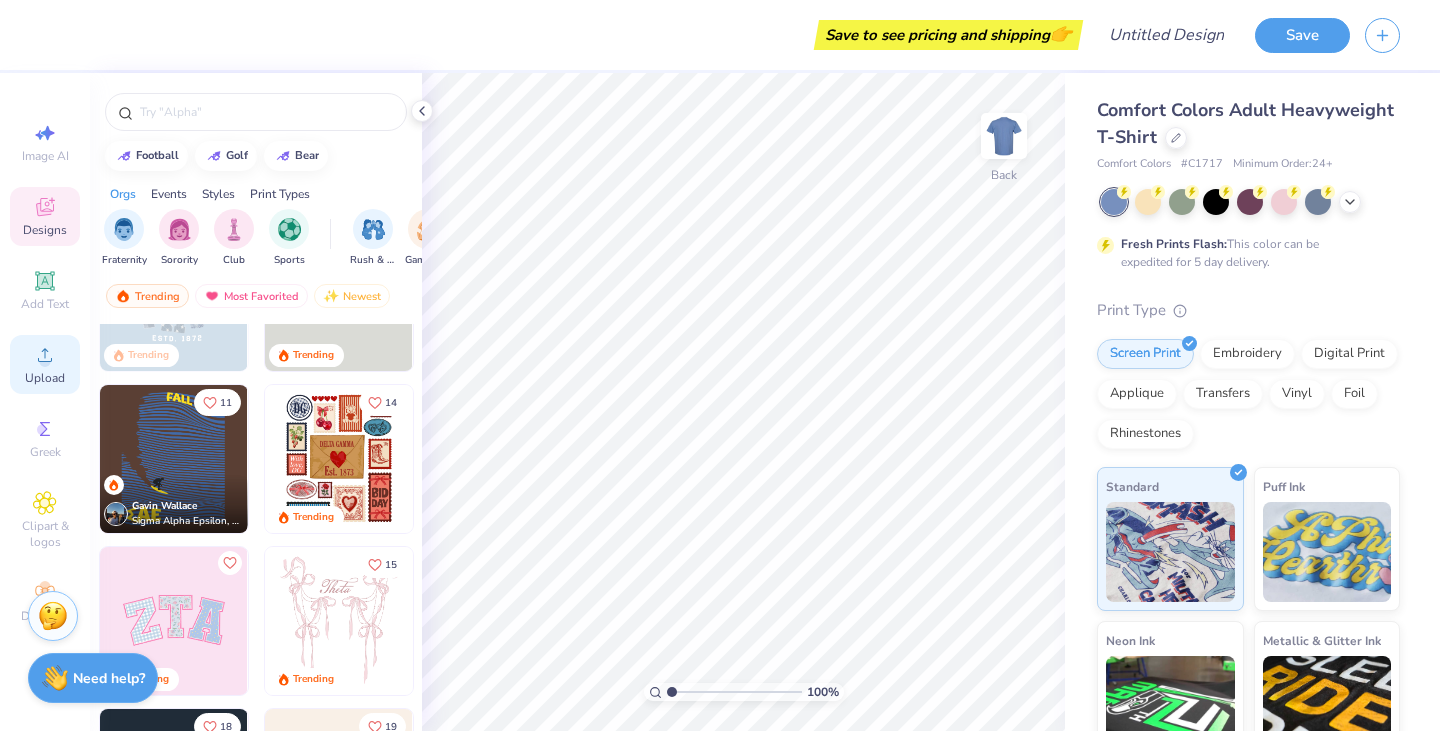 click 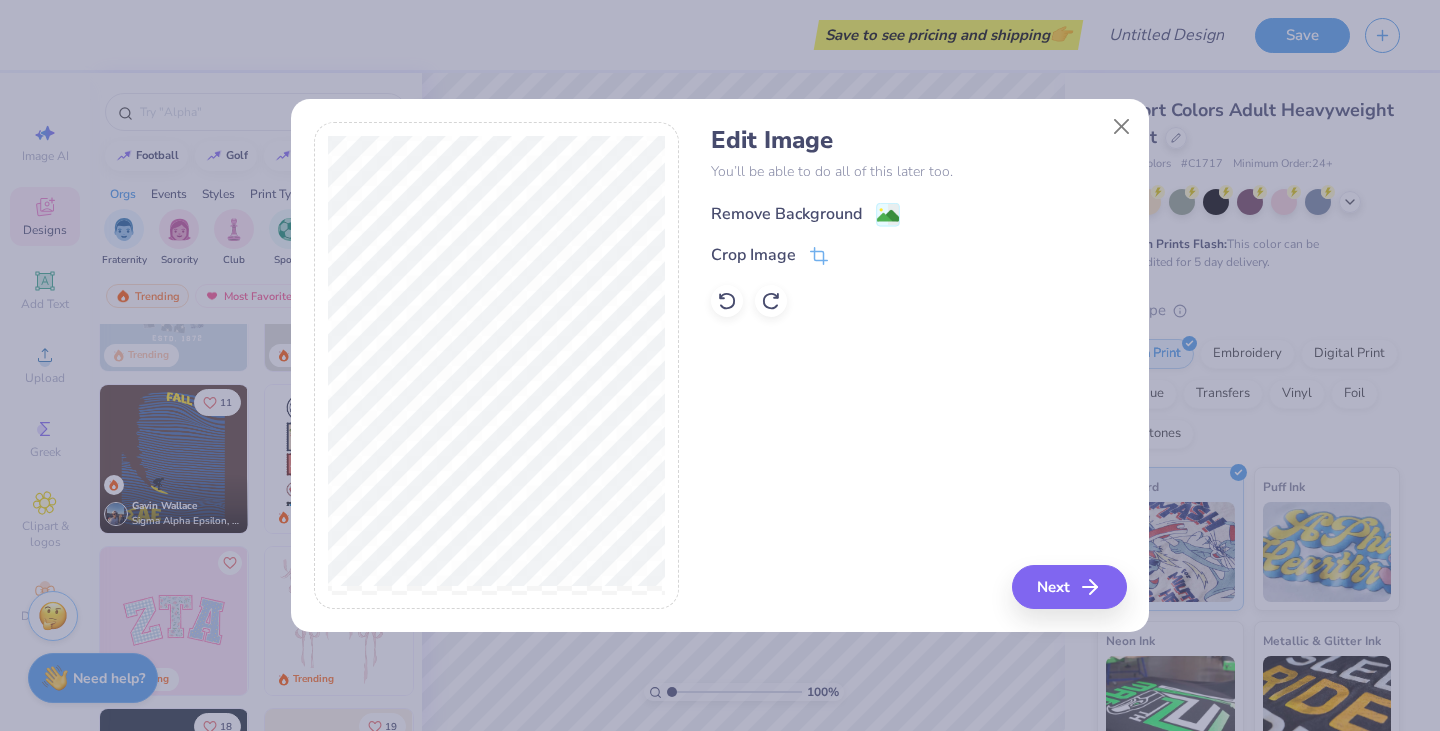 click on "Remove Background" at bounding box center (786, 214) 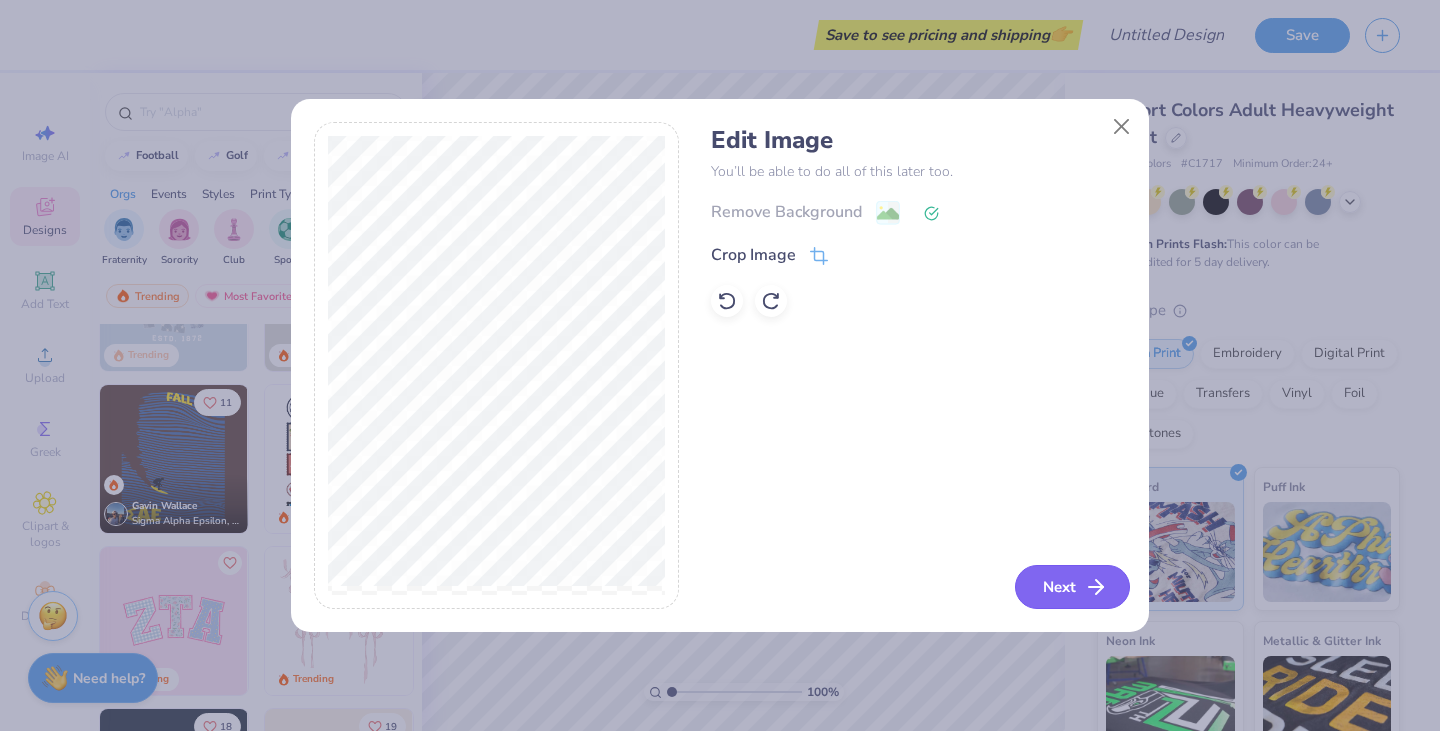 click on "Next" at bounding box center (1072, 587) 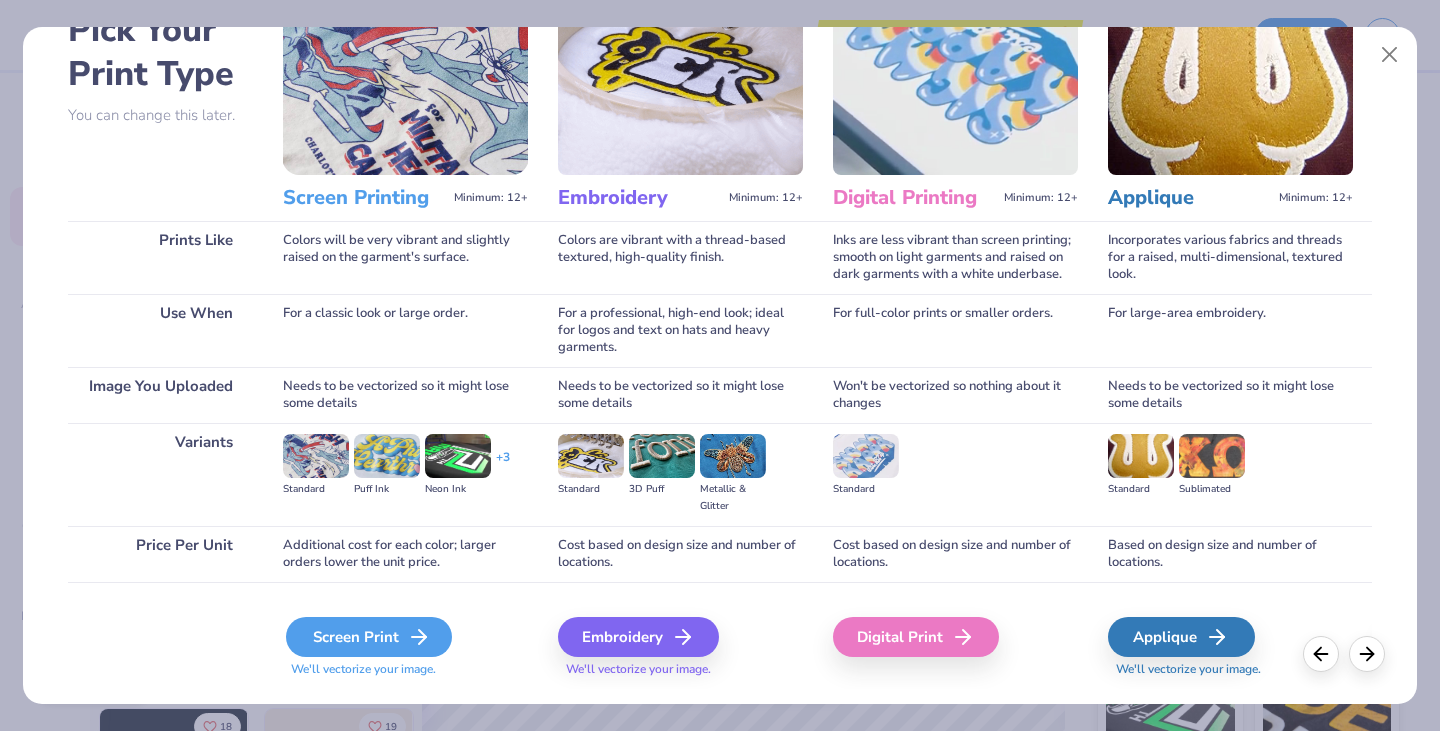 scroll, scrollTop: 130, scrollLeft: 0, axis: vertical 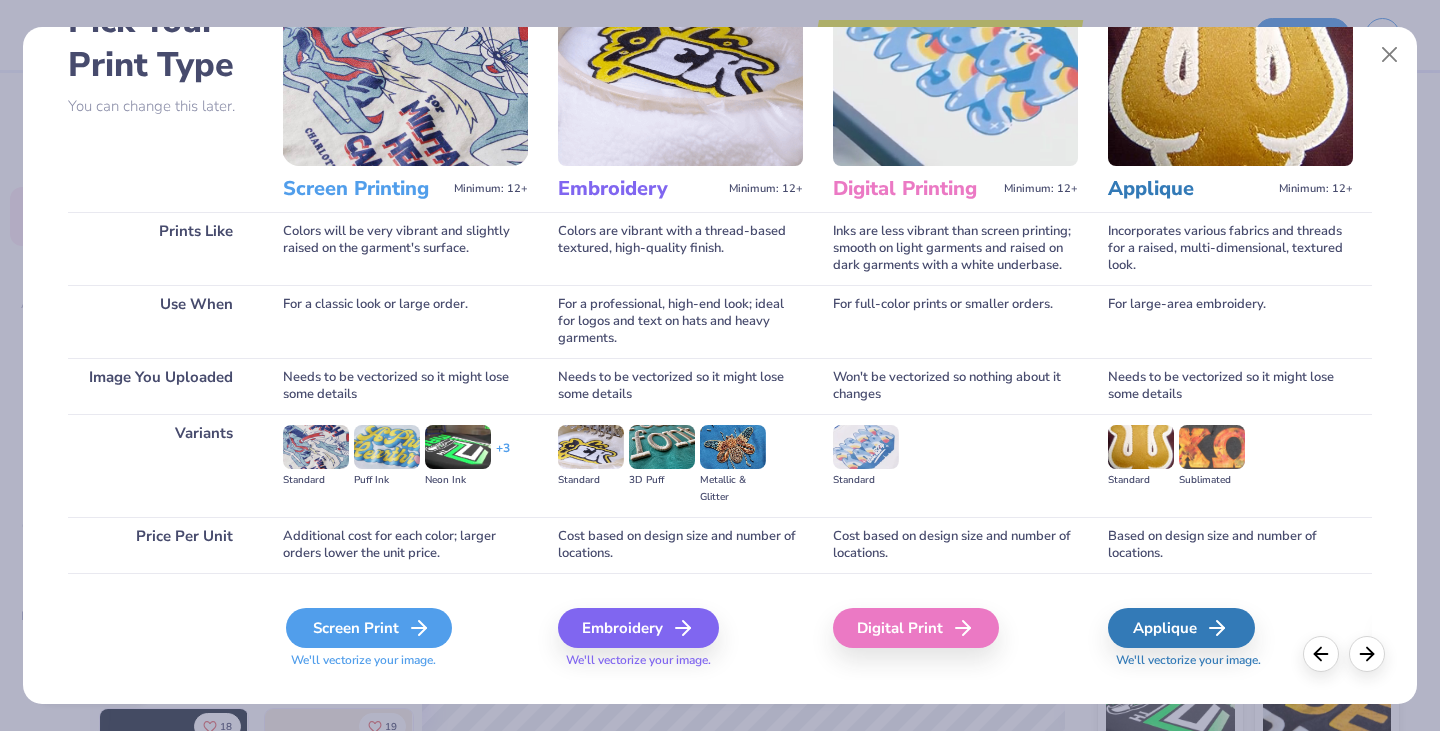 click on "Screen Print" at bounding box center [369, 628] 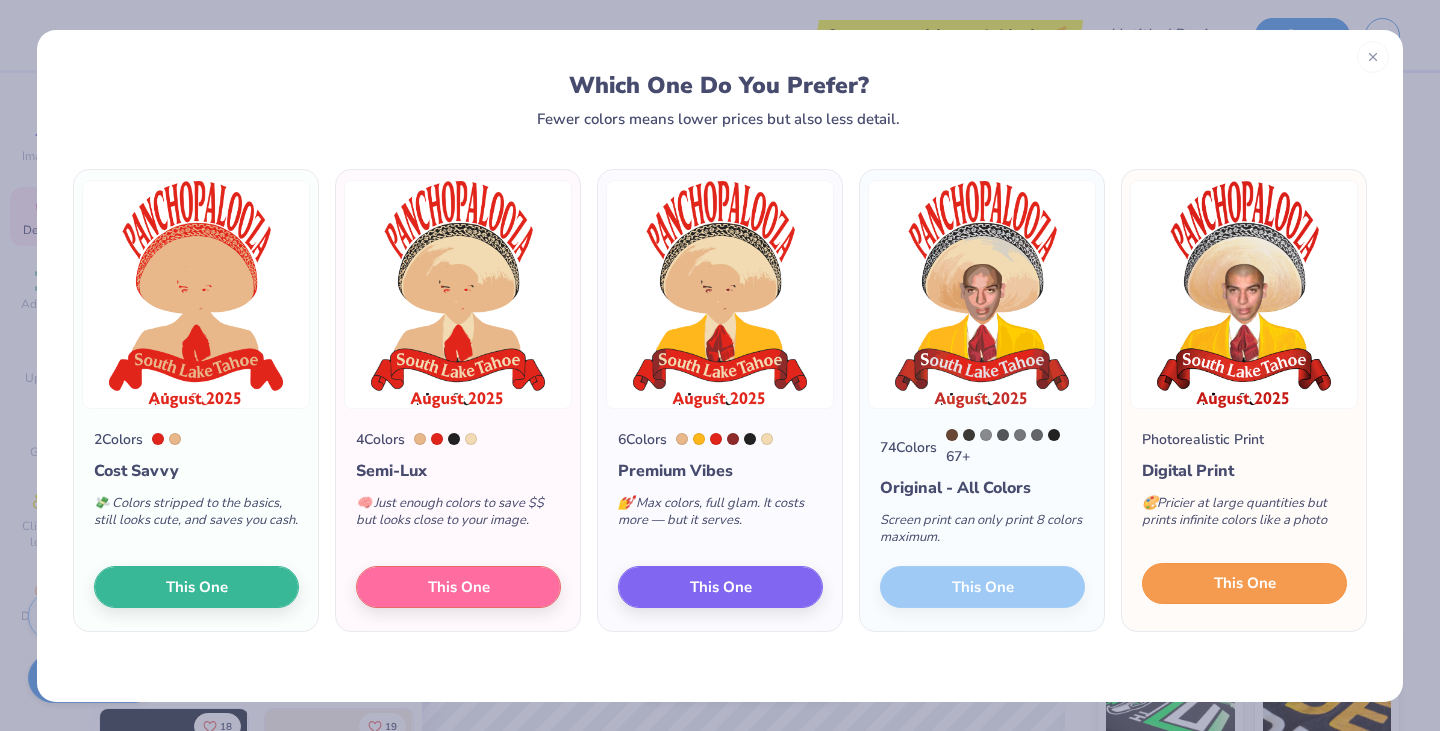 click on "This One" at bounding box center (1245, 583) 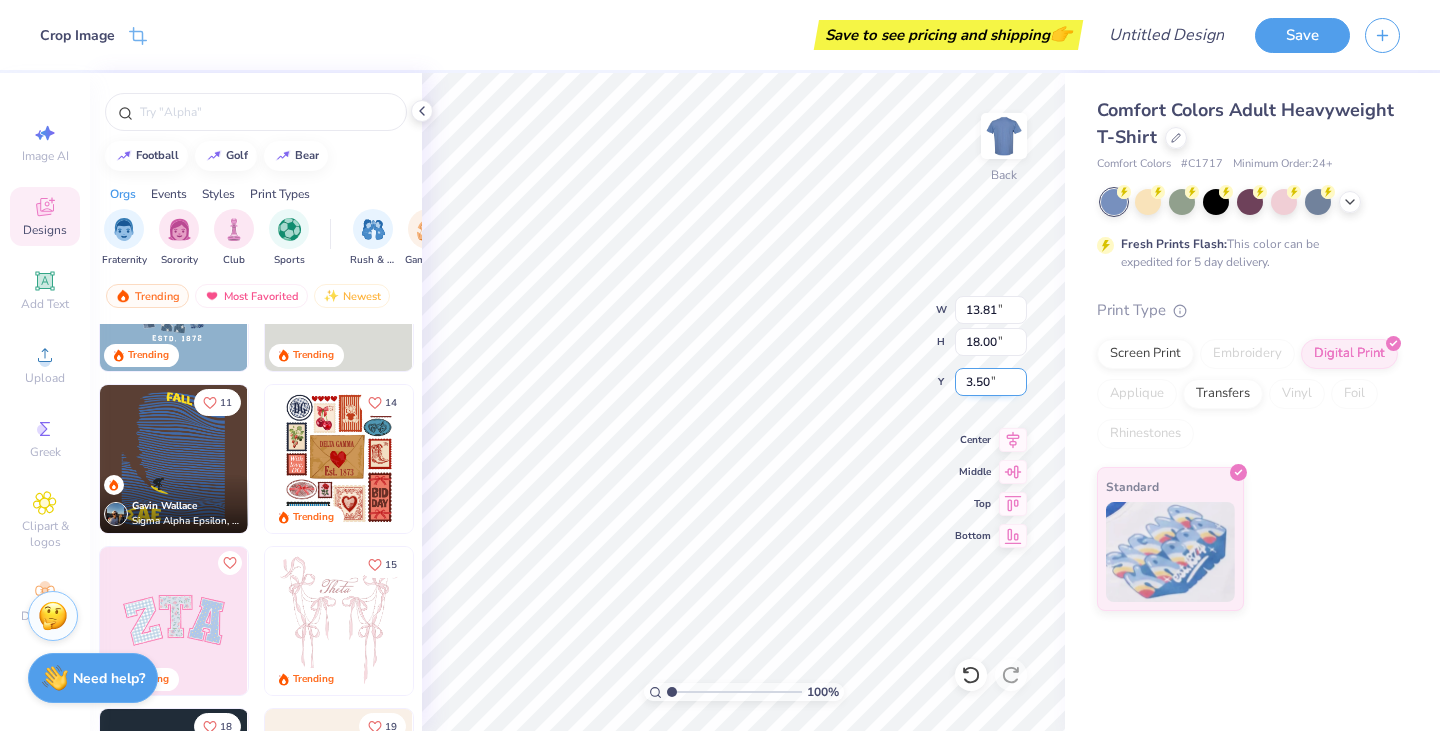 type on "12.78" 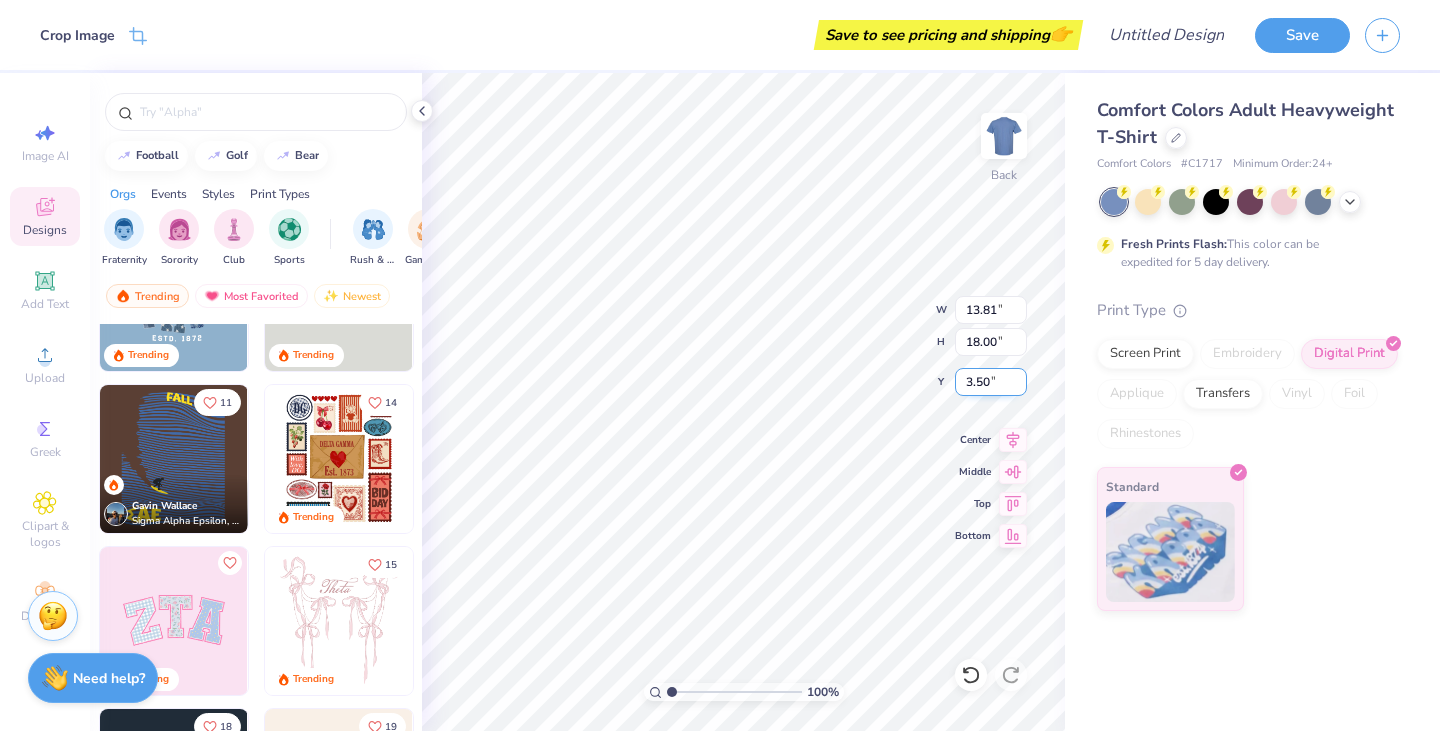 type on "16.66" 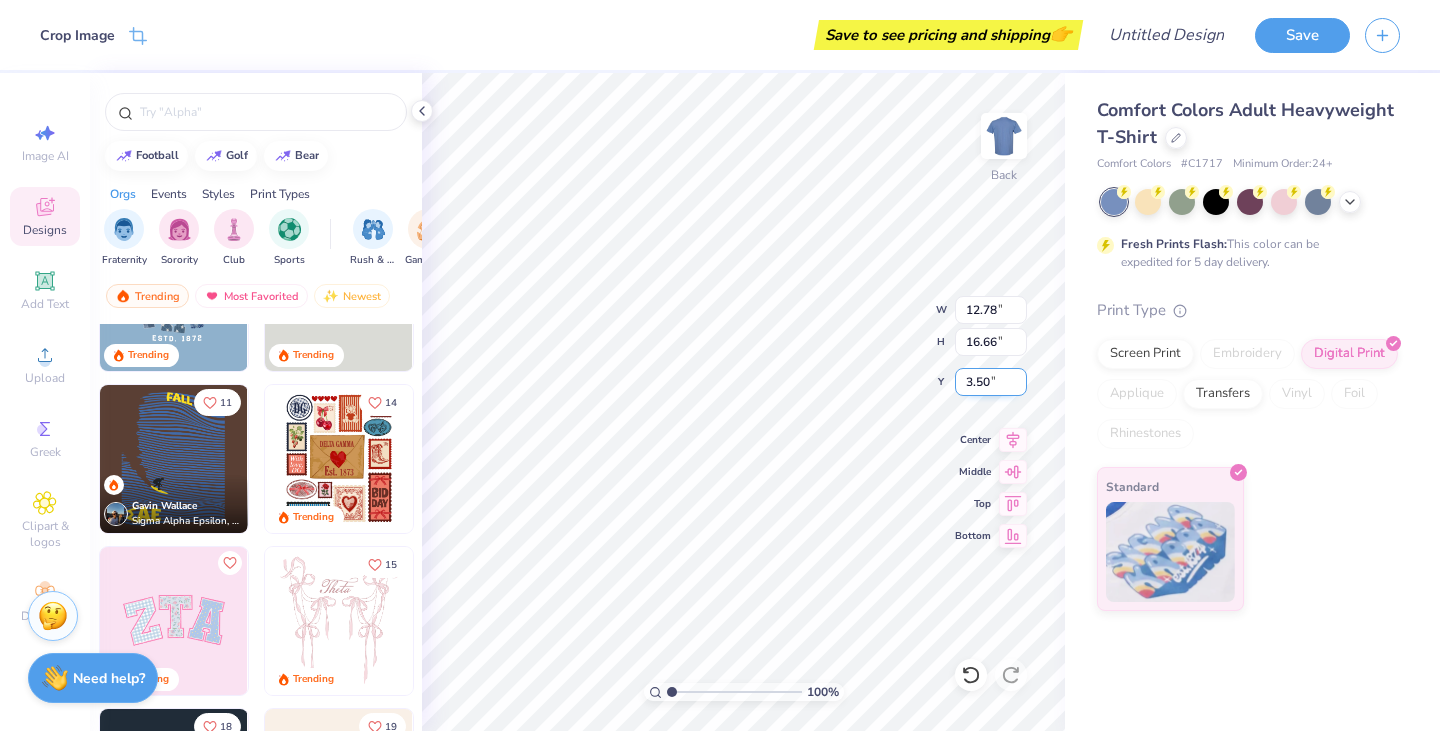 type on "3.29" 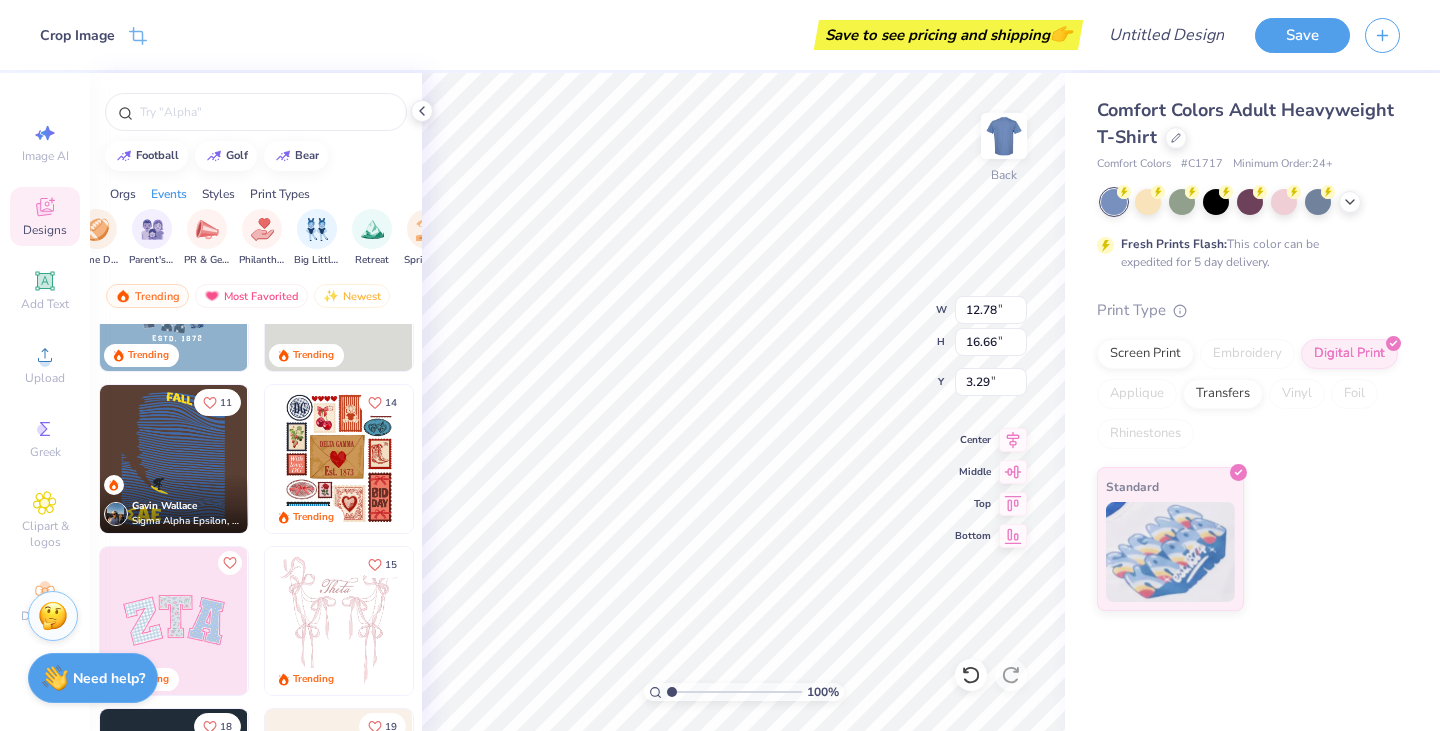 scroll, scrollTop: 0, scrollLeft: 344, axis: horizontal 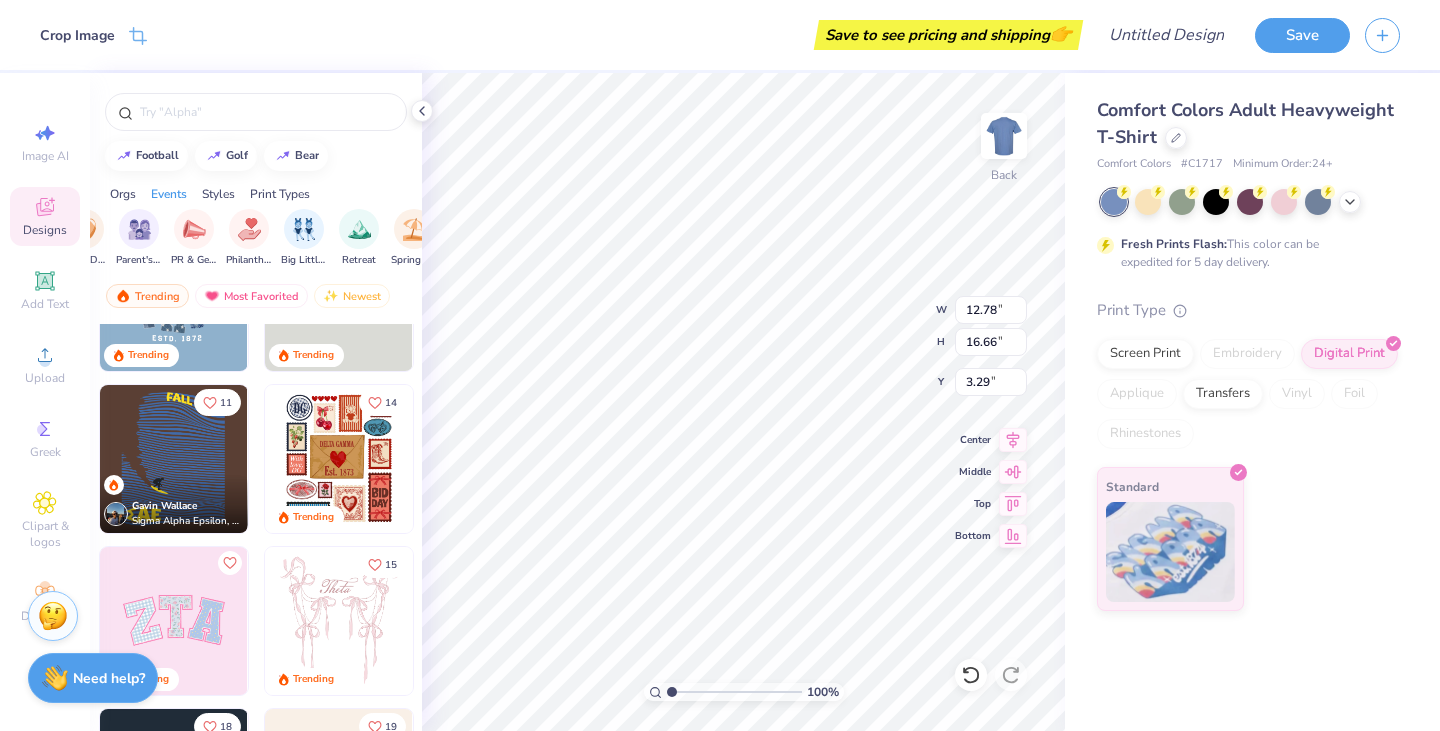 click on "Styles" at bounding box center (218, 194) 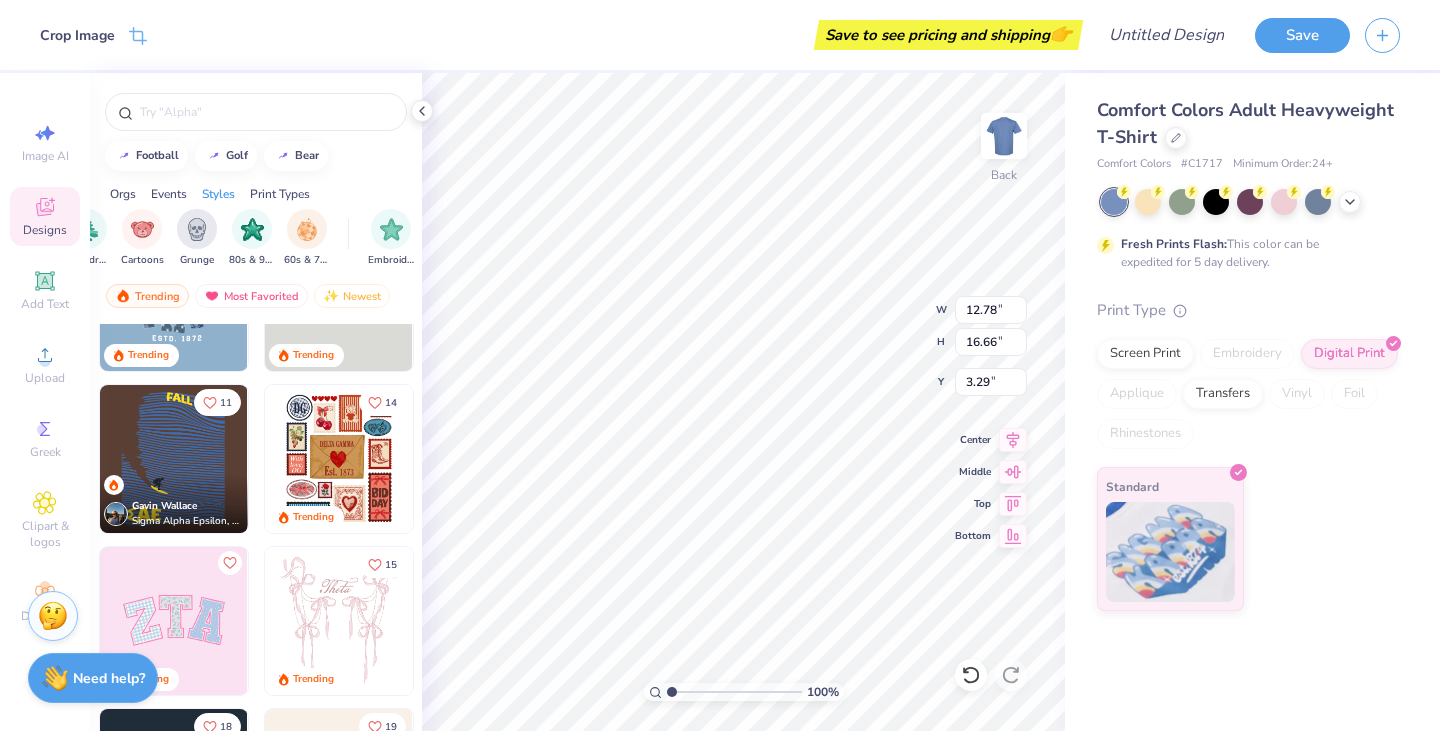scroll, scrollTop: 0, scrollLeft: 1407, axis: horizontal 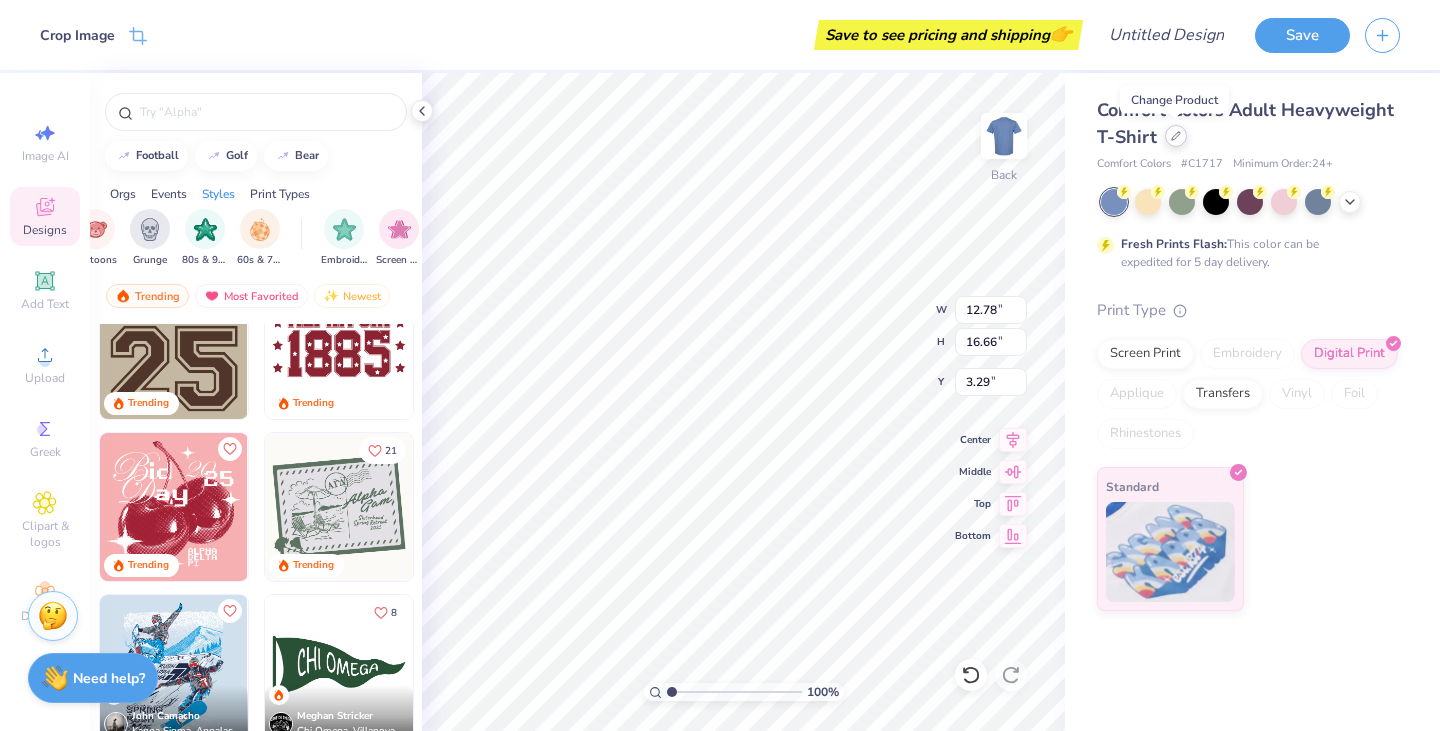 click 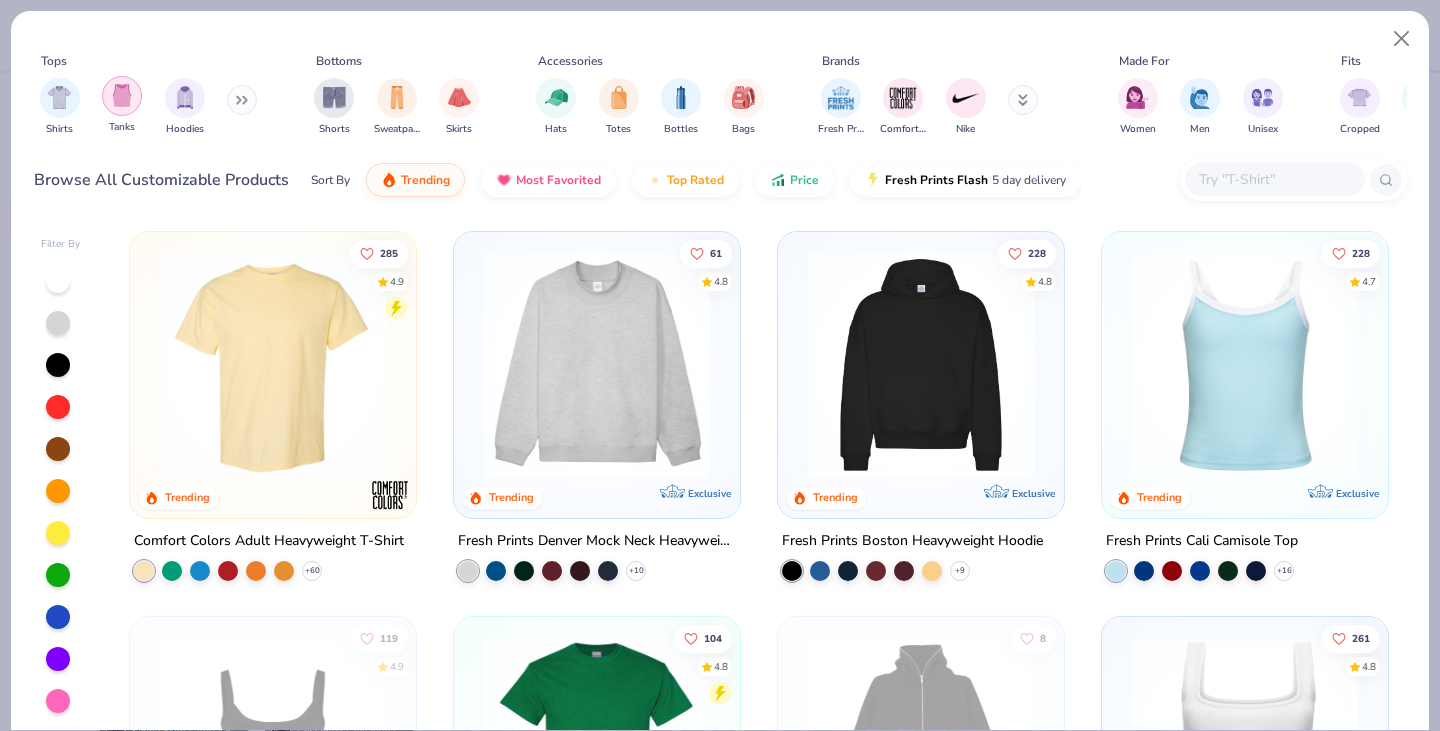 click at bounding box center (122, 95) 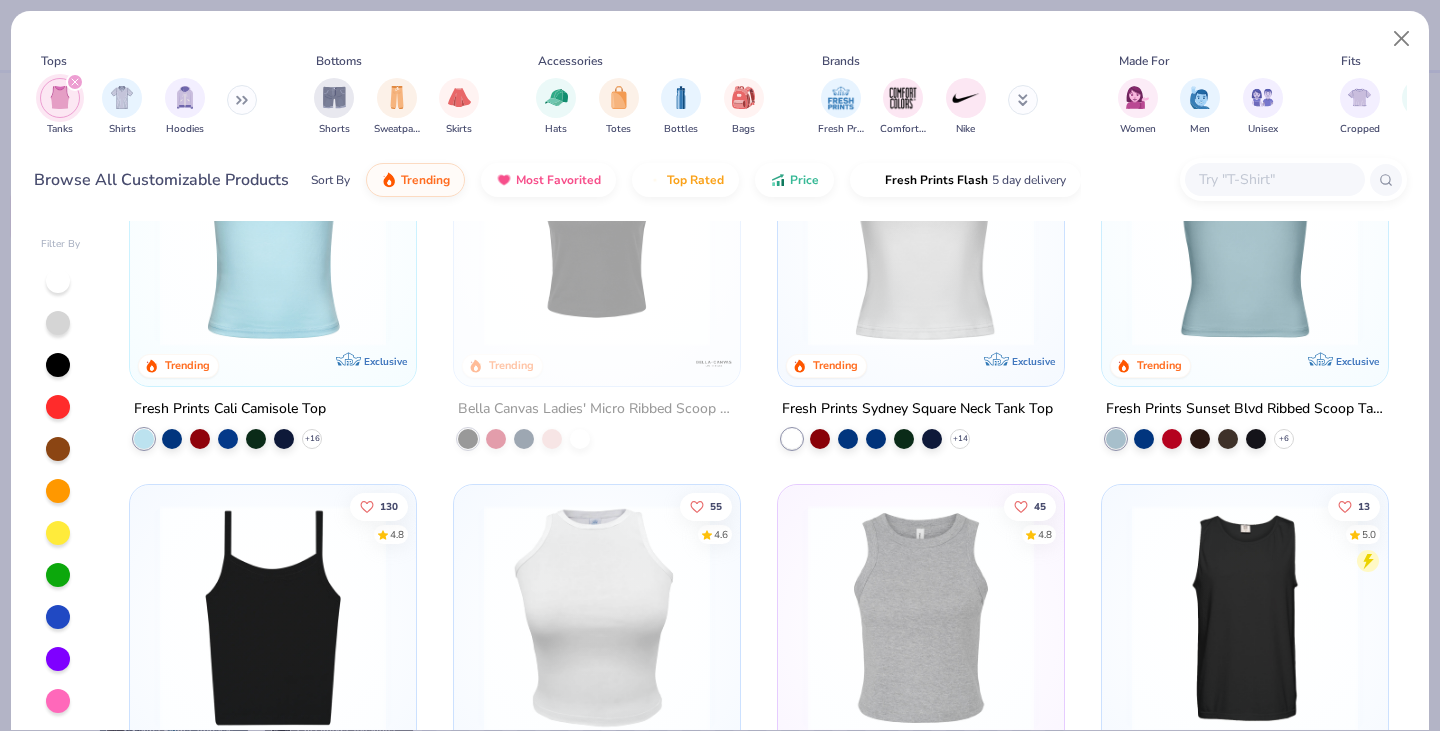 scroll, scrollTop: 0, scrollLeft: 0, axis: both 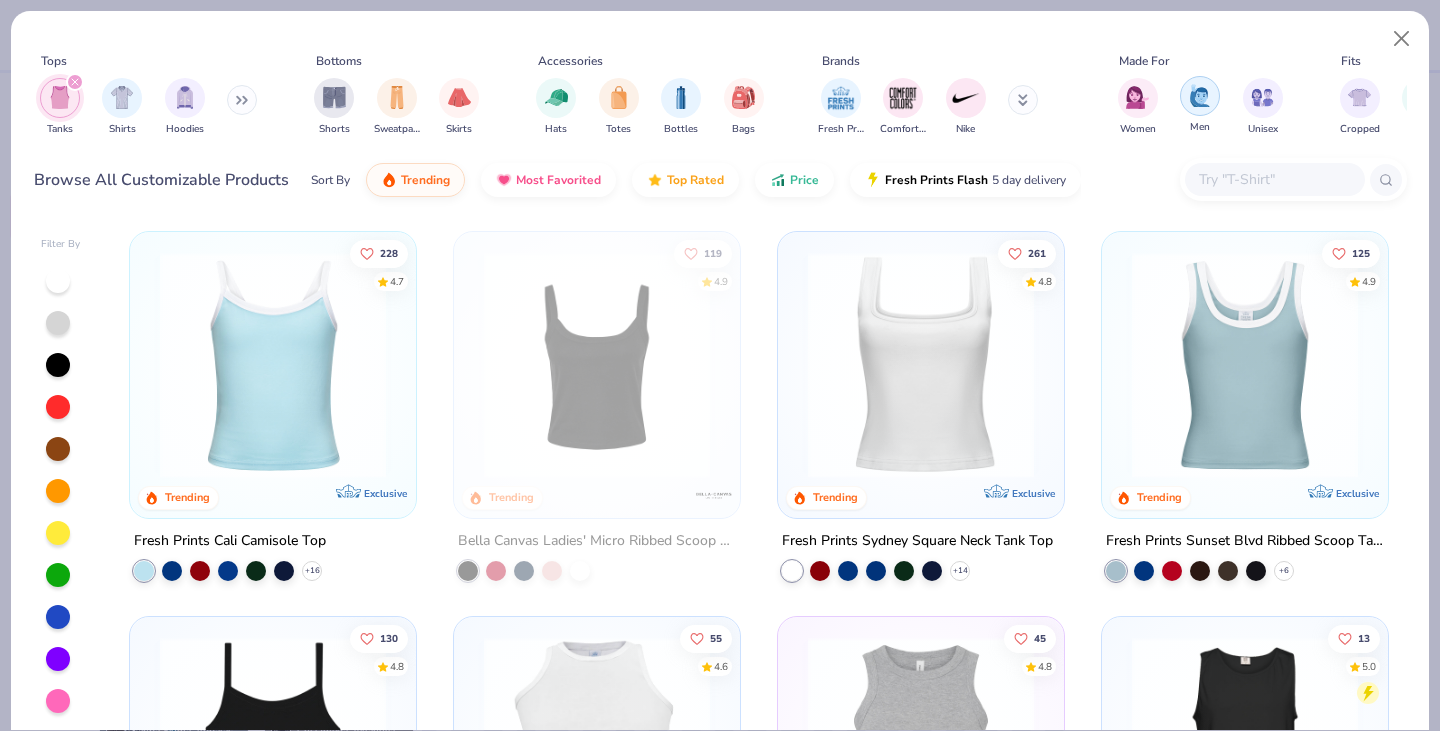click at bounding box center [1200, 96] 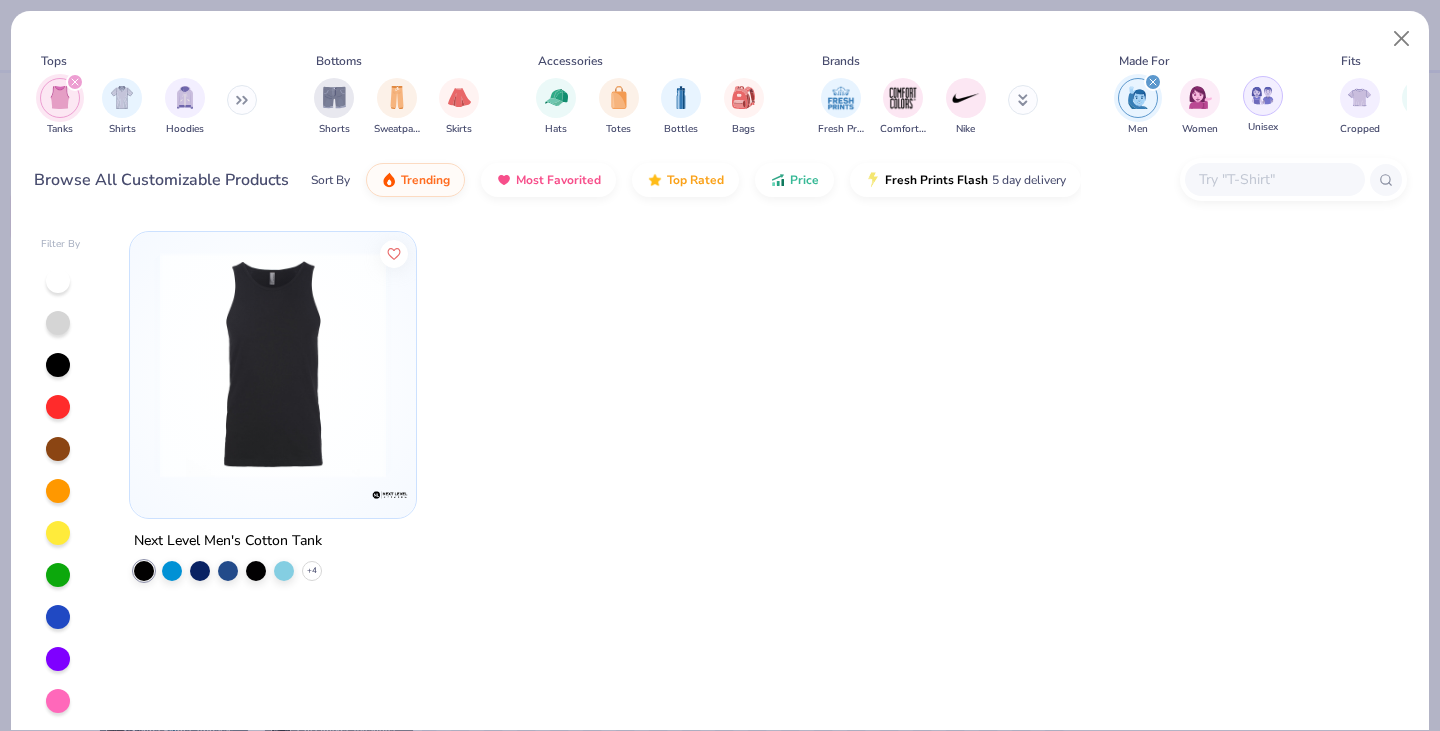click at bounding box center [1262, 95] 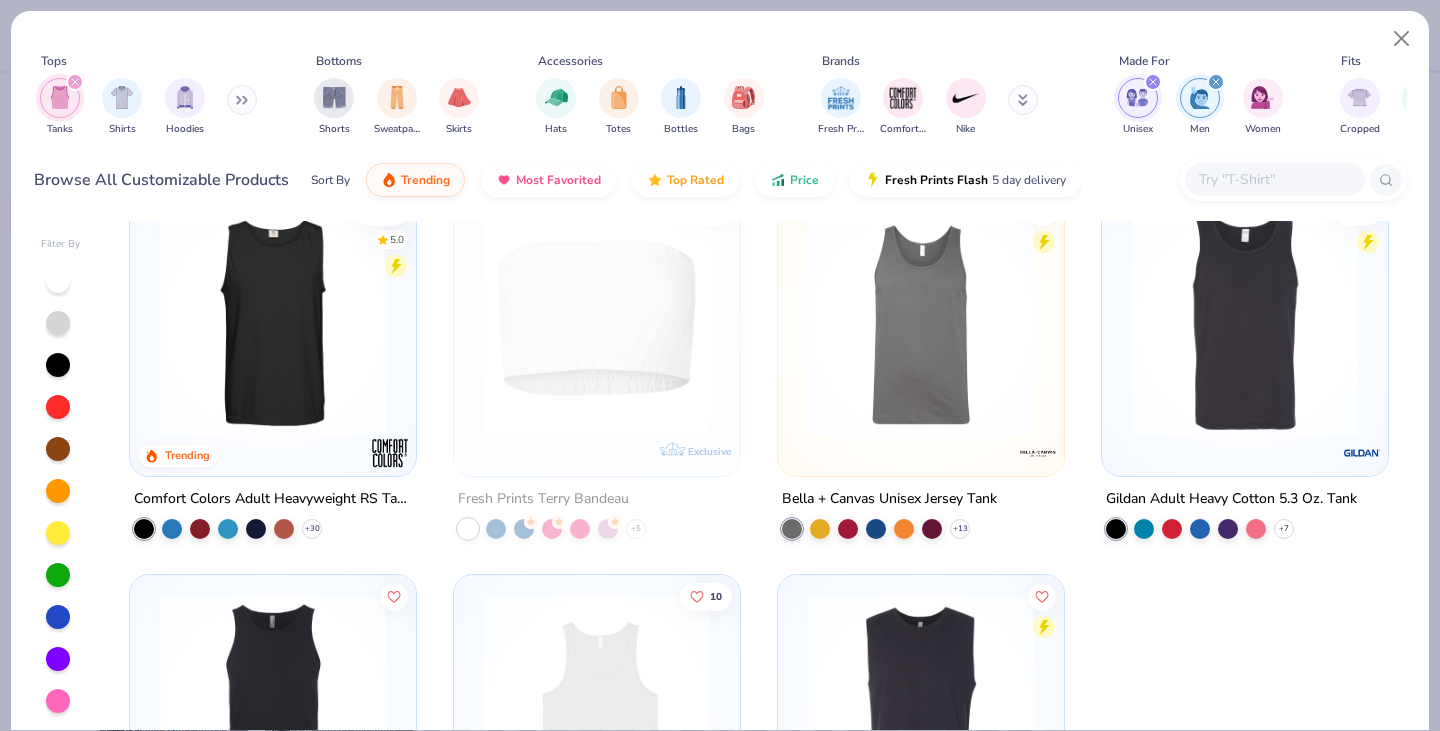 scroll, scrollTop: 31, scrollLeft: 0, axis: vertical 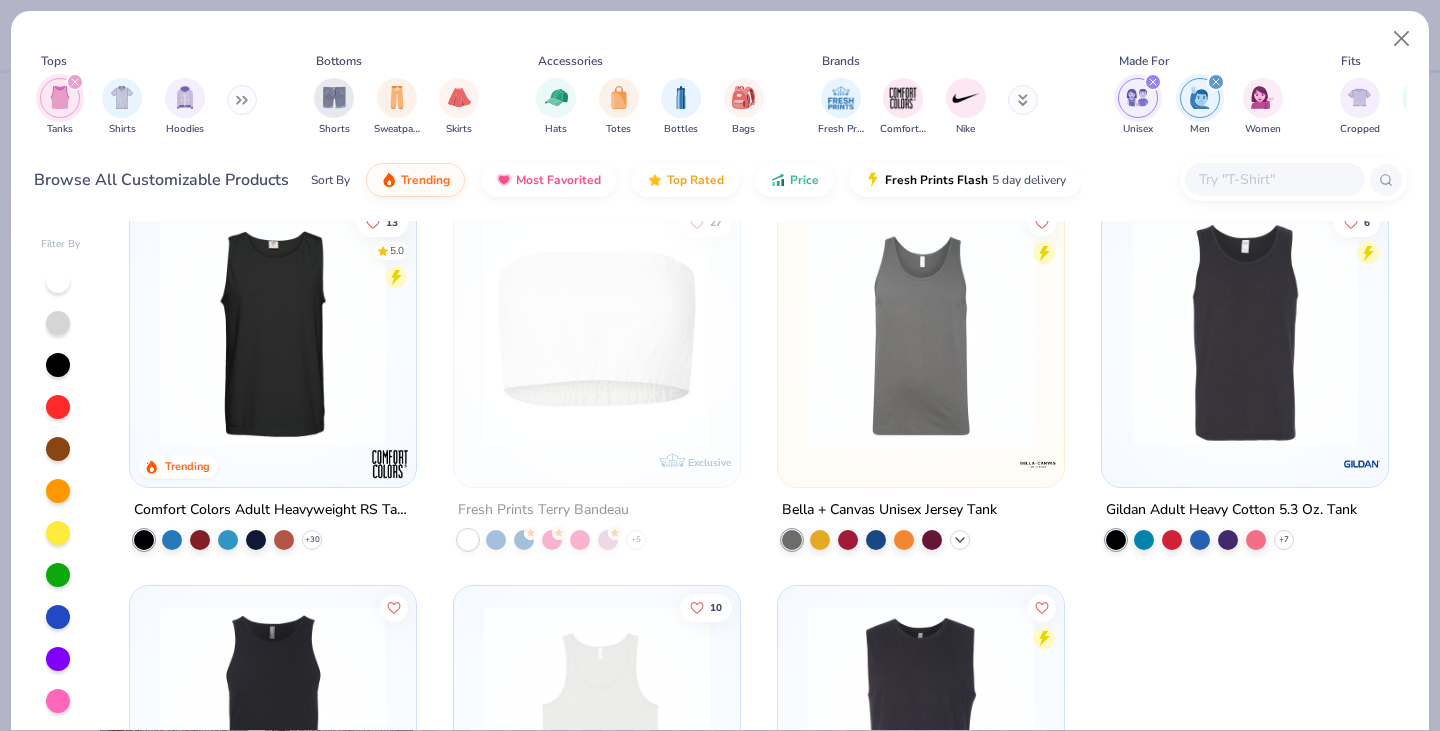 click 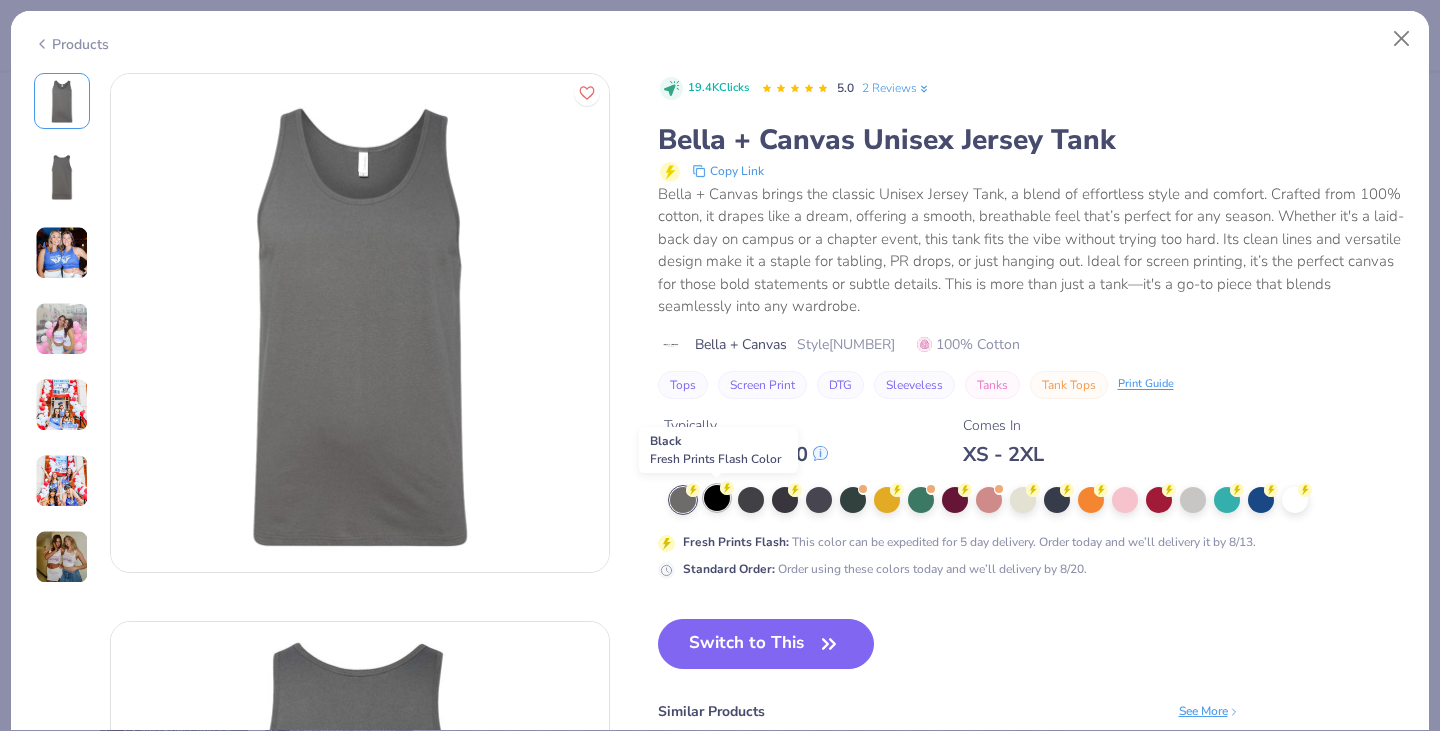 click at bounding box center [717, 498] 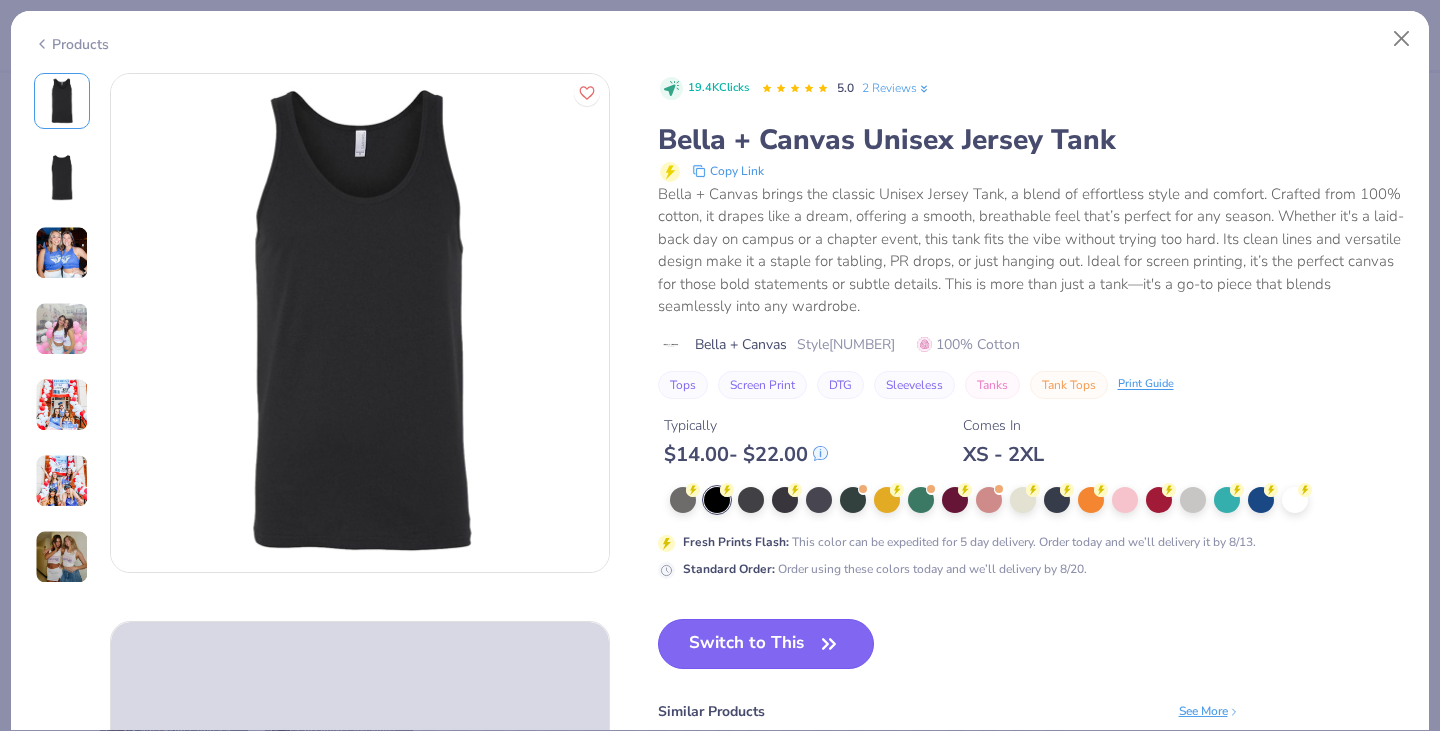 click on "Switch to This" at bounding box center [766, 644] 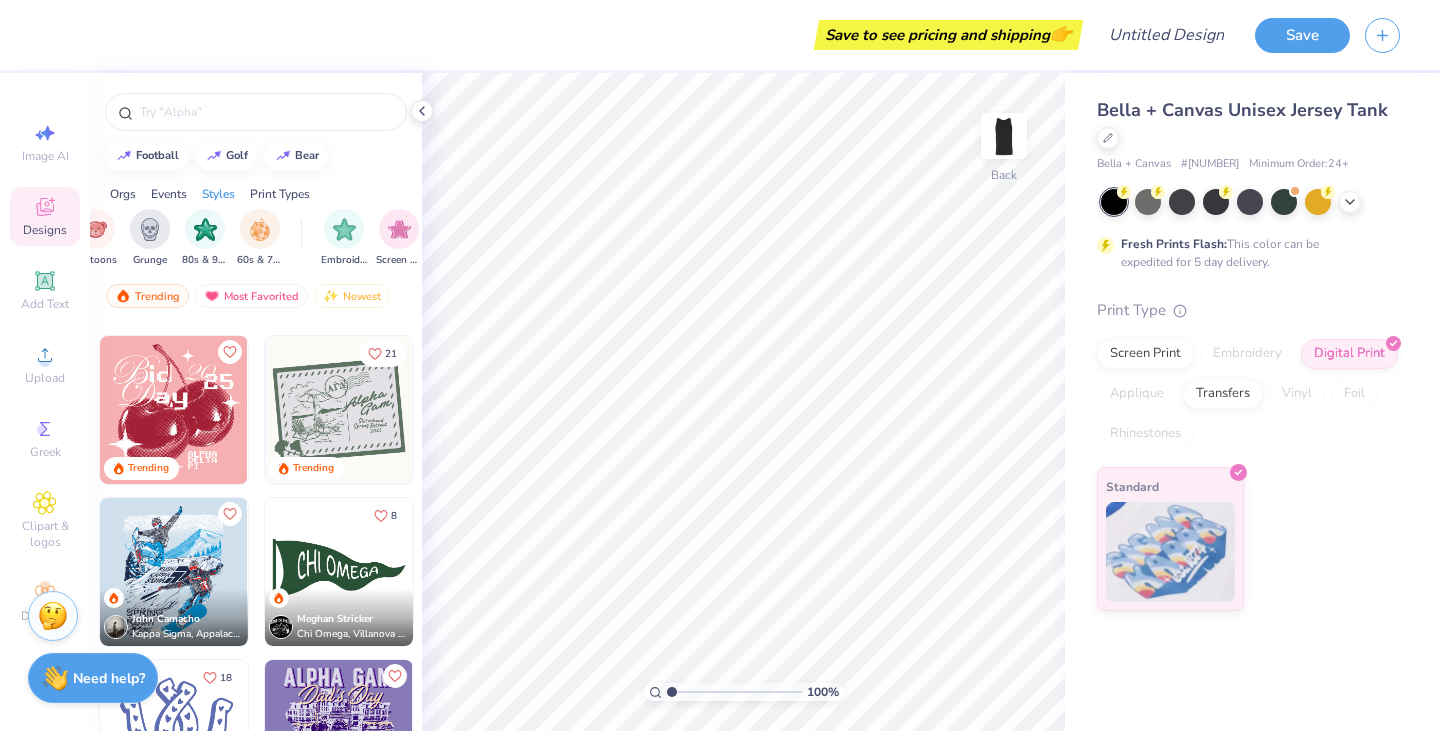 scroll, scrollTop: 3621, scrollLeft: 0, axis: vertical 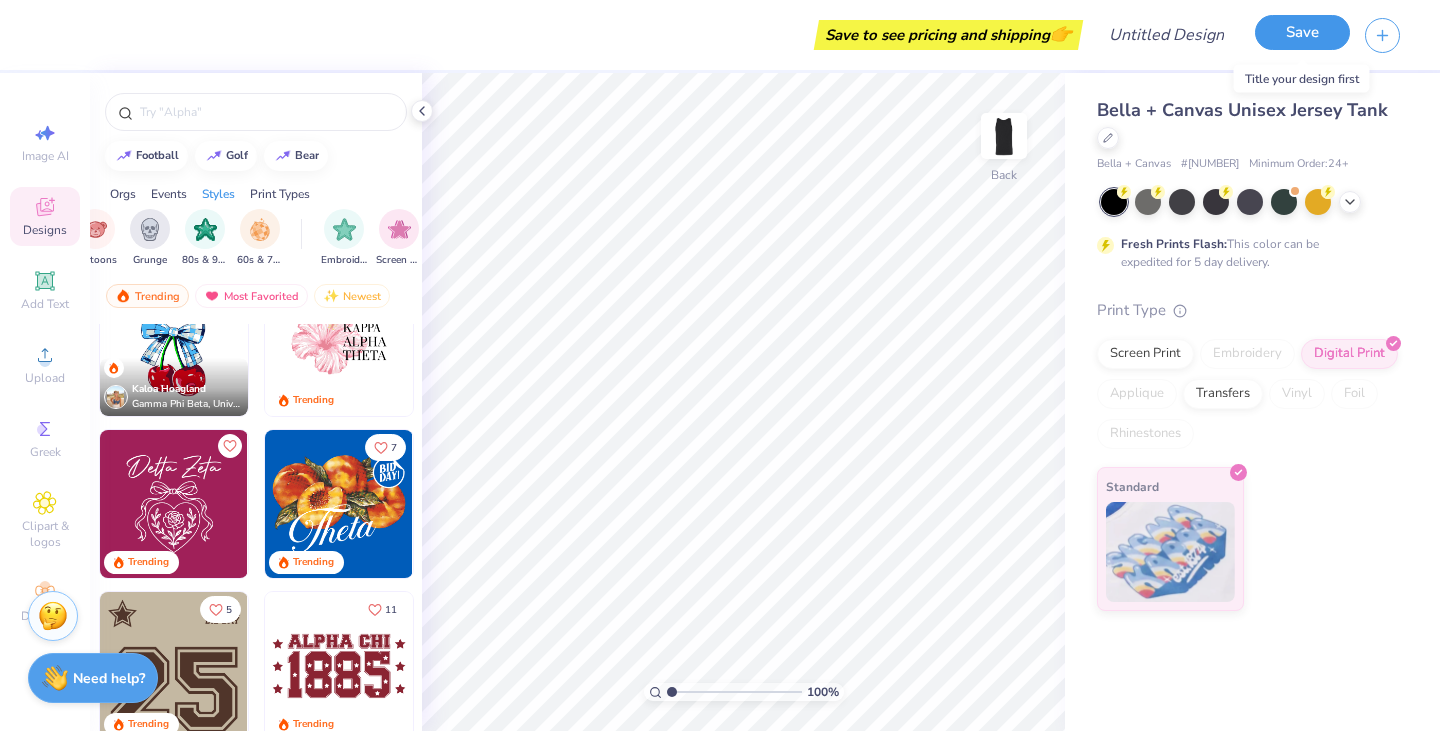 click on "Save" at bounding box center [1302, 32] 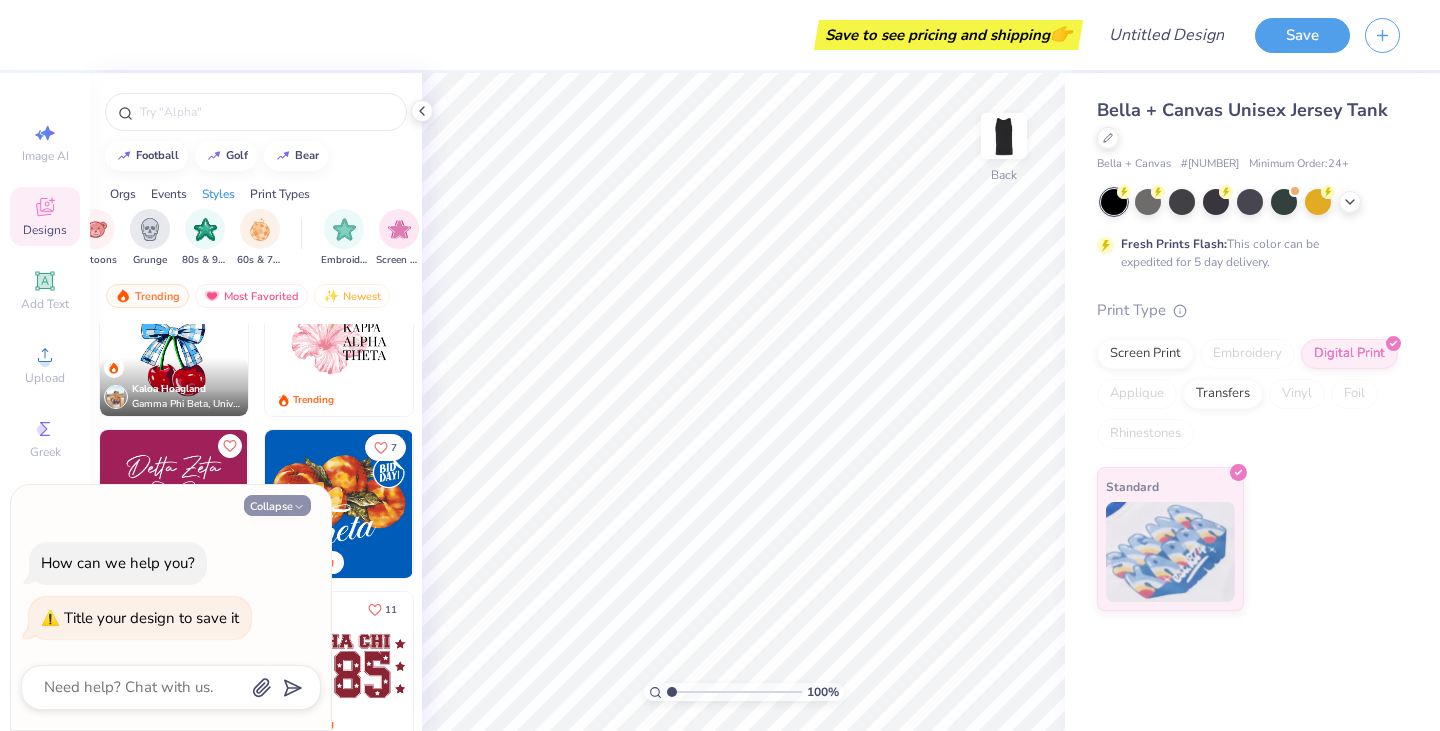 click 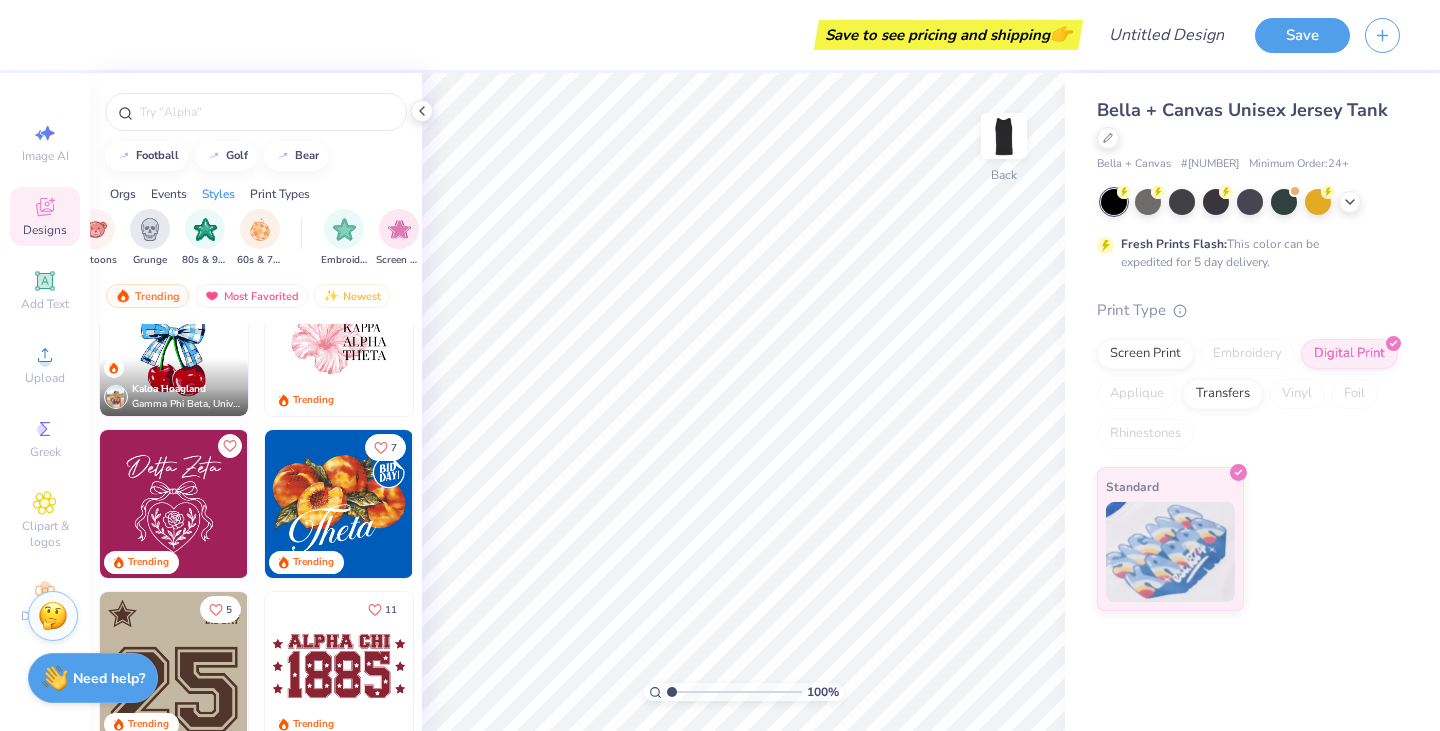 type on "x" 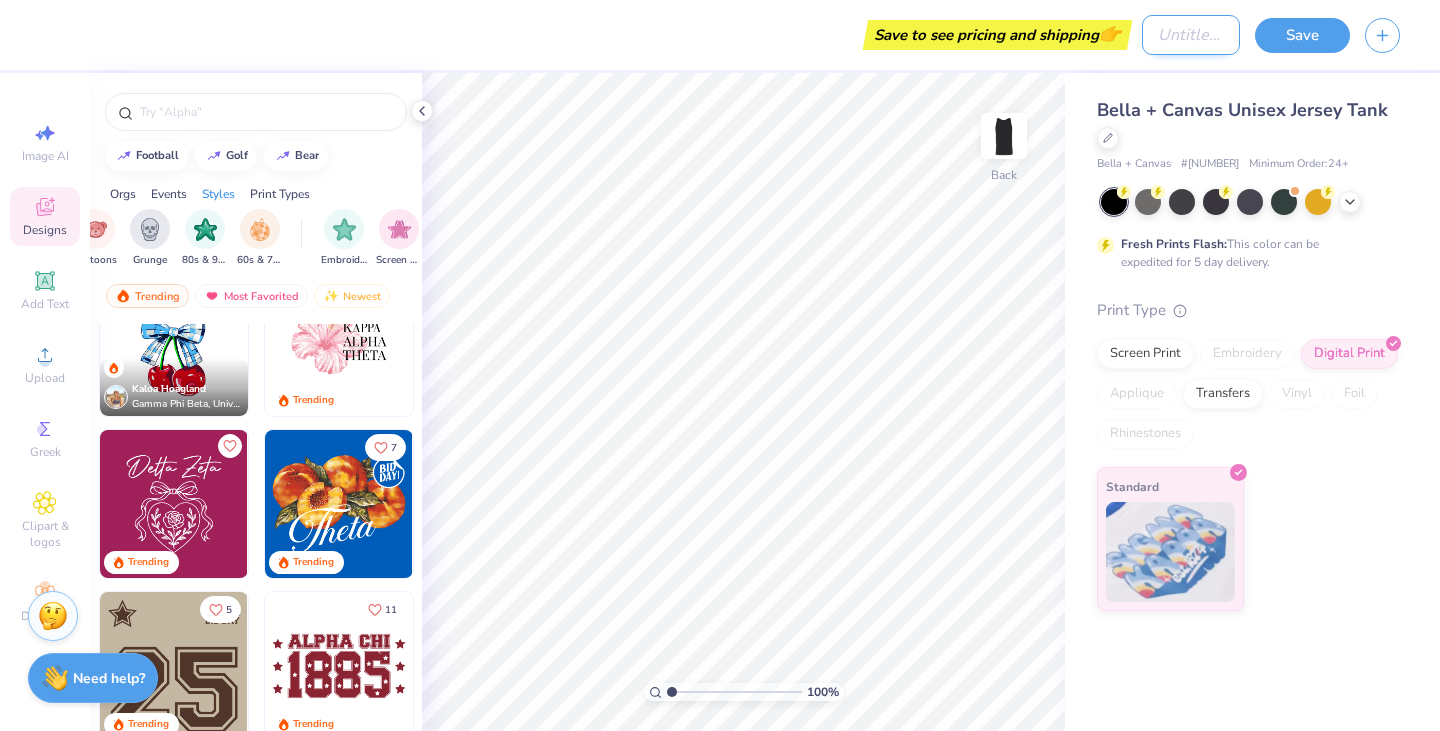 click on "Design Title" at bounding box center [1191, 35] 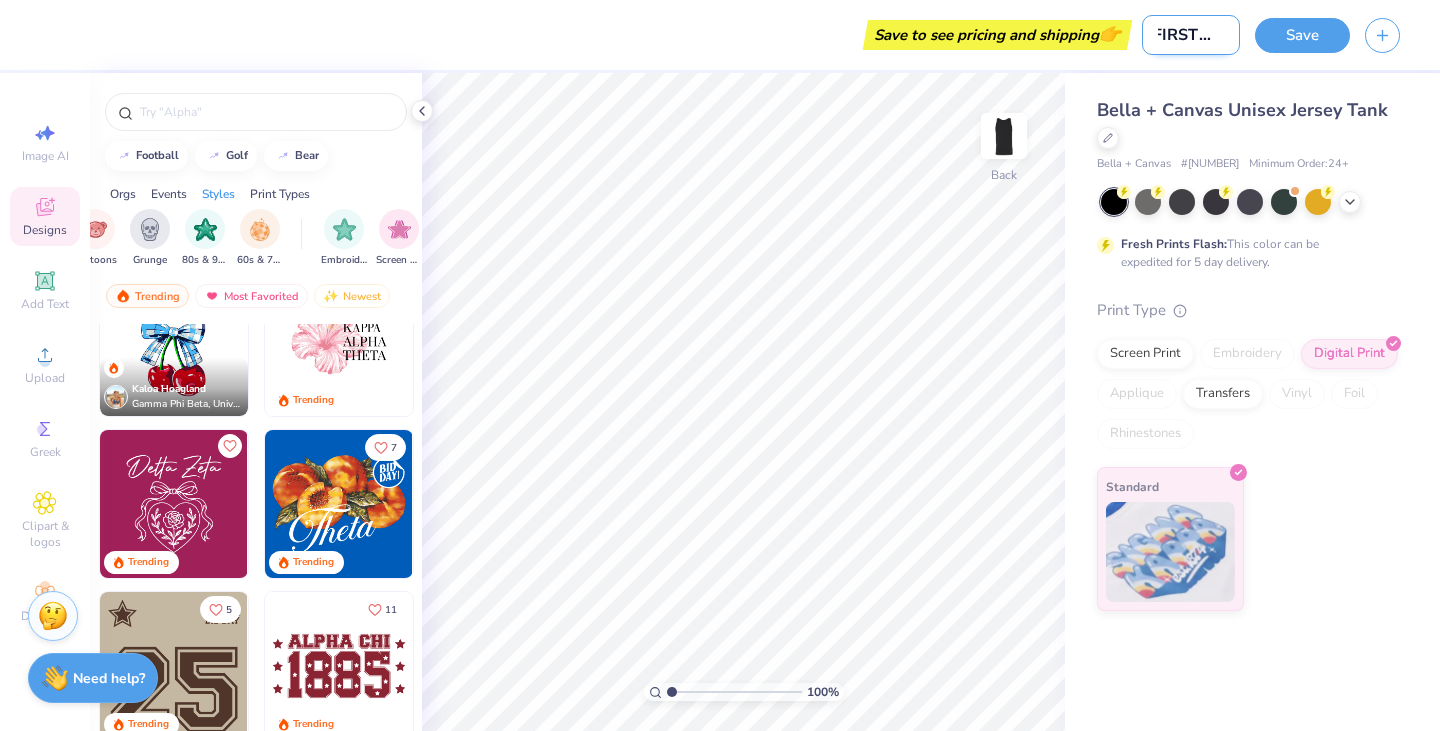 scroll, scrollTop: 0, scrollLeft: 20, axis: horizontal 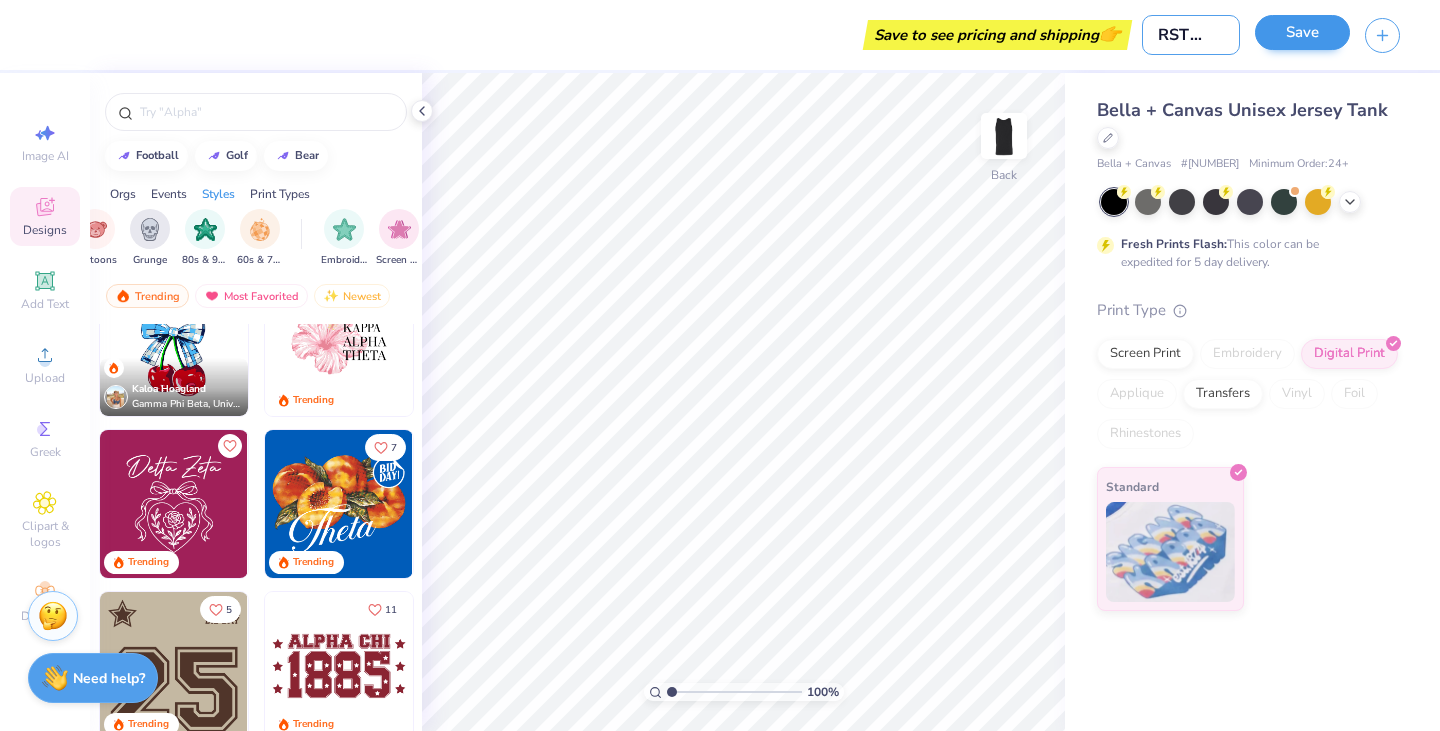 type on "[FIRST] [LAST]" 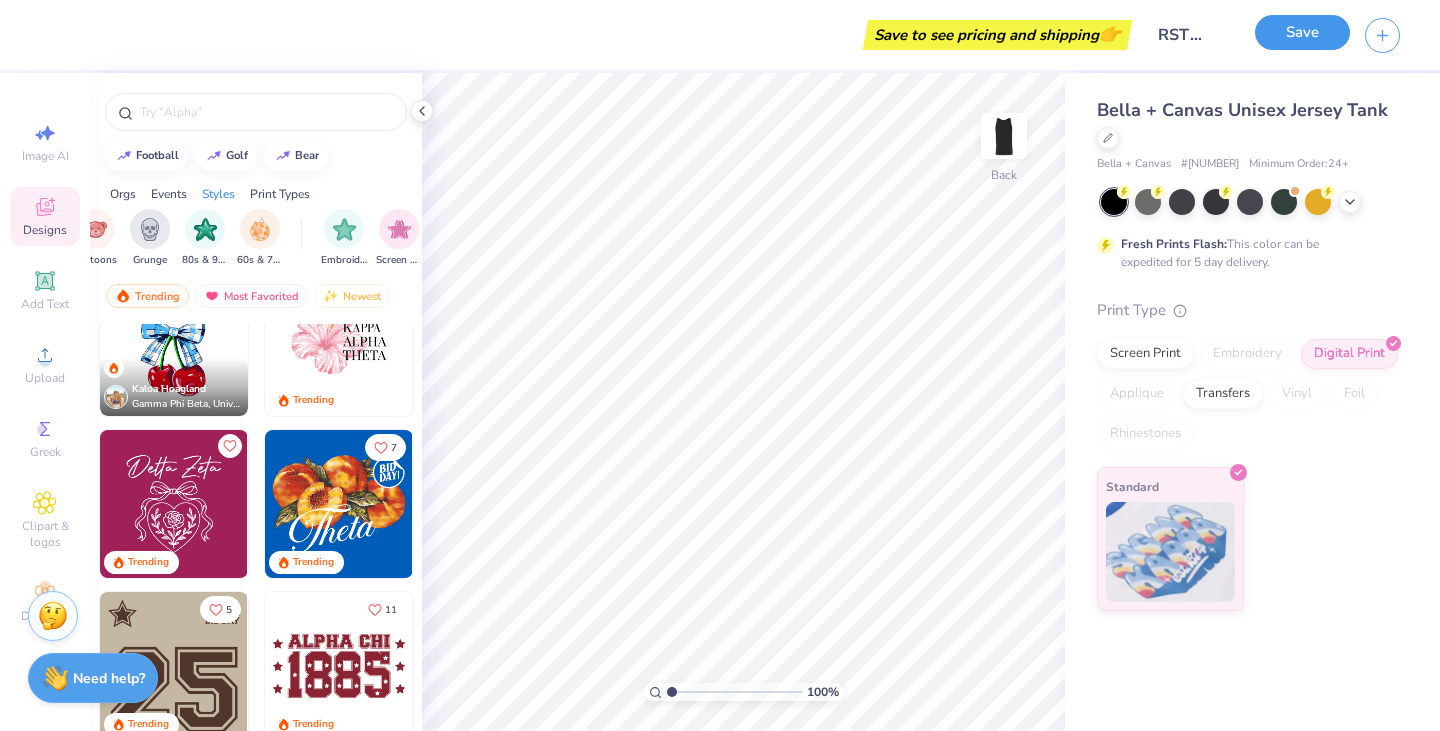 click on "Save" at bounding box center [1302, 32] 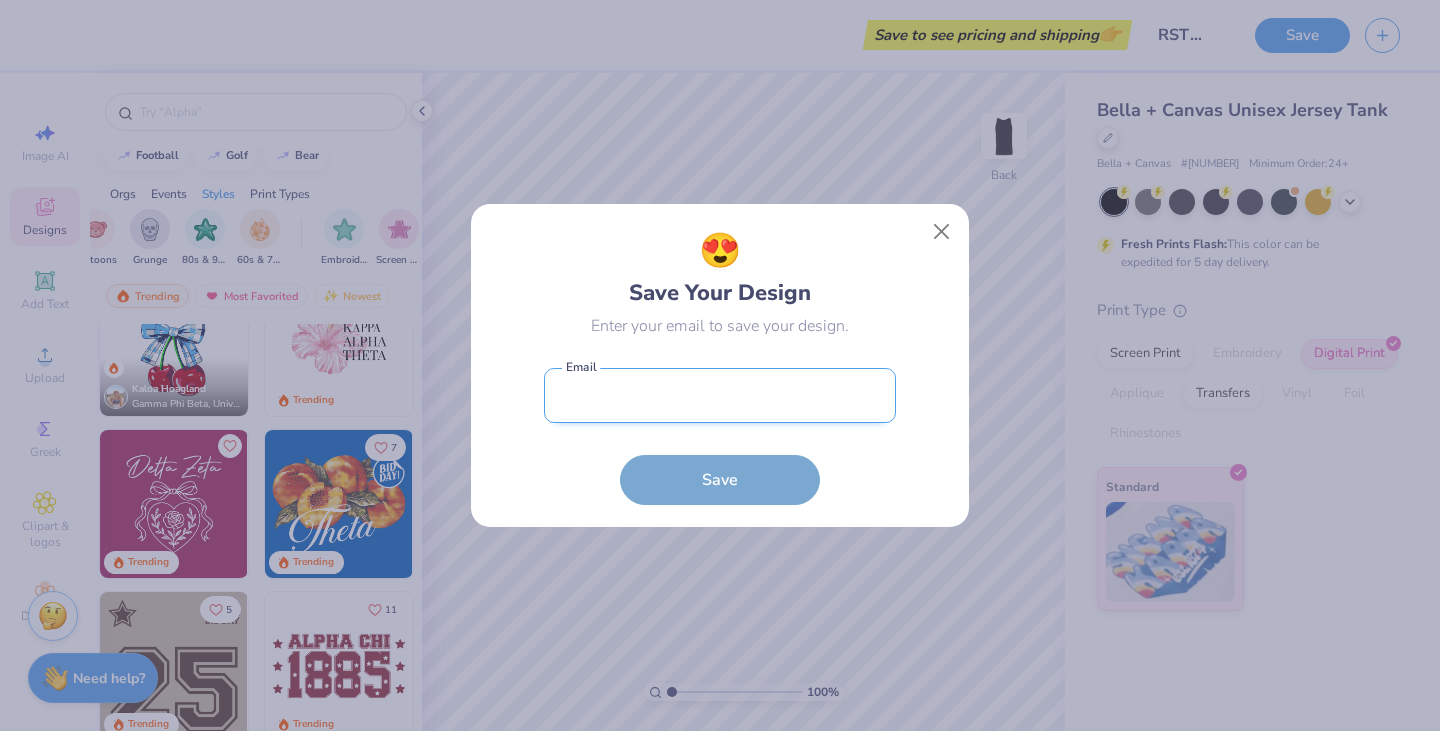 click at bounding box center [720, 395] 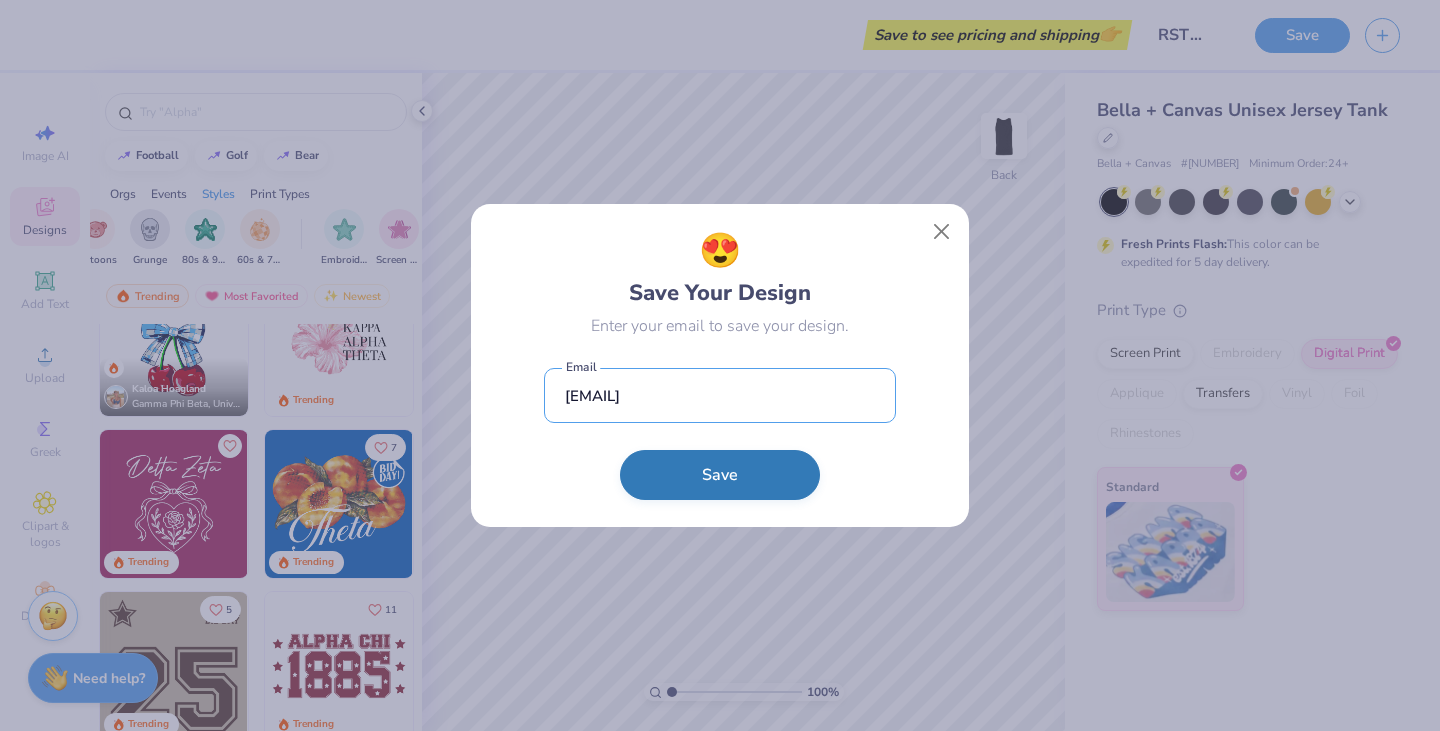type on "[EMAIL]" 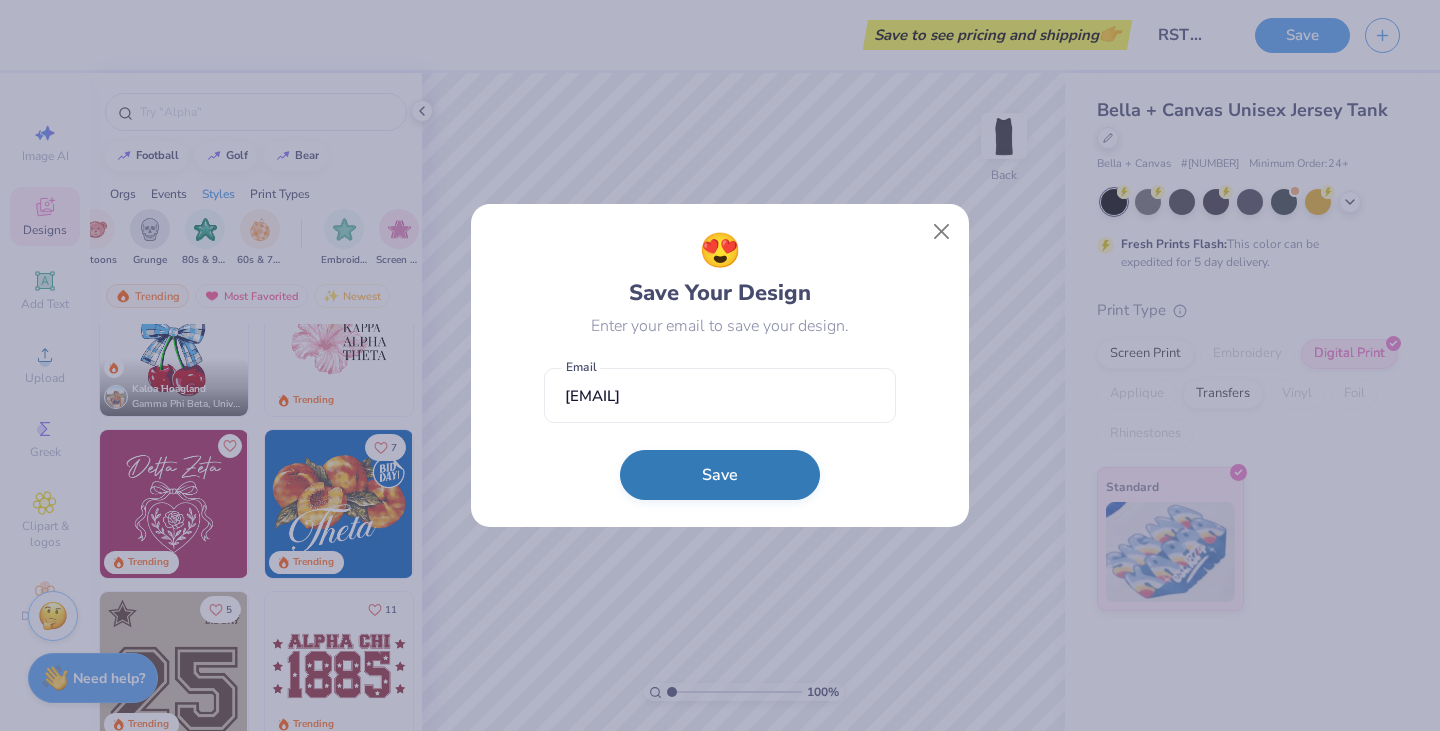 click on "Save" at bounding box center [720, 475] 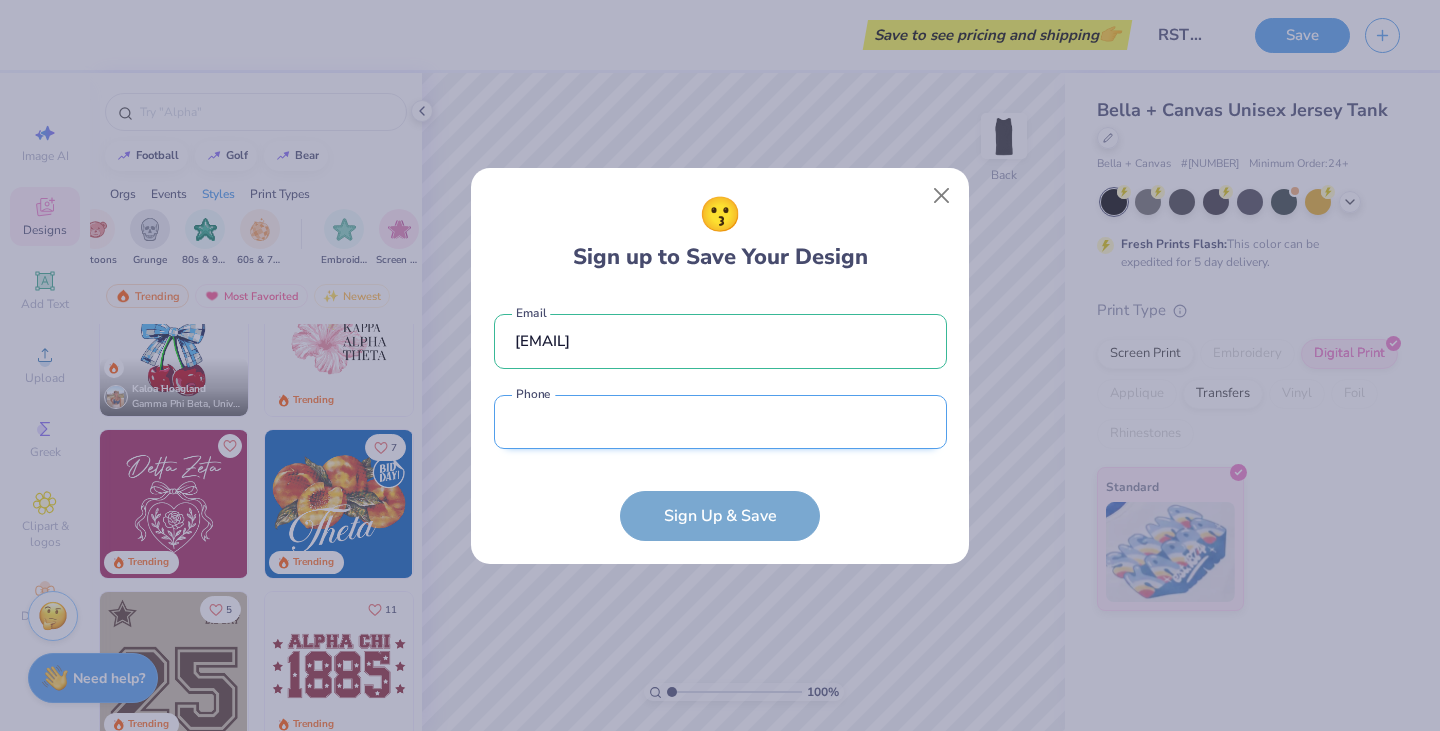 click at bounding box center [720, 422] 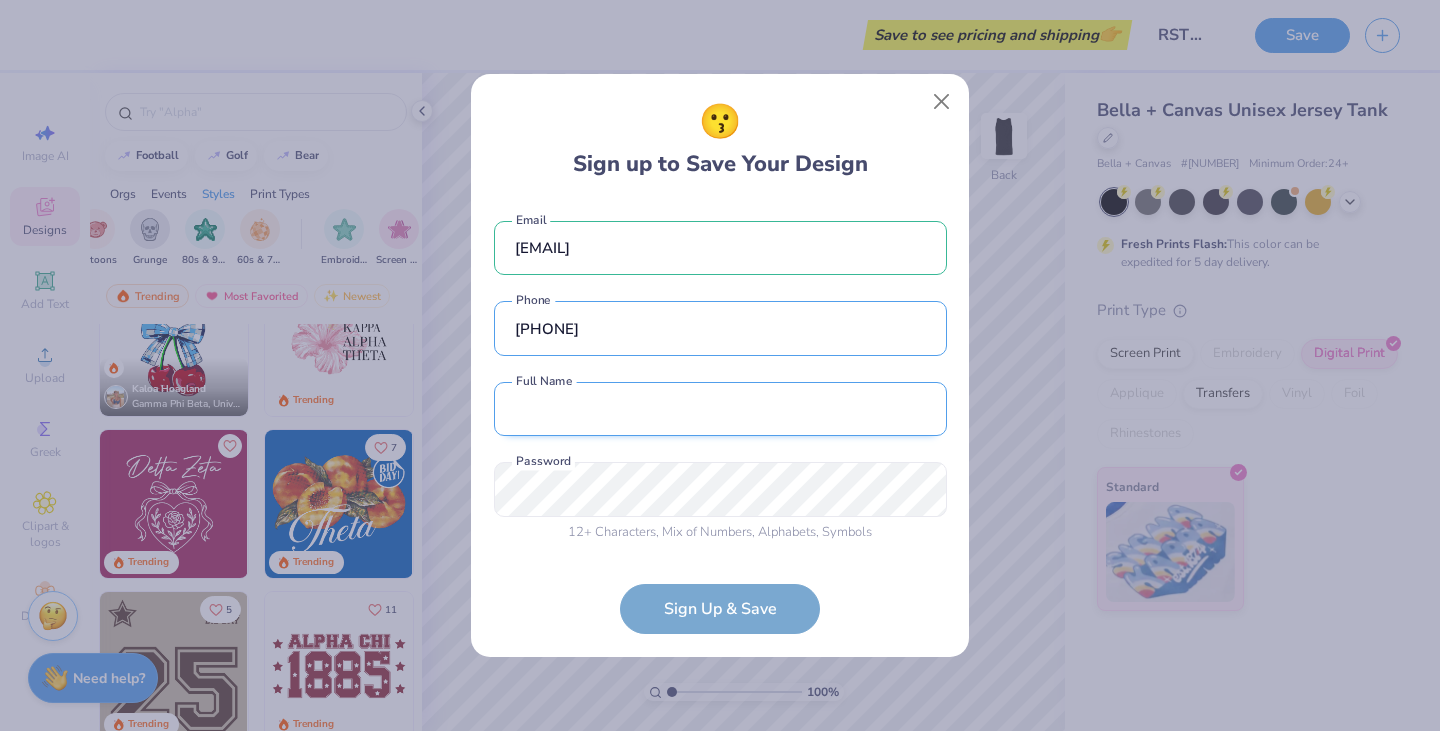 type on "[PHONE]" 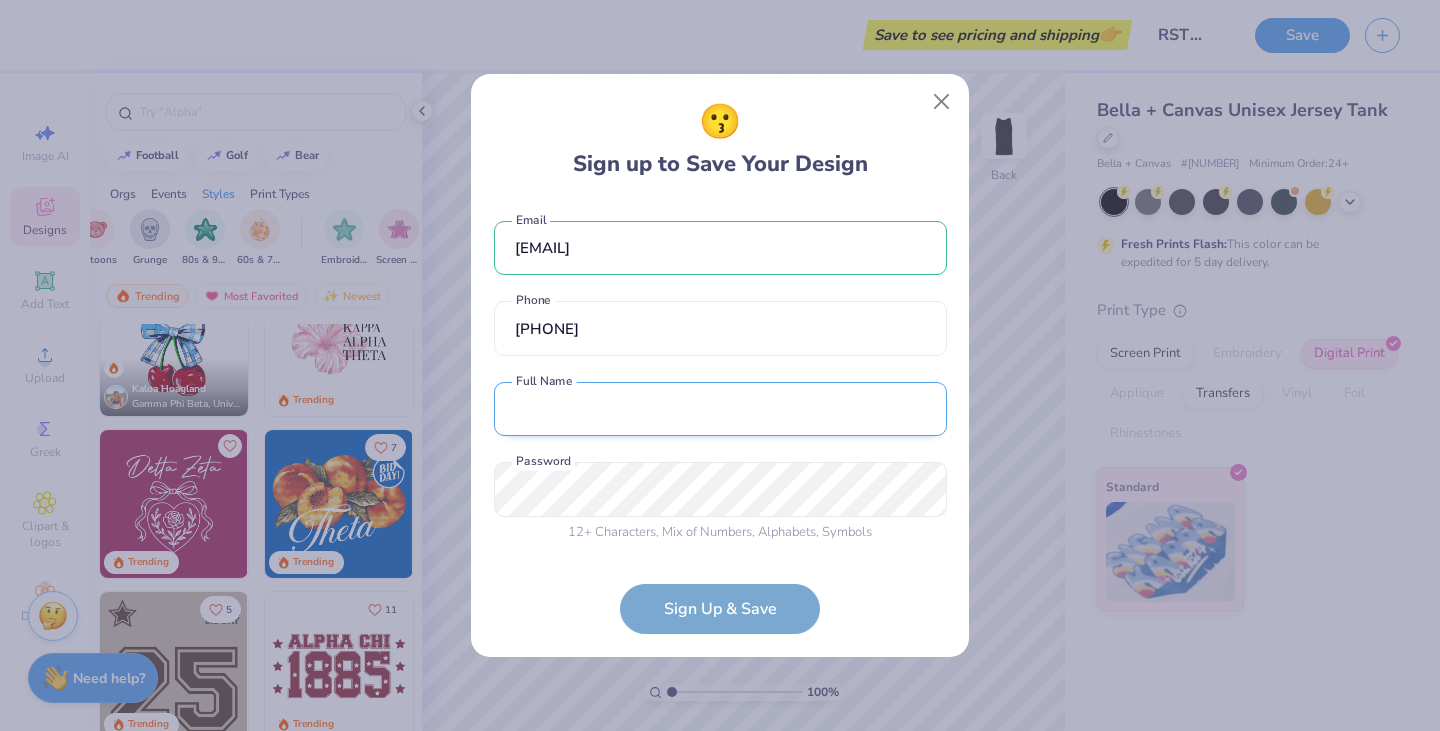 click at bounding box center [720, 409] 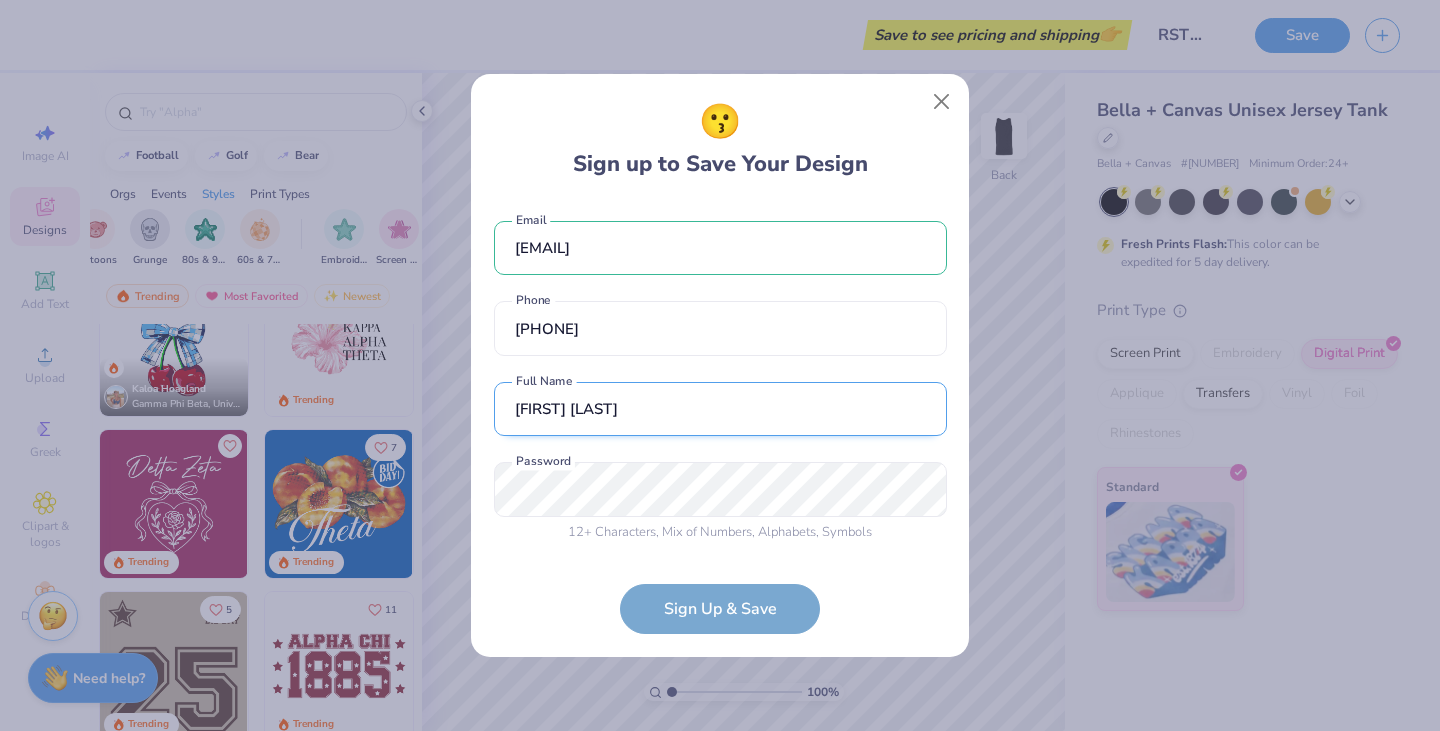 type on "[FIRST] [LAST]" 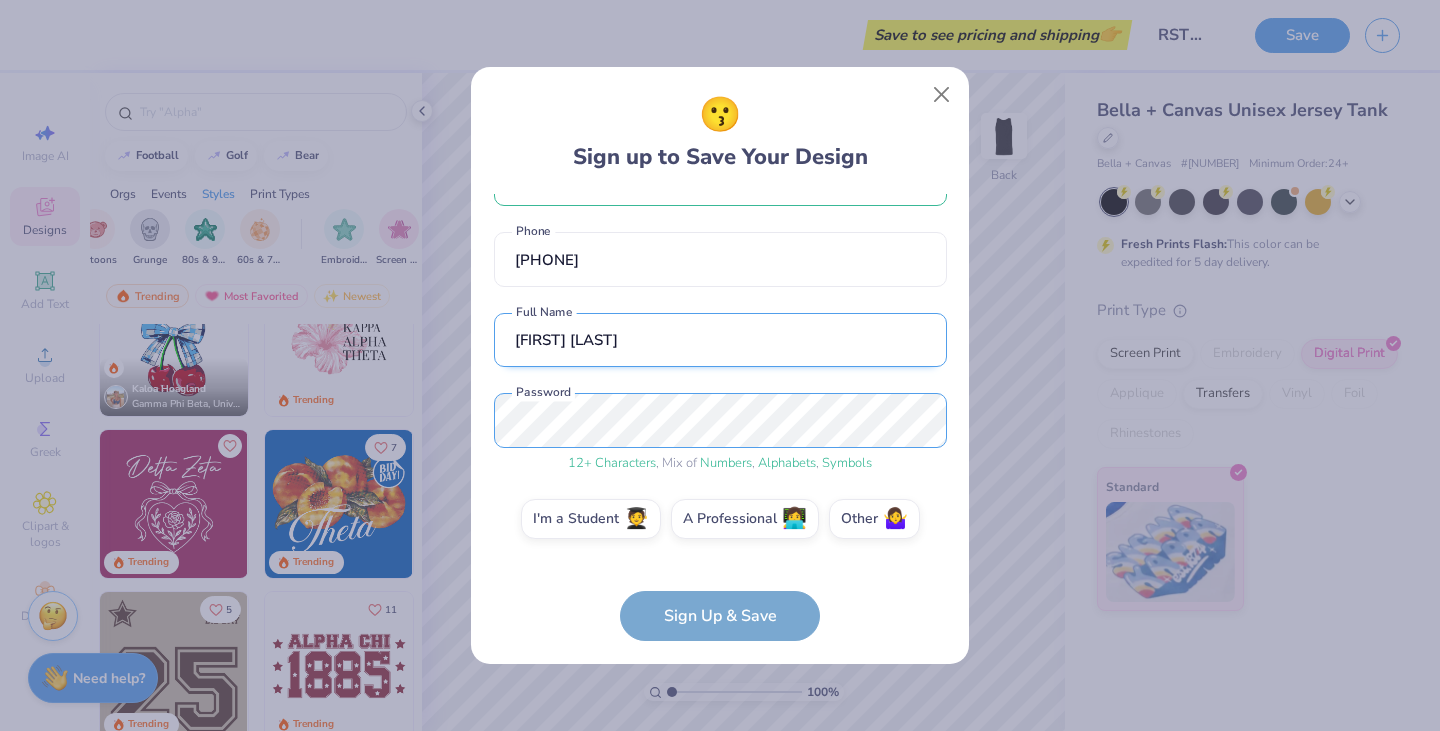 scroll, scrollTop: 0, scrollLeft: 0, axis: both 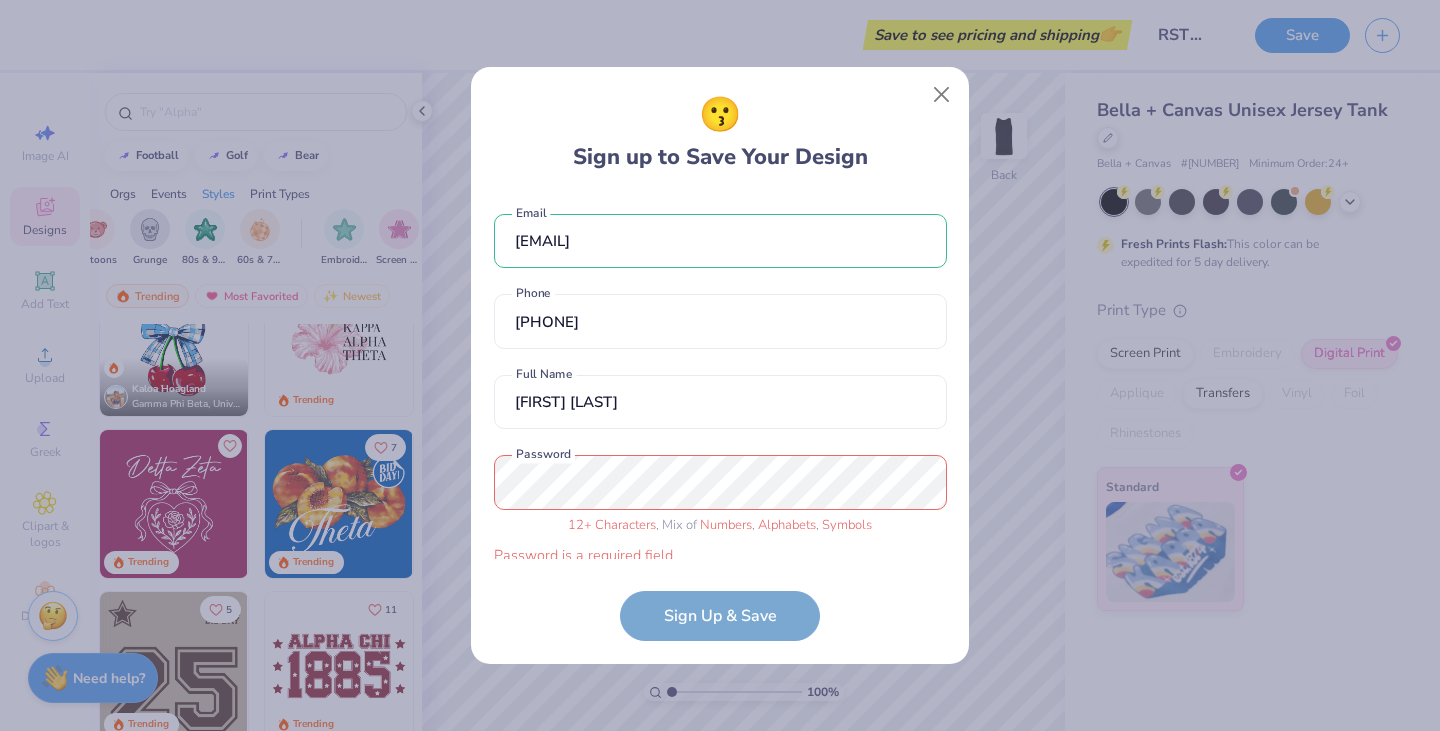 click on "😗 Sign up to Save Your Design" at bounding box center [720, 132] 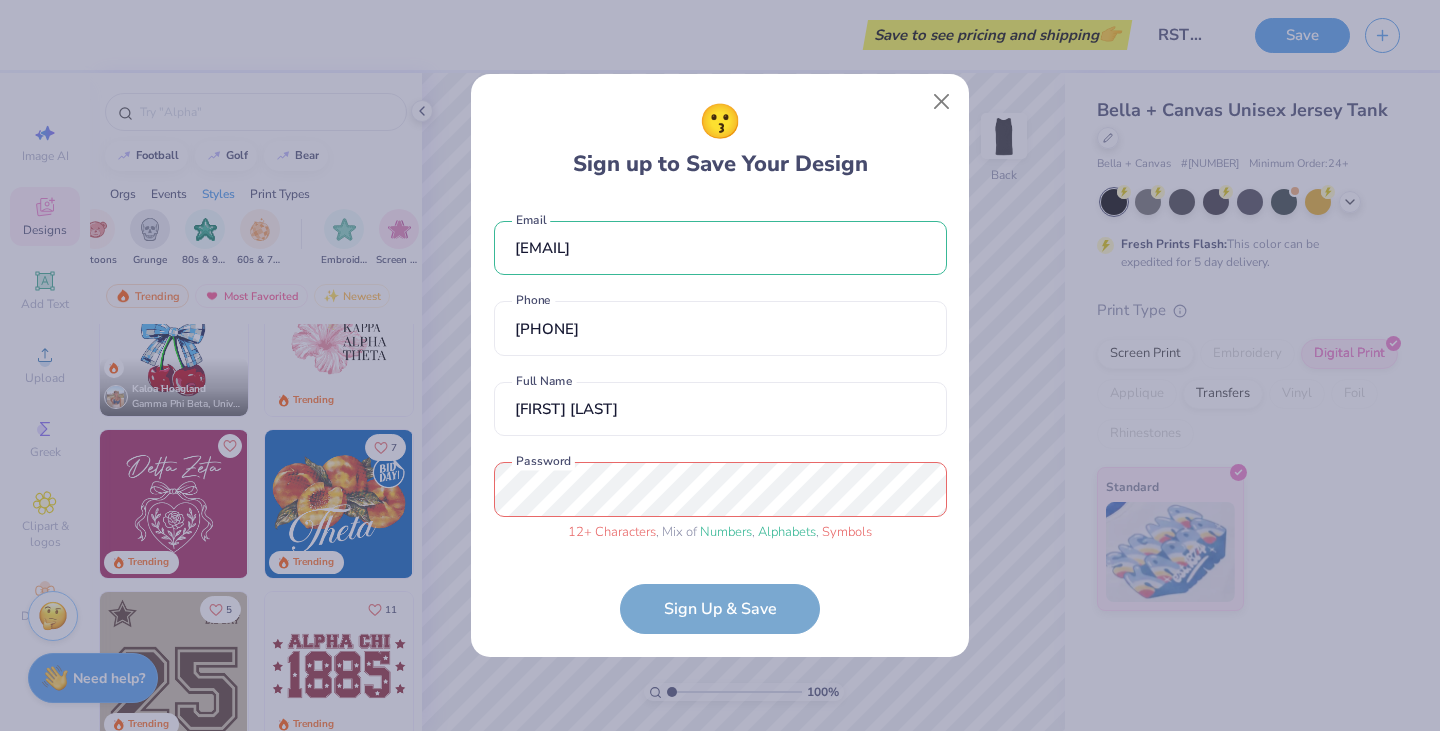 click on "[EMAIL] Email [PHONE] Phone [FIRST] [LAST] Full Name 12 + Characters , Mix of   Numbers ,   Alphabets ,   Symbols Password Sign Up & Save" at bounding box center (720, 418) 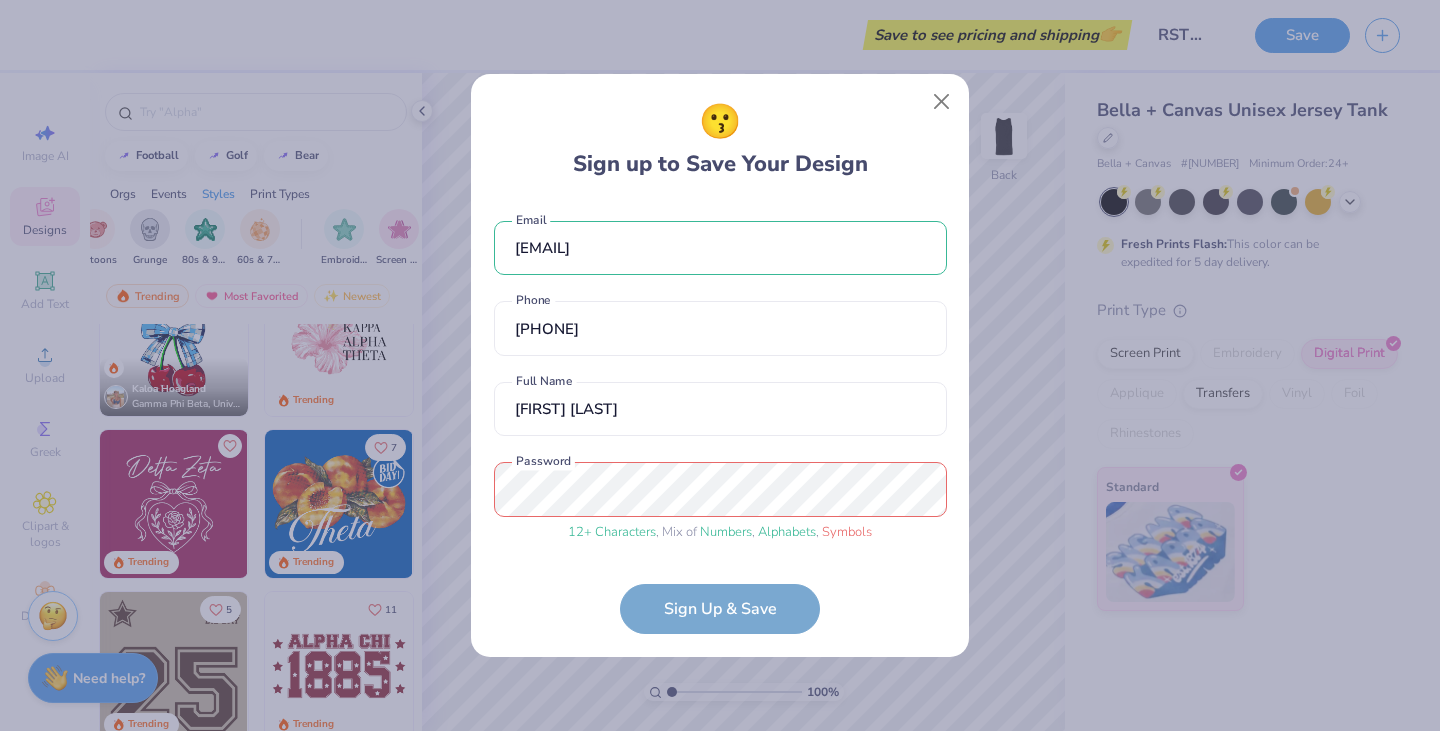 click on "[EMAIL] Email [PHONE] Phone [FIRST] [LAST] Full Name 12 + Characters , Mix of   Numbers ,   Alphabets ,   Symbols Password Sign Up & Save" at bounding box center (720, 418) 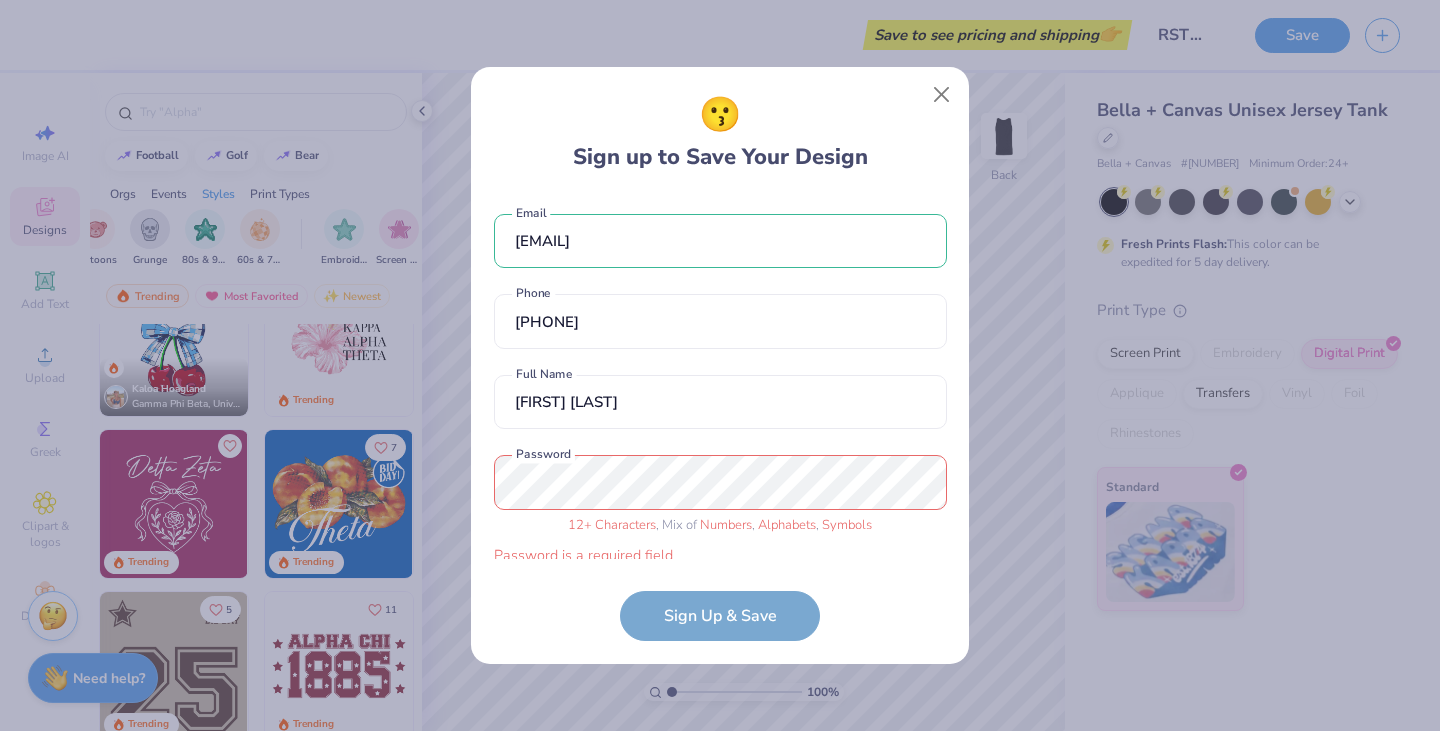 scroll, scrollTop: 18, scrollLeft: 0, axis: vertical 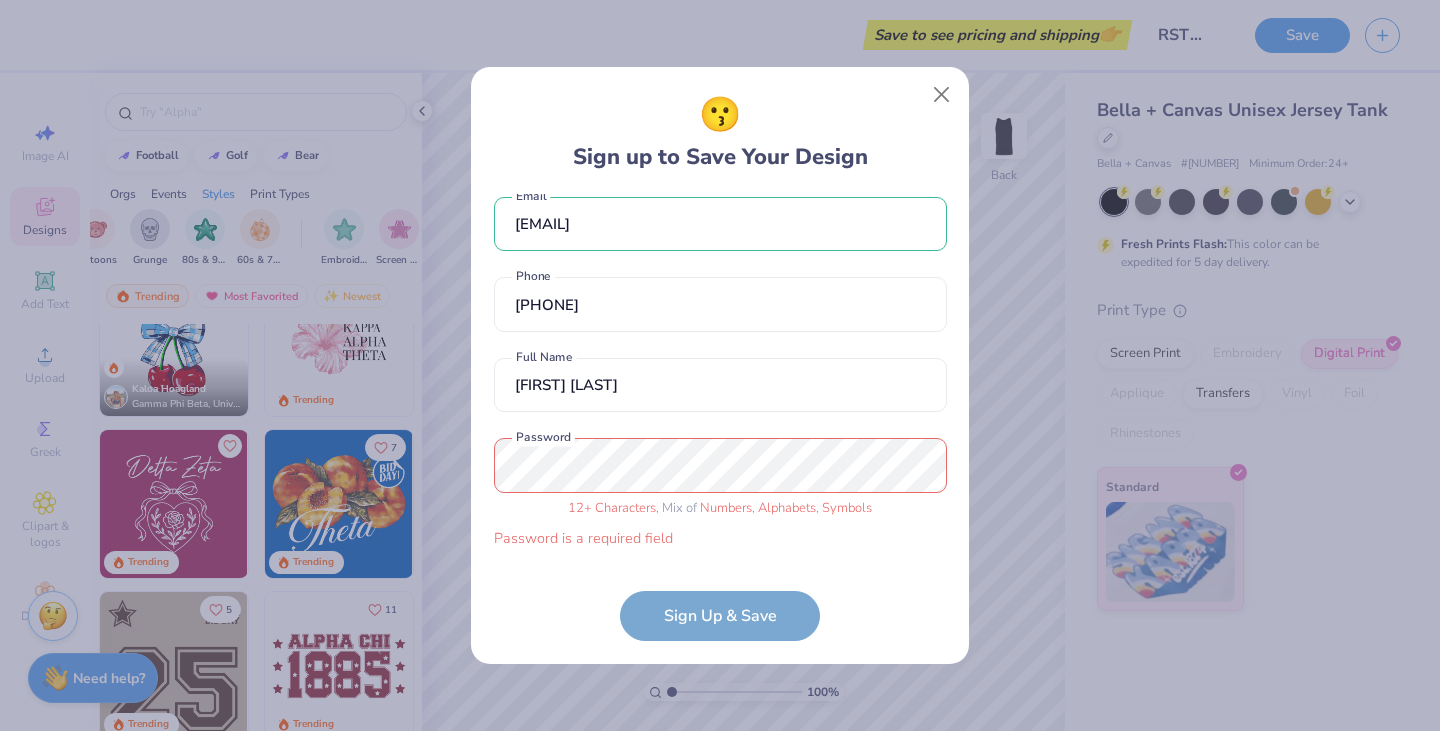 click on "12 + Characters , Mix of   Numbers ,   Alphabets ,   Symbols" at bounding box center [720, 509] 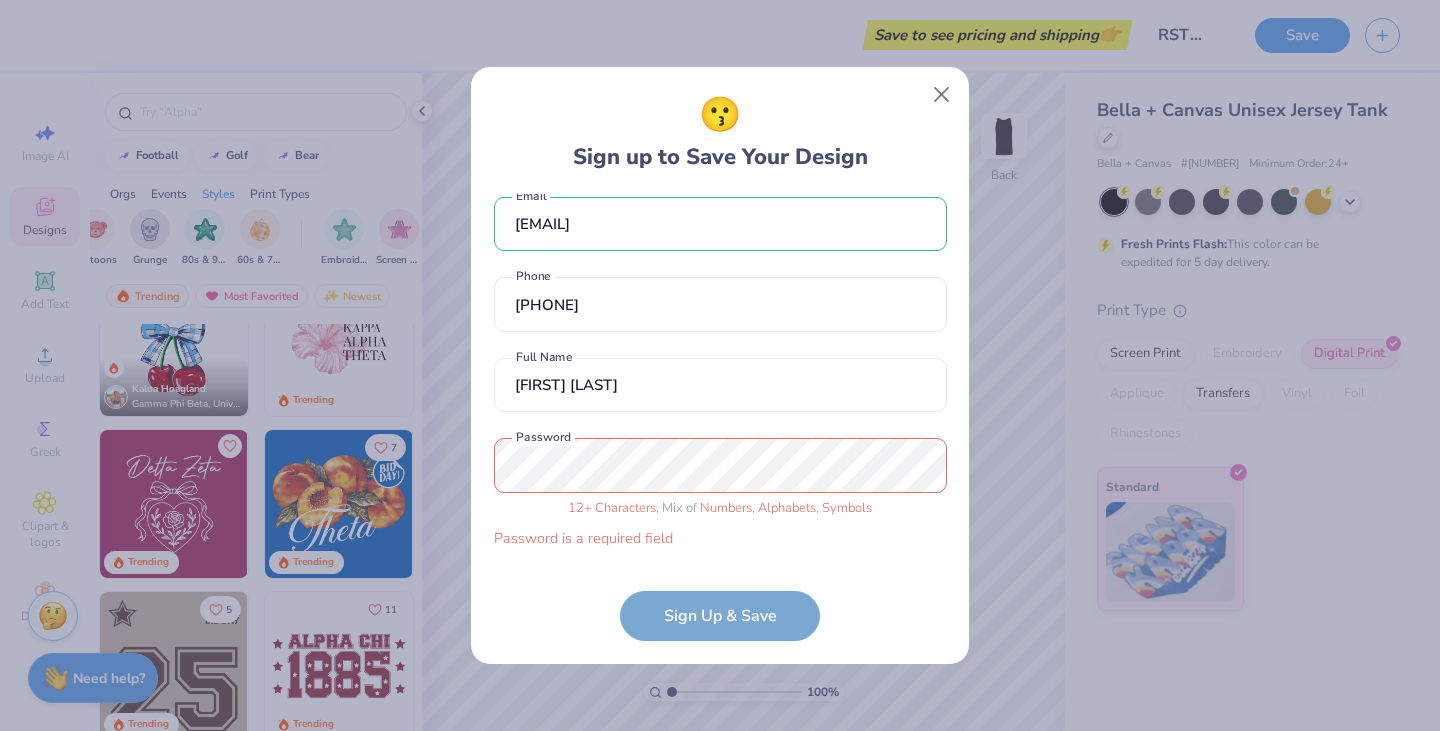 scroll, scrollTop: 0, scrollLeft: 0, axis: both 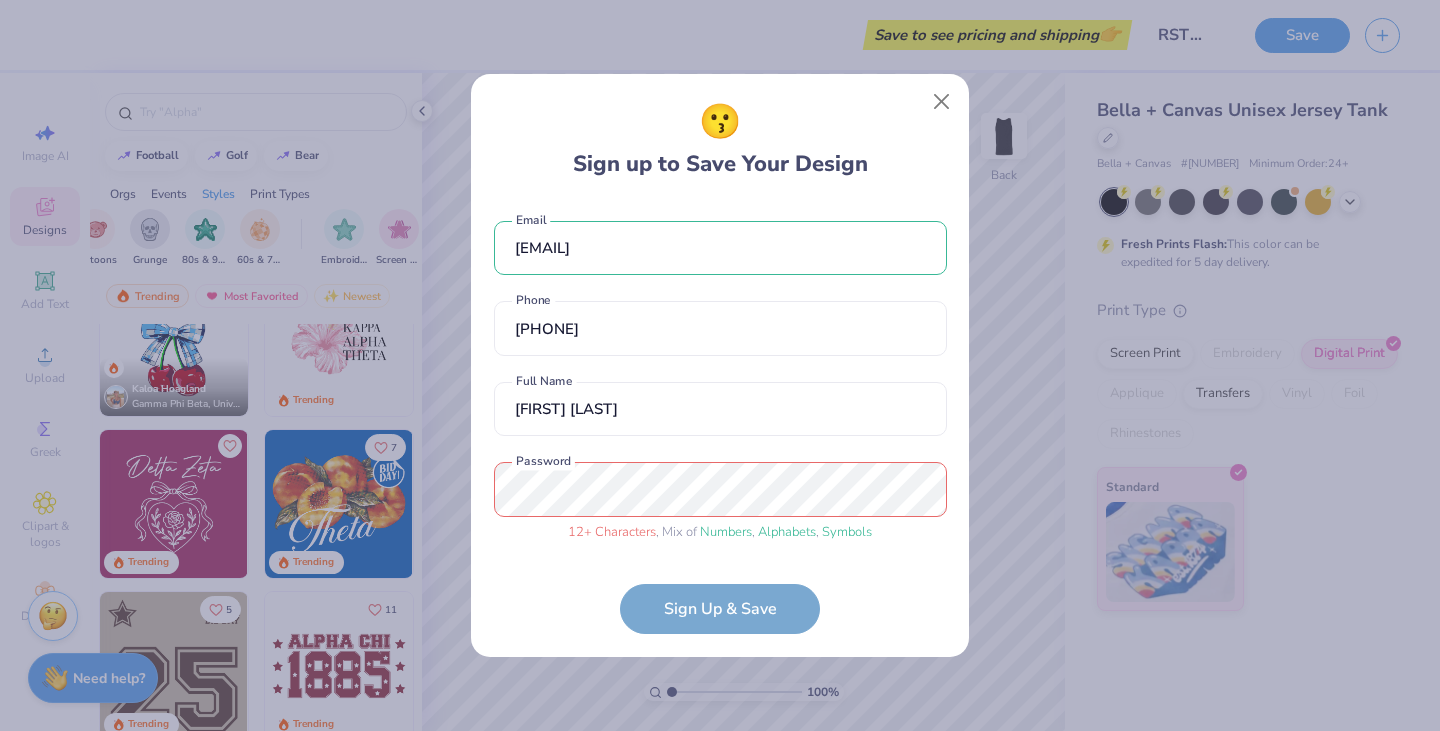 click on "[EMAIL] Email [PHONE] Phone [FIRST] [LAST] Full Name 12 + Characters , Mix of   Numbers ,   Alphabets ,   Symbols Password Sign Up & Save" at bounding box center (720, 418) 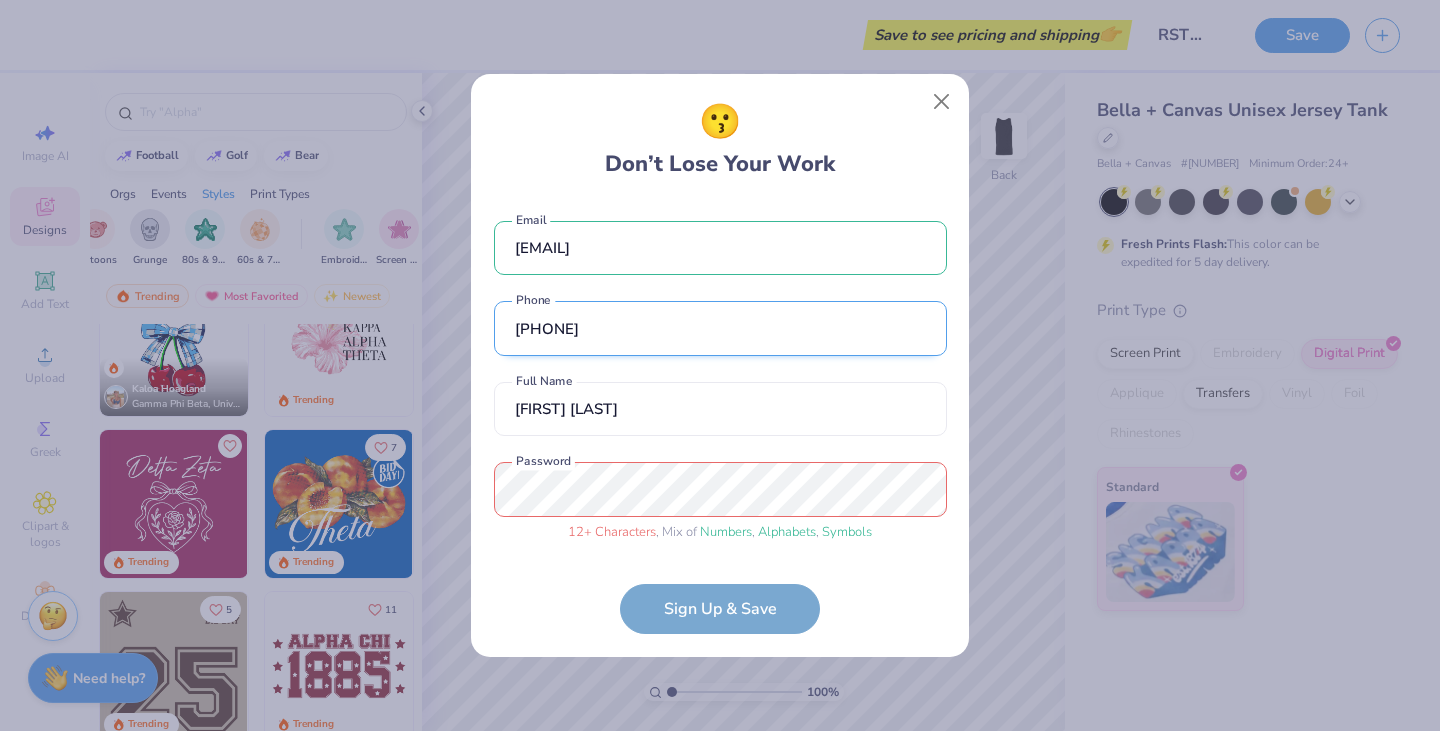 click on "[PHONE]" at bounding box center [720, 328] 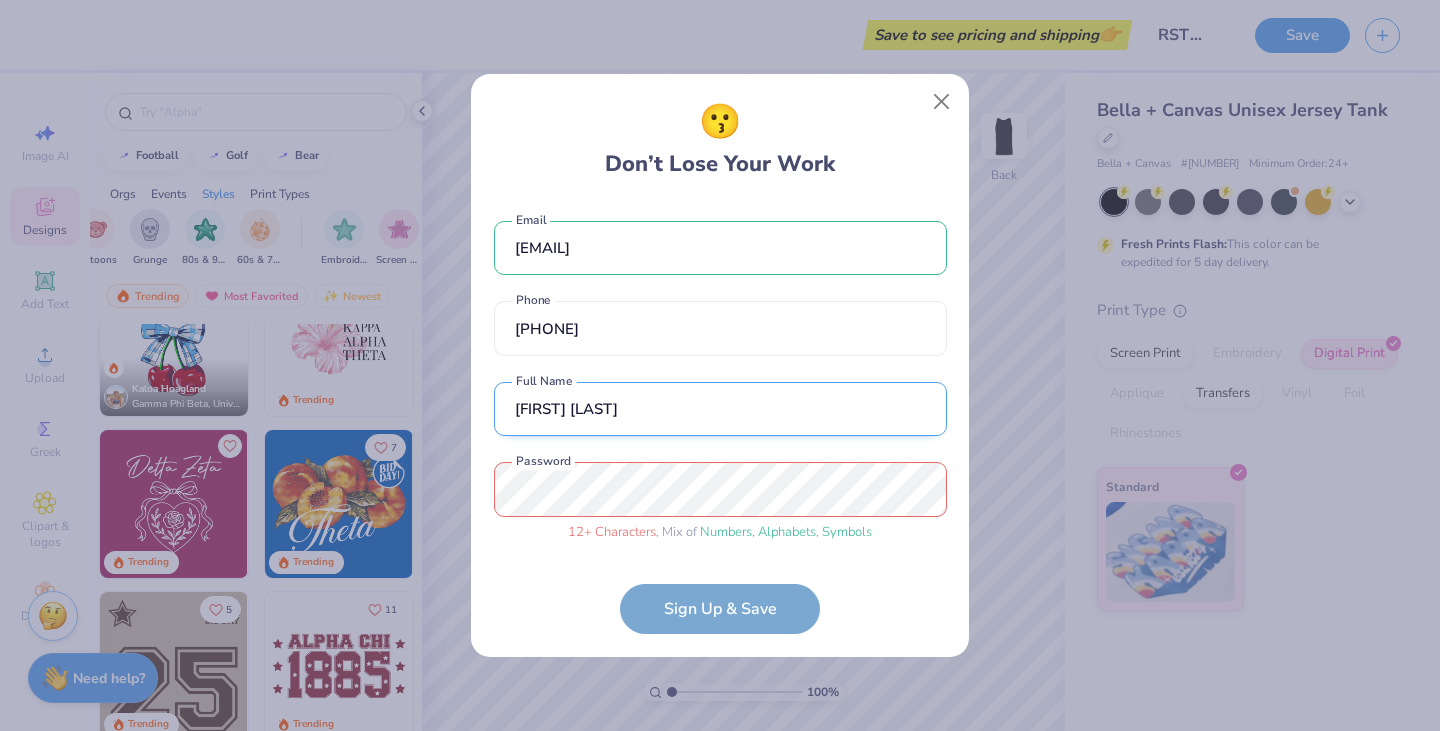 click on "[FIRST] [LAST]" at bounding box center [720, 409] 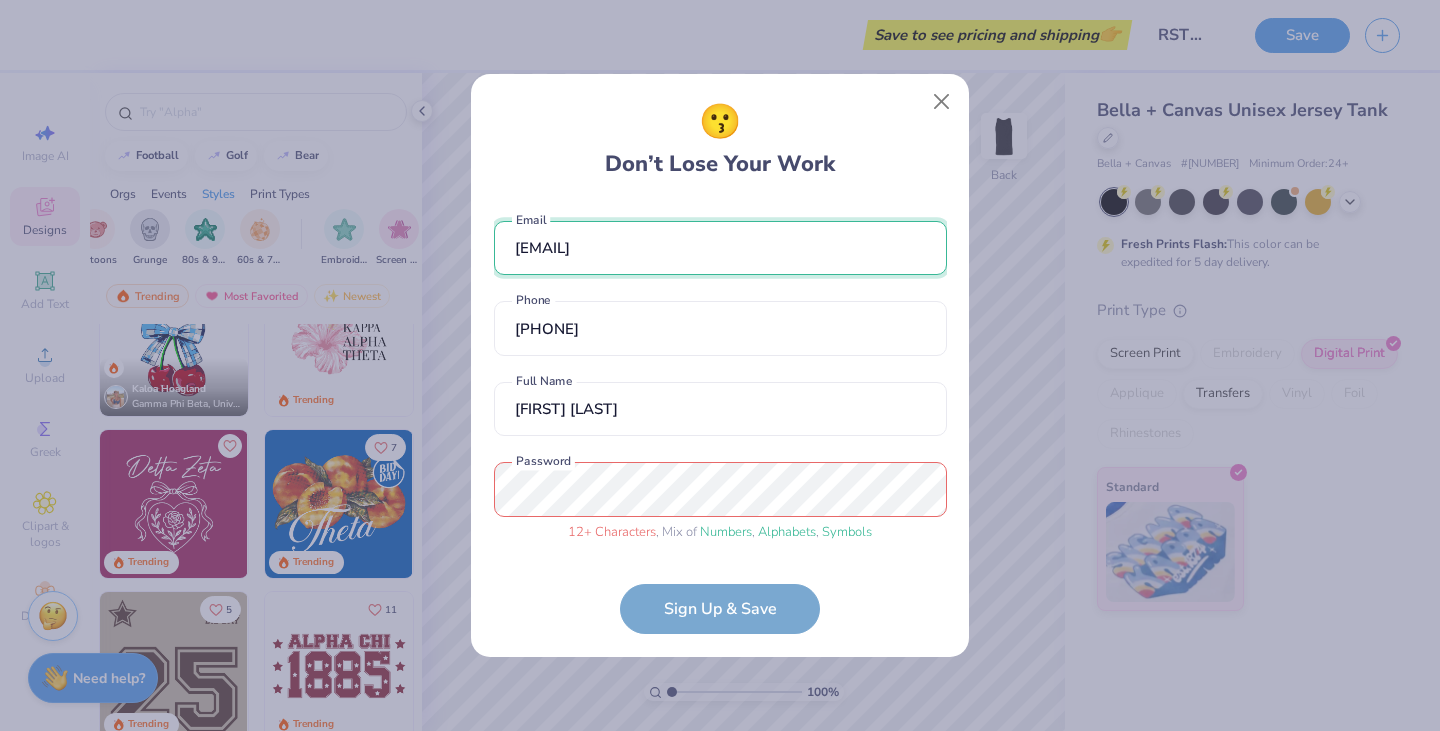 click on "[EMAIL]" at bounding box center (720, 248) 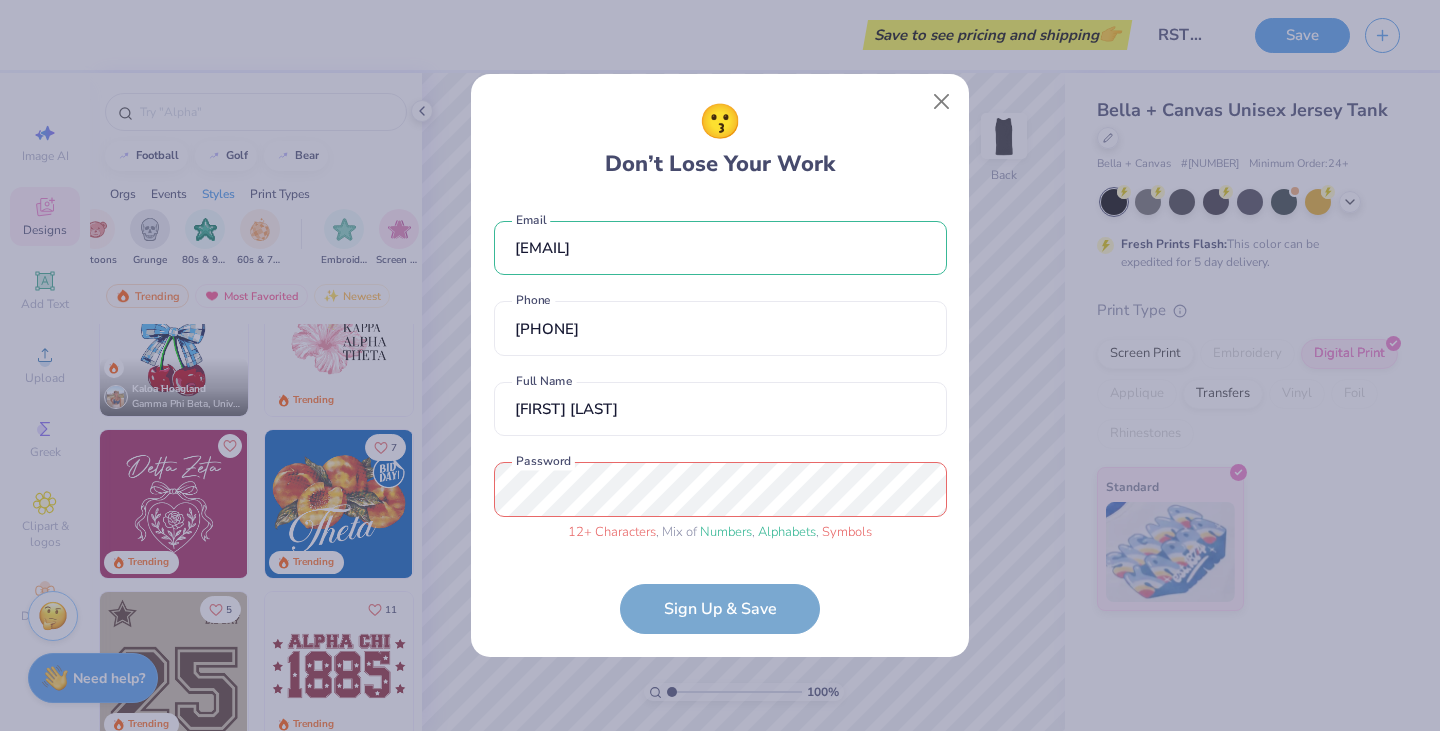 click on "[EMAIL] Email [PHONE] Phone [FIRST] [LAST] Full Name 12 + Characters , Mix of   Numbers ,   Alphabets ,   Symbols Password Sign Up & Save" at bounding box center (720, 418) 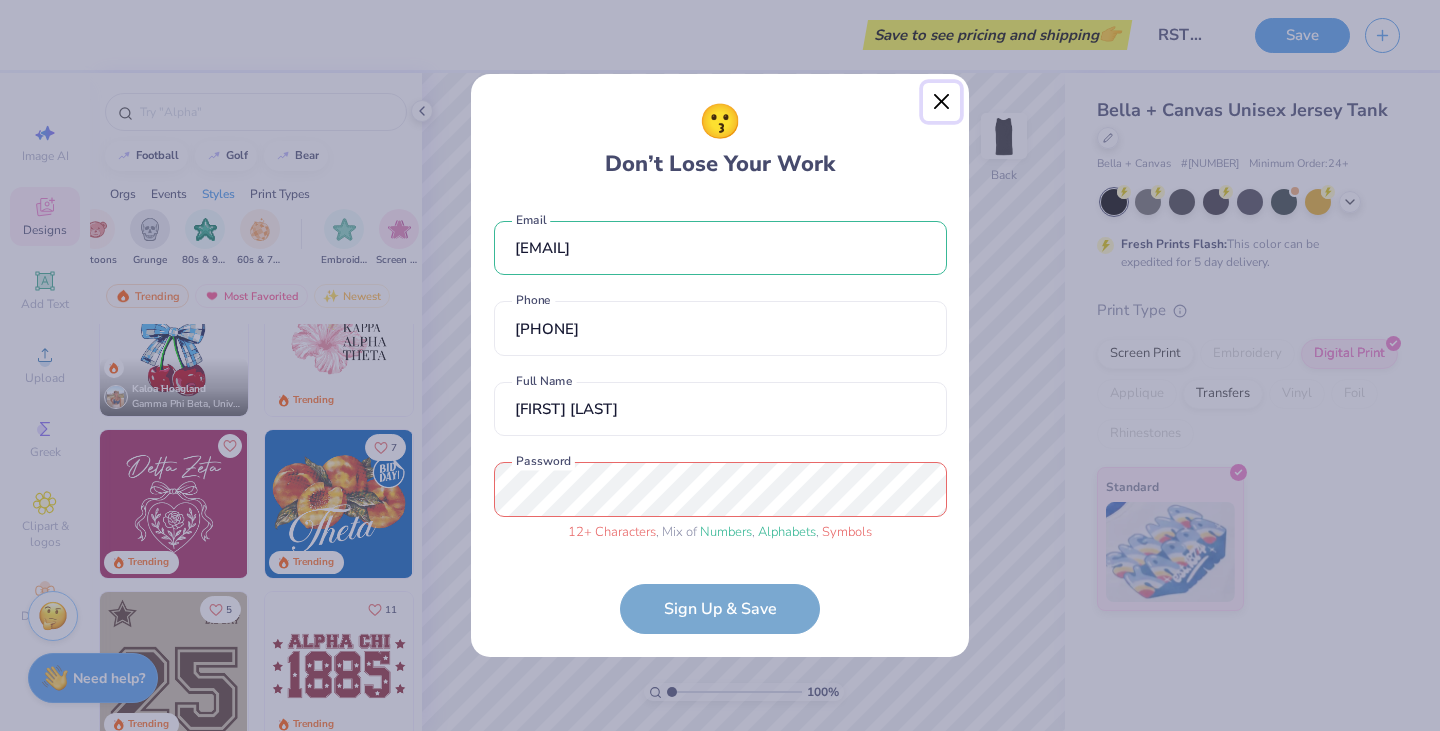 click at bounding box center (942, 102) 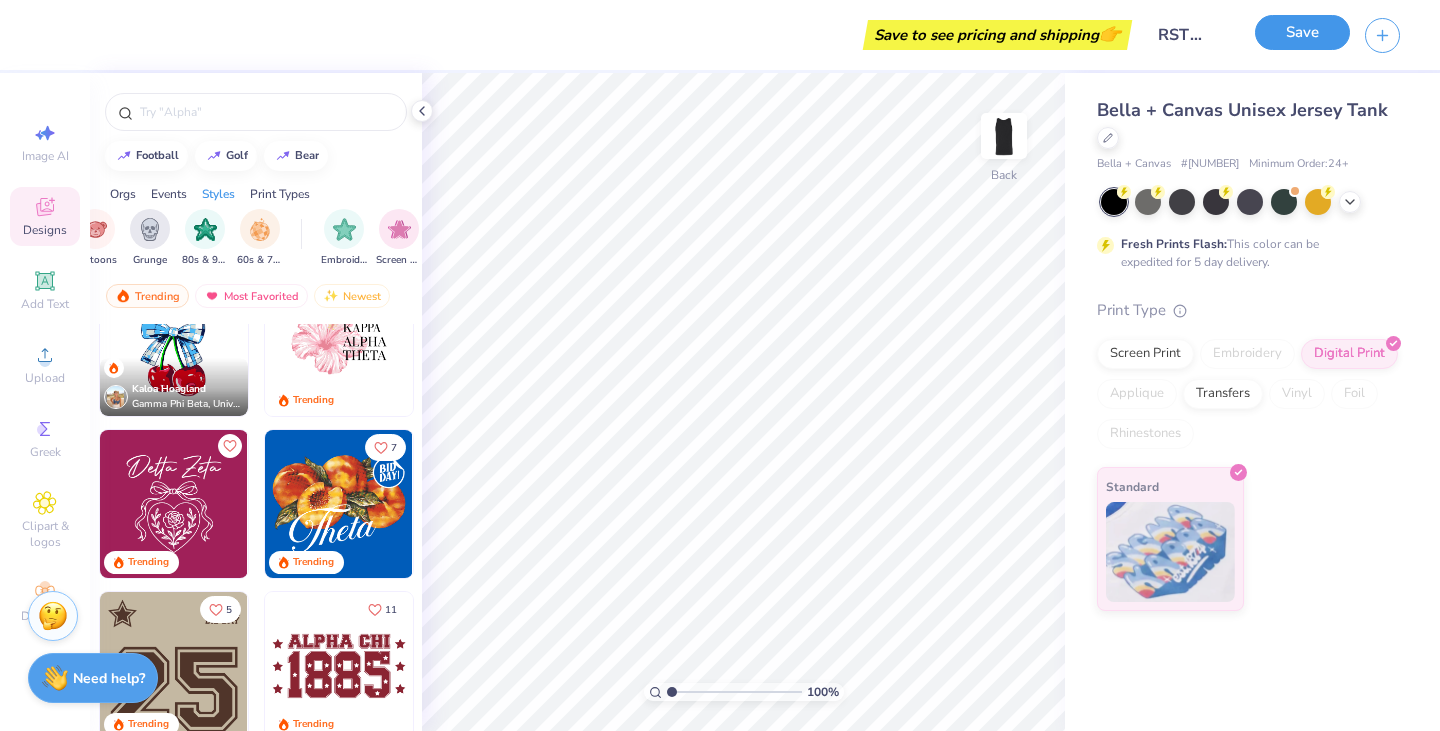 click on "Save" at bounding box center (1302, 32) 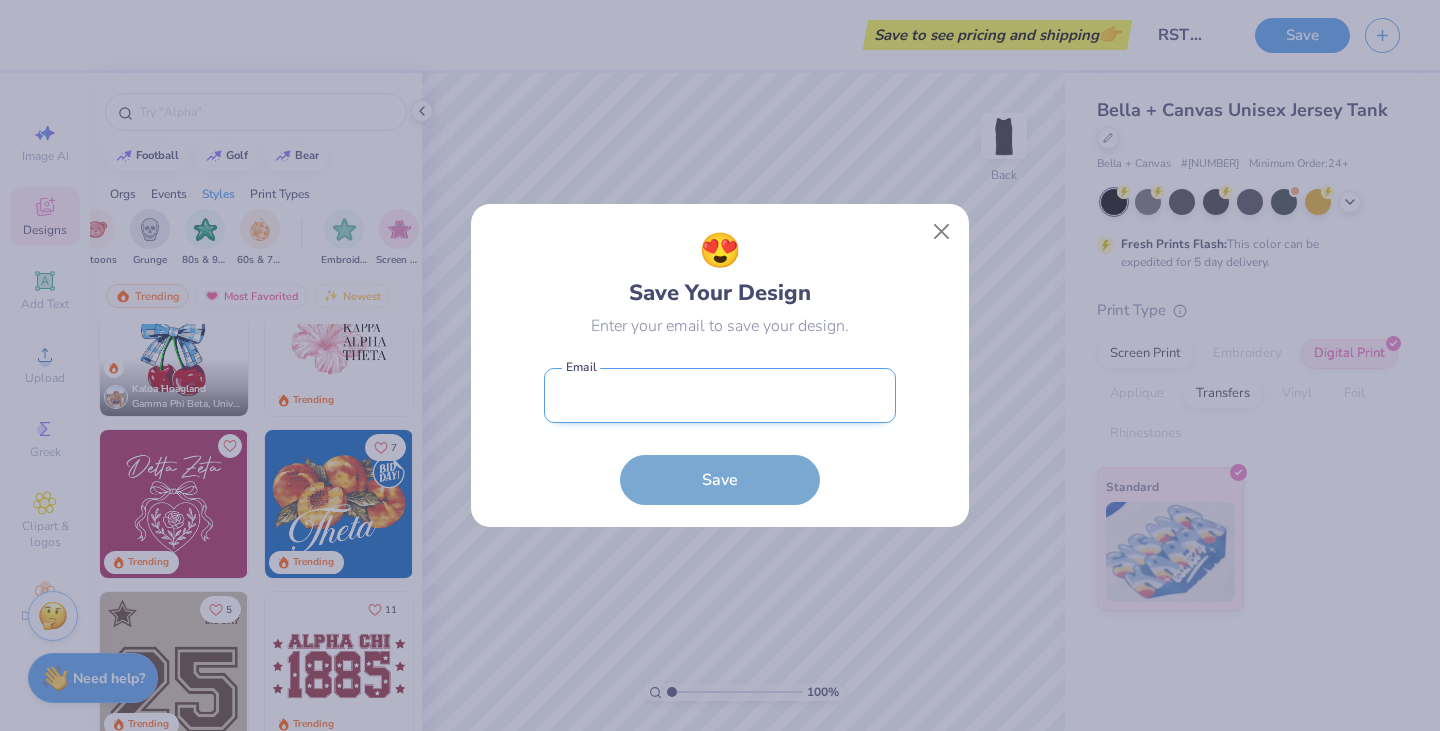 click at bounding box center [720, 395] 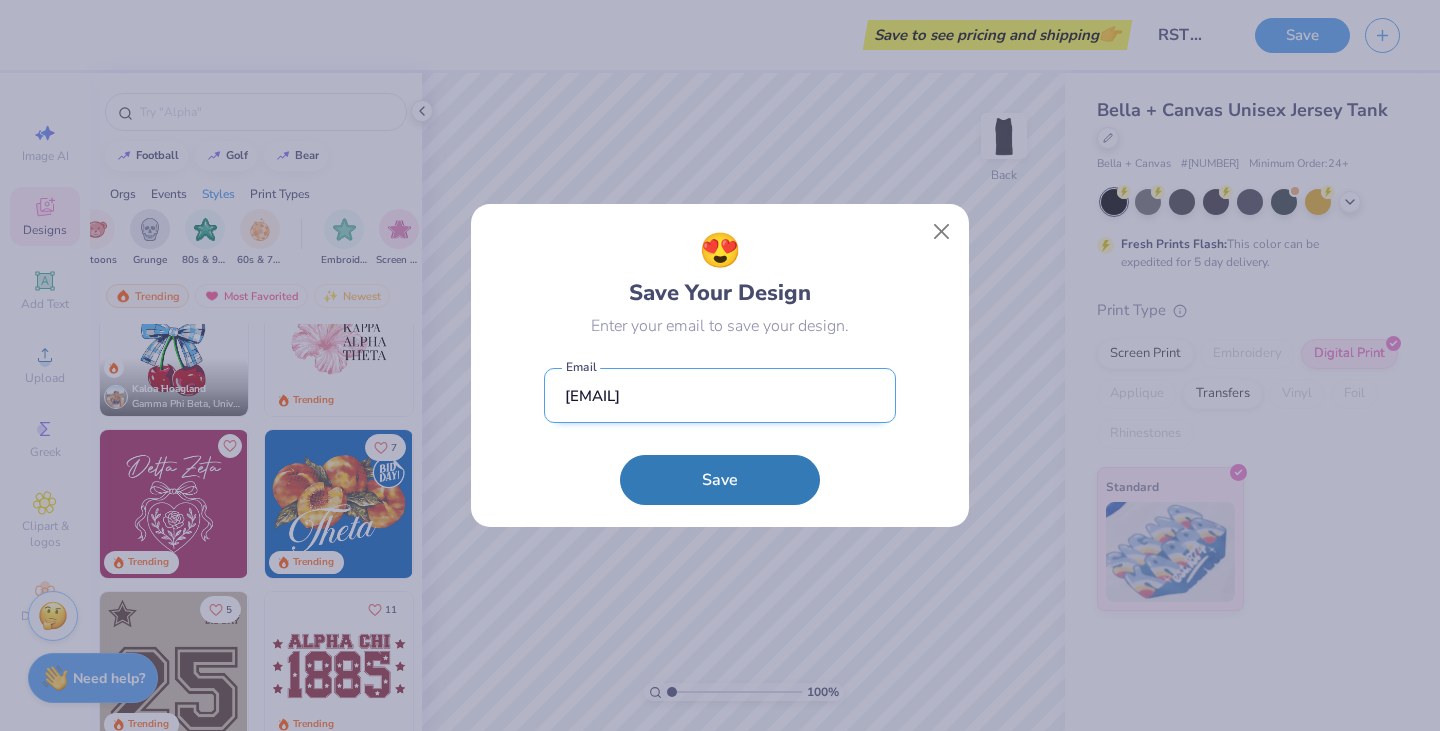 type on "[EMAIL]" 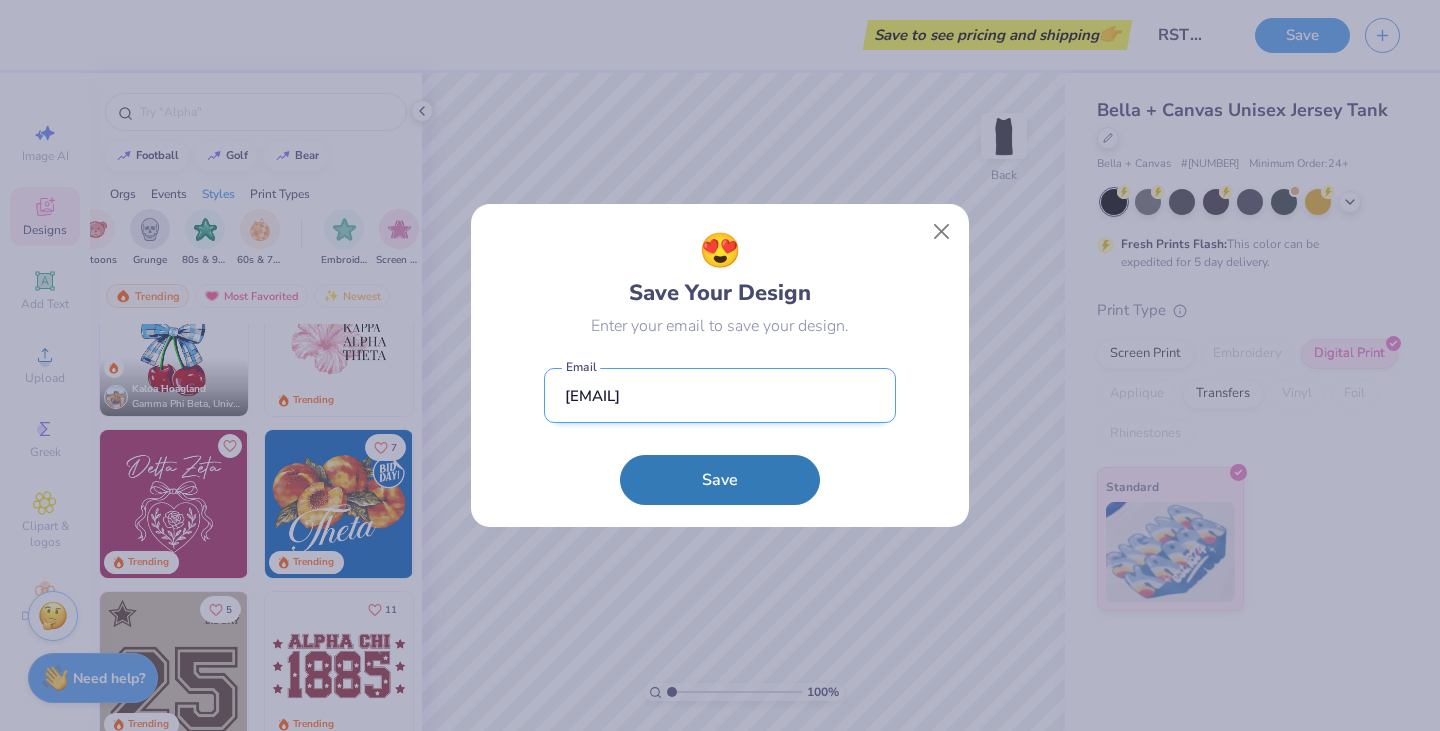 type 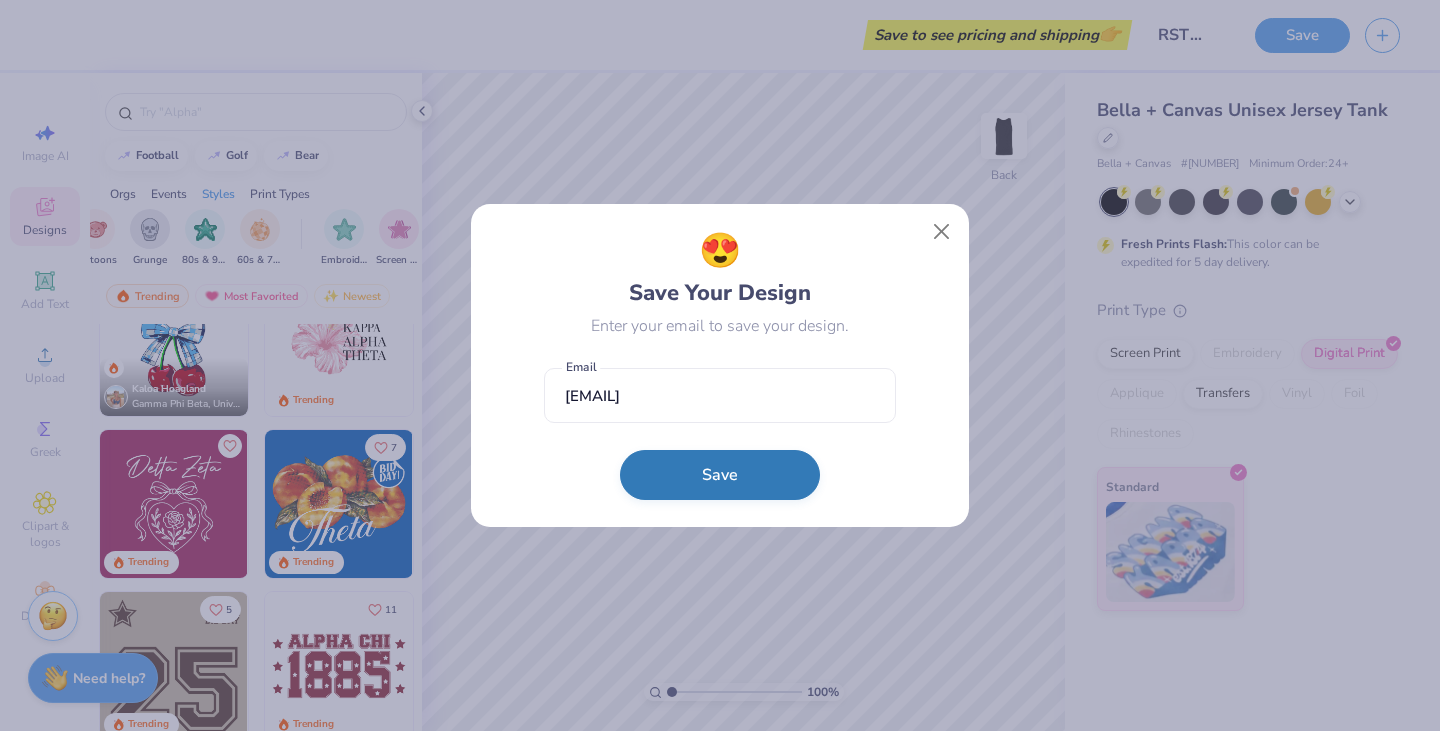 click on "Save" at bounding box center (720, 475) 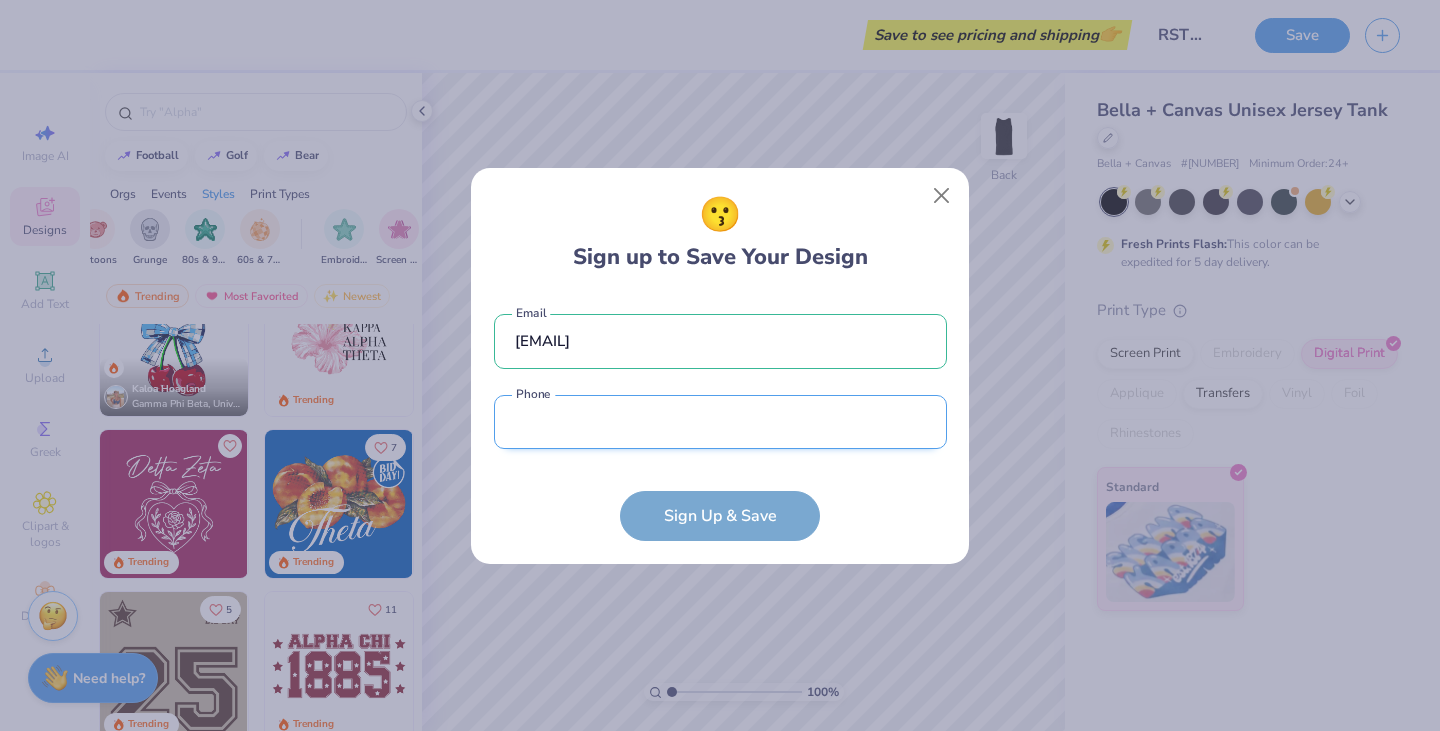 click at bounding box center (720, 422) 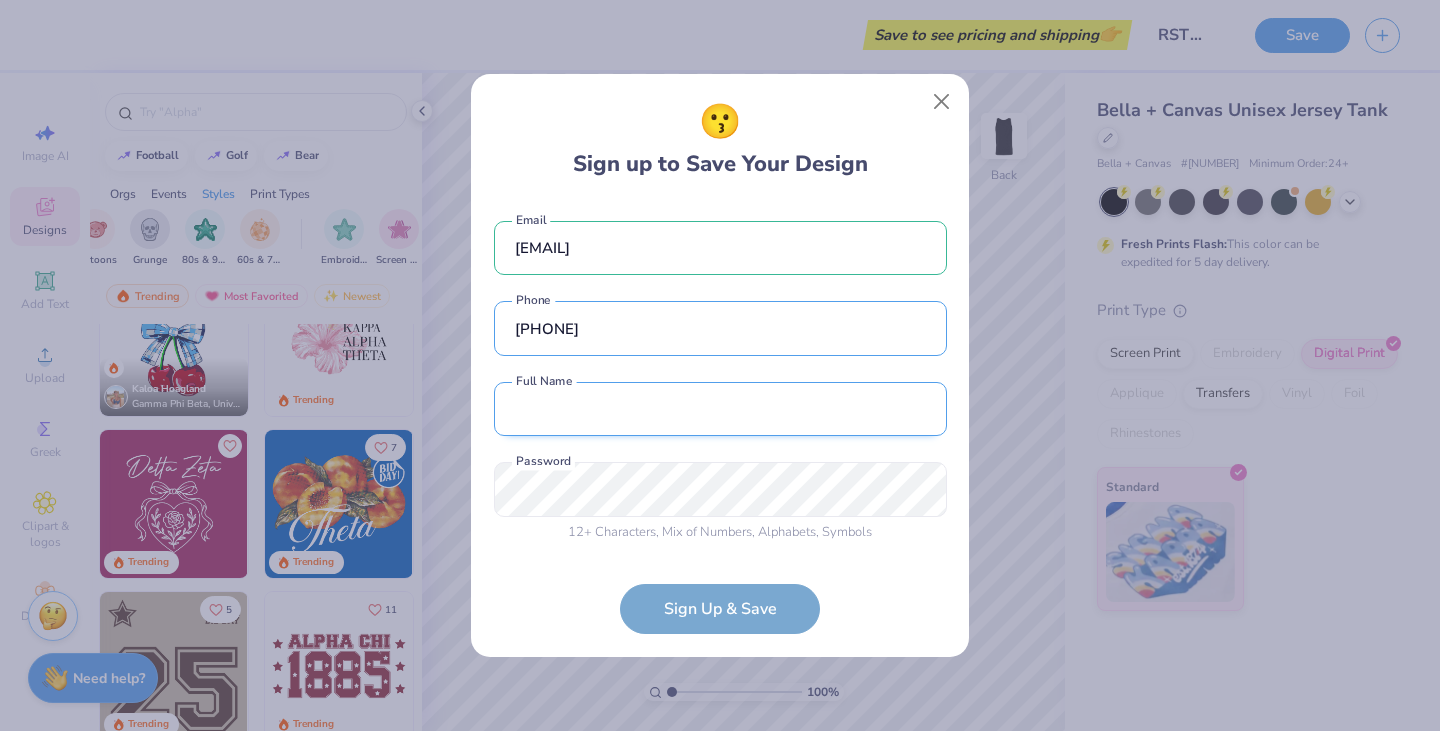 type on "[PHONE]" 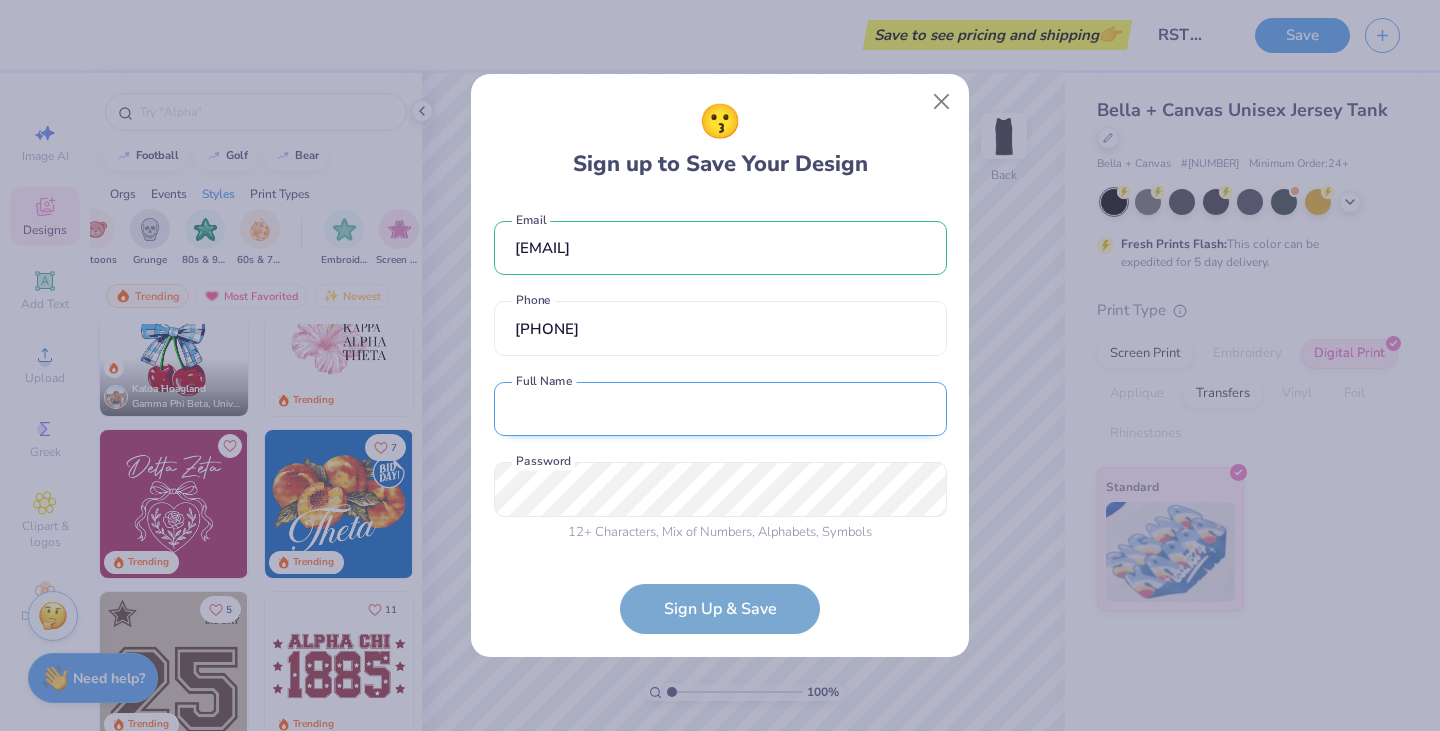 click at bounding box center (720, 409) 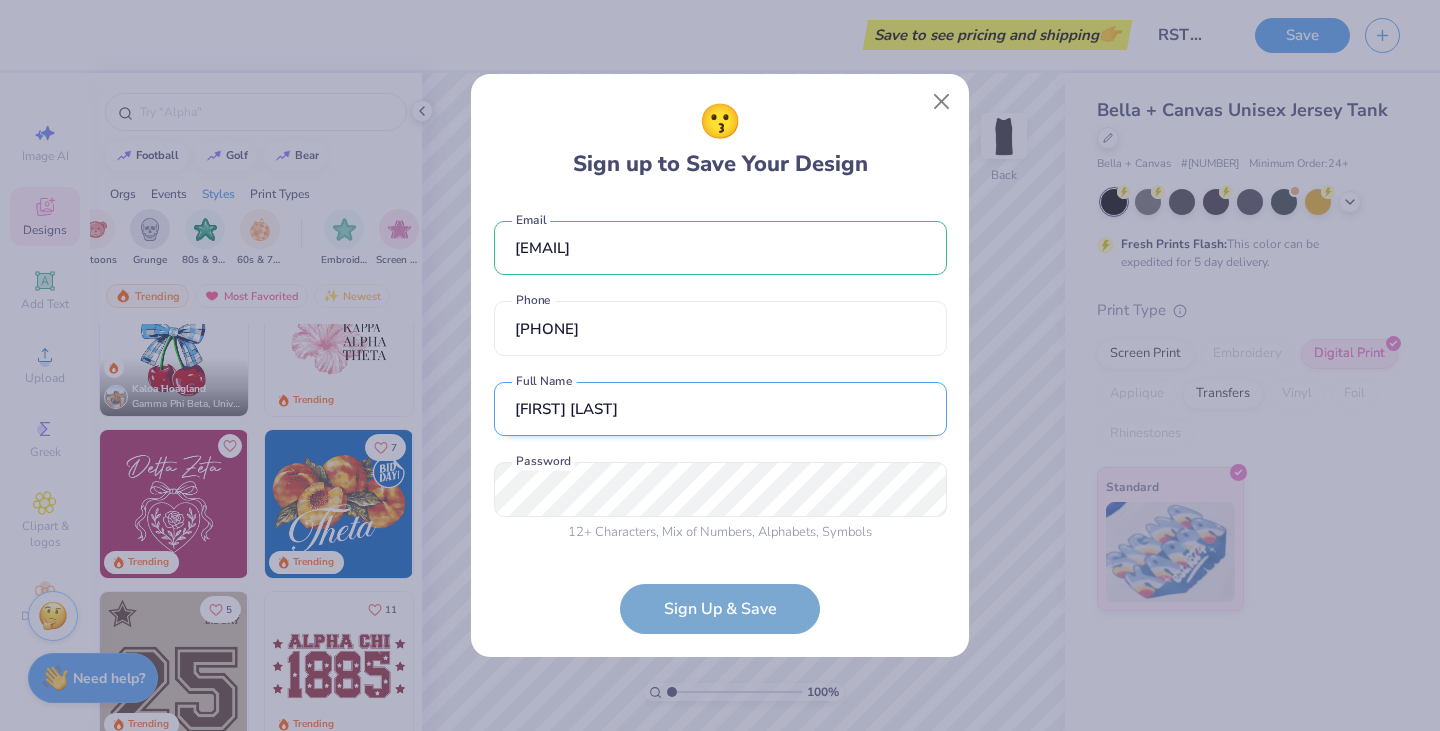 type on "[FIRST] [LAST]" 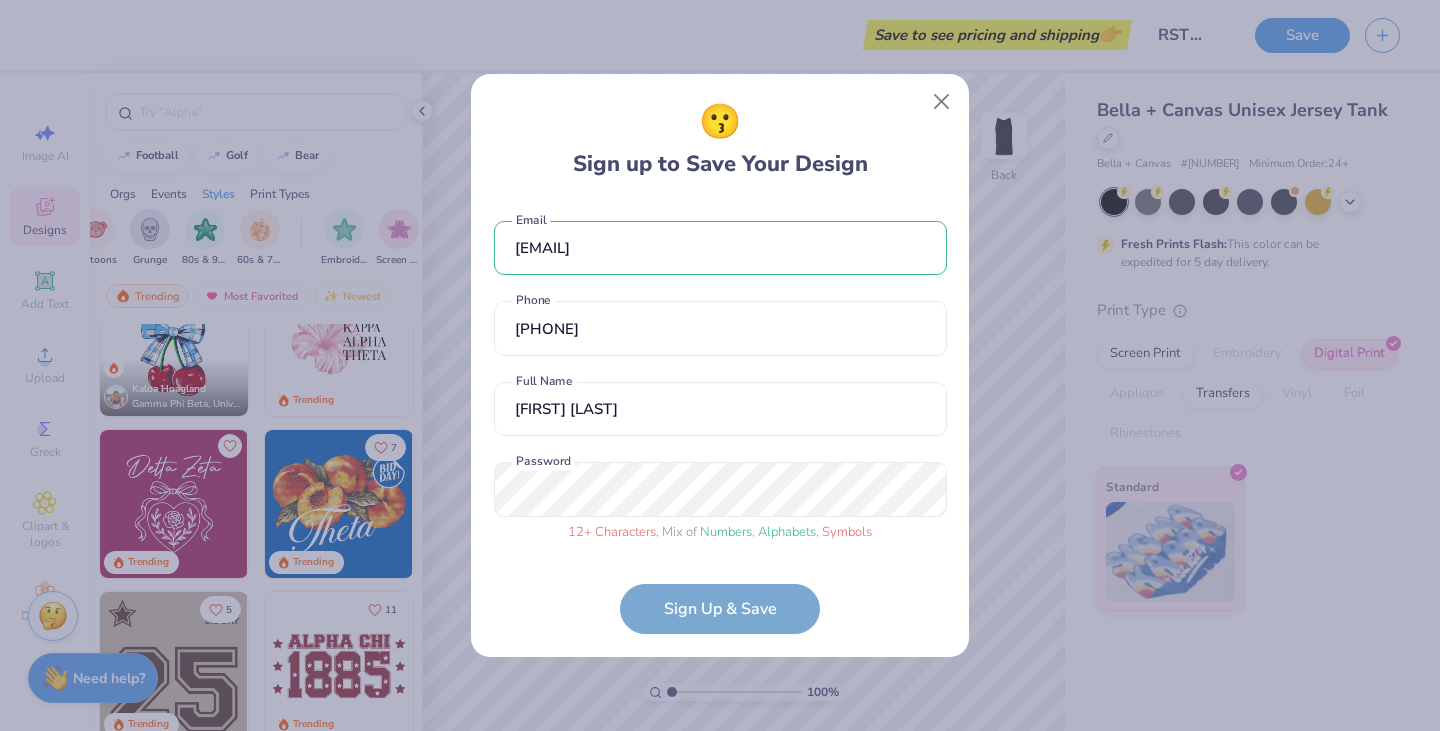 click on "[EMAIL] Email [PHONE] Phone [FIRST] [LAST] Full Name 12 + Characters , Mix of   Numbers ,   Alphabets ,   Symbols Password Sign Up & Save" at bounding box center (720, 418) 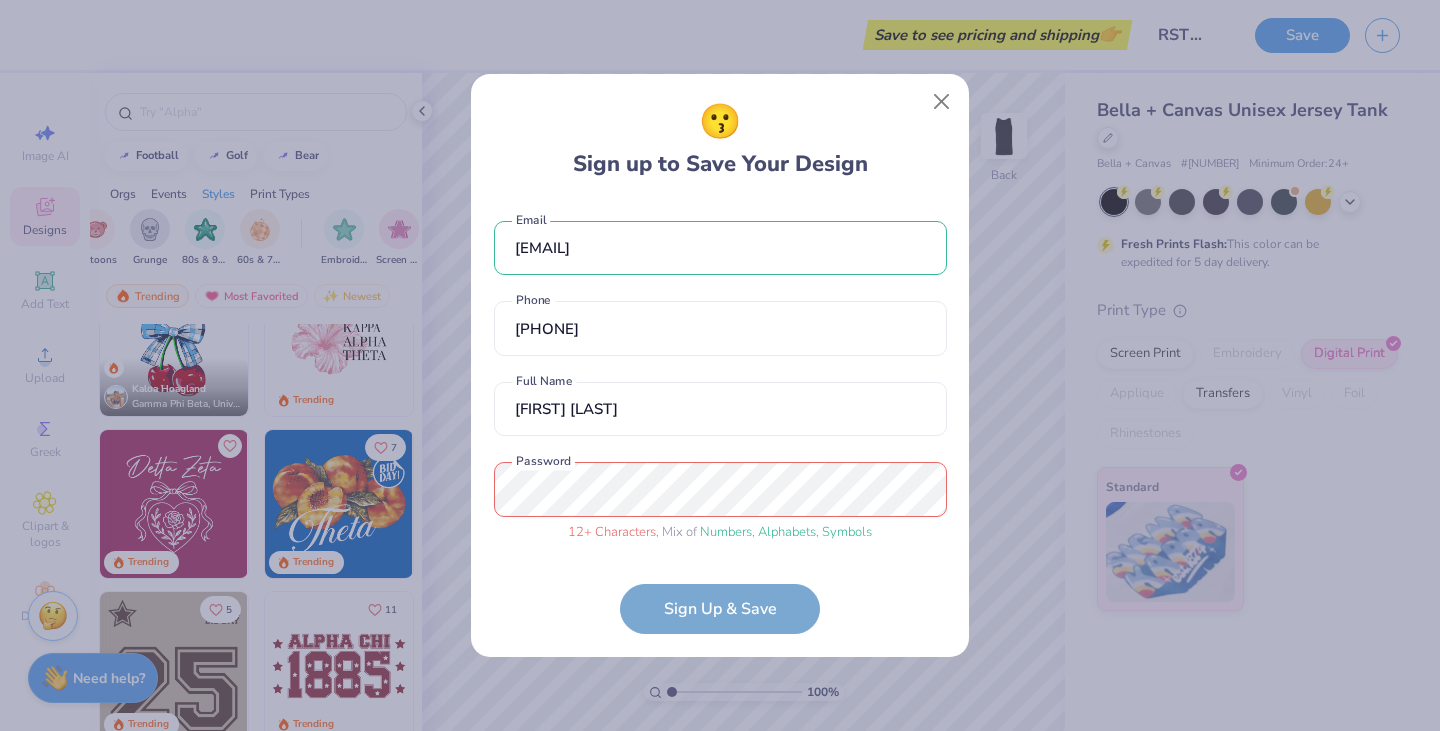 click on "[EMAIL] Email [PHONE] Phone [FIRST] [LAST] Full Name 12 + Characters , Mix of   Numbers ,   Alphabets ,   Symbols Password Sign Up & Save" at bounding box center [720, 418] 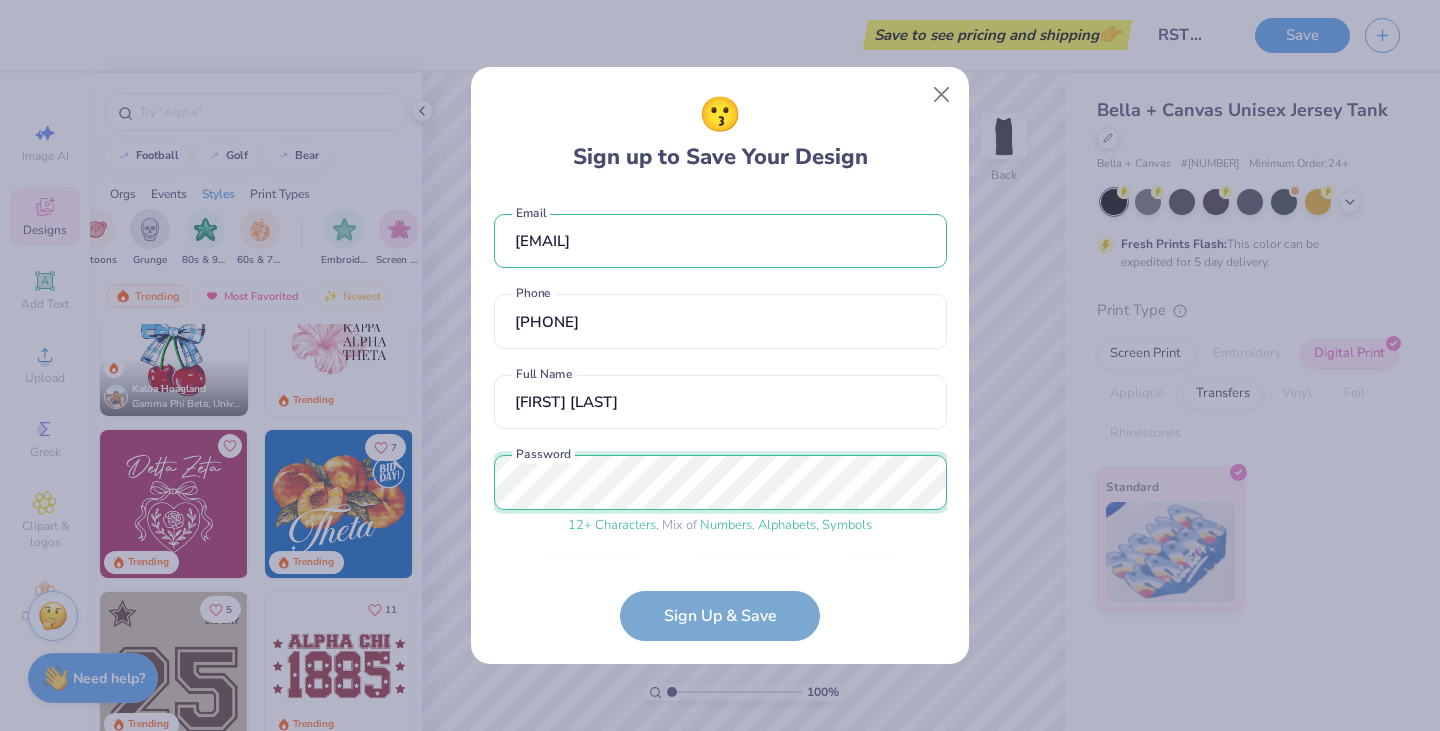 scroll, scrollTop: 62, scrollLeft: 0, axis: vertical 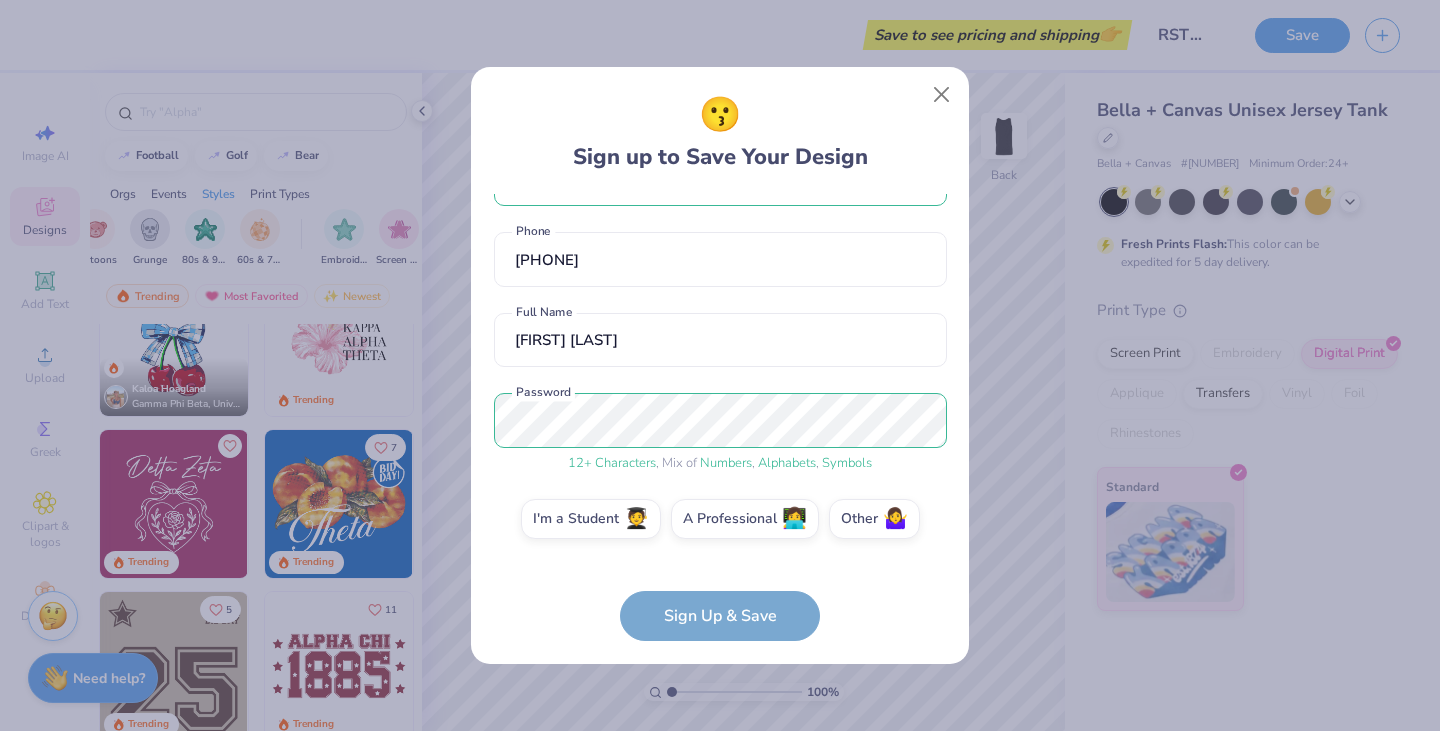 click on "[EMAIL] Email [PHONE] Phone [FIRST] [LAST] Full Name 12 + Characters , Mix of   Numbers ,   Alphabets ,   Symbols Password I'm a Student 🧑‍🎓 A Professional 👩‍💻 Other 🤷‍♀️ Sign Up & Save" at bounding box center [720, 418] 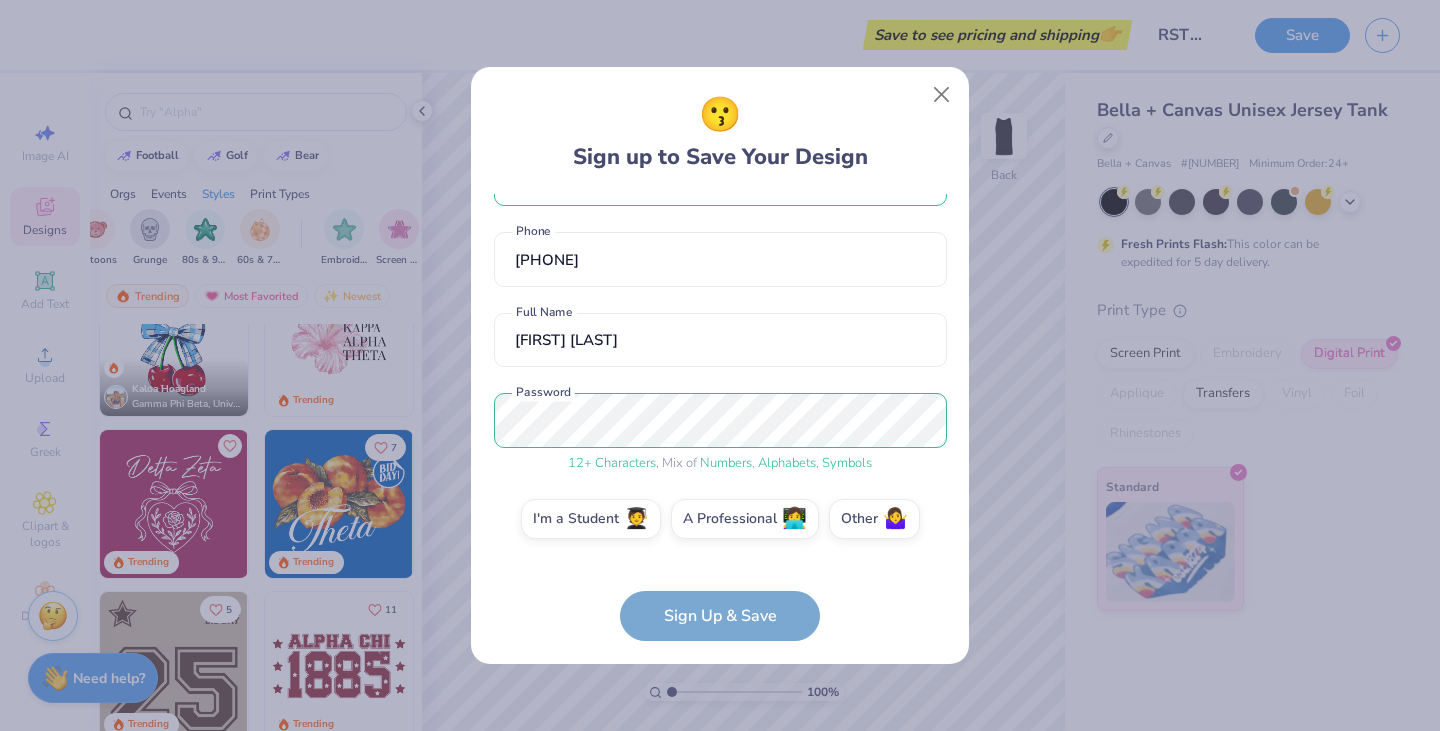 click on "[EMAIL] Email [PHONE] Phone [FIRST] [LAST] Full Name 12 + Characters , Mix of   Numbers ,   Alphabets ,   Symbols Password I'm a Student 🧑‍🎓 A Professional 👩‍💻 Other 🤷‍♀️ Sign Up & Save" at bounding box center [720, 418] 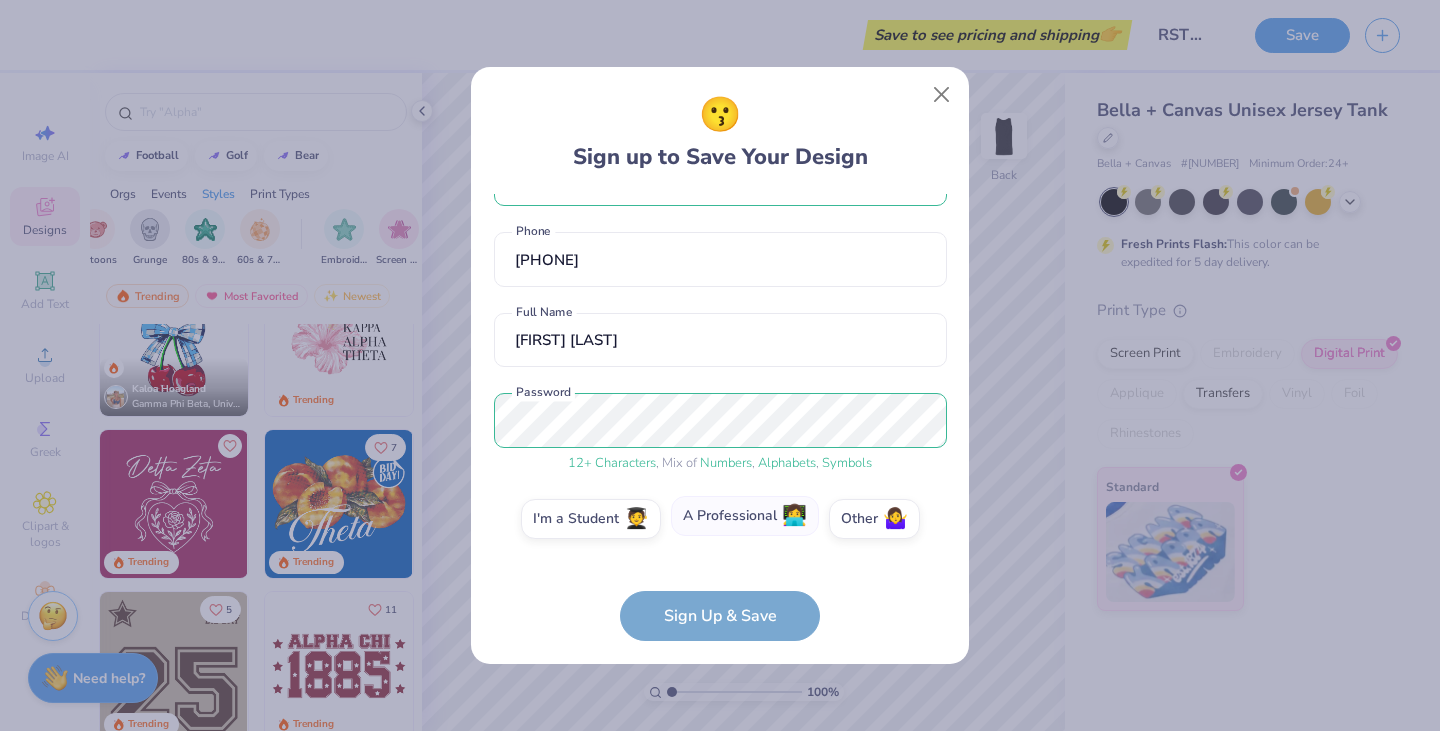 click on "A Professional 👩‍💻" at bounding box center [745, 516] 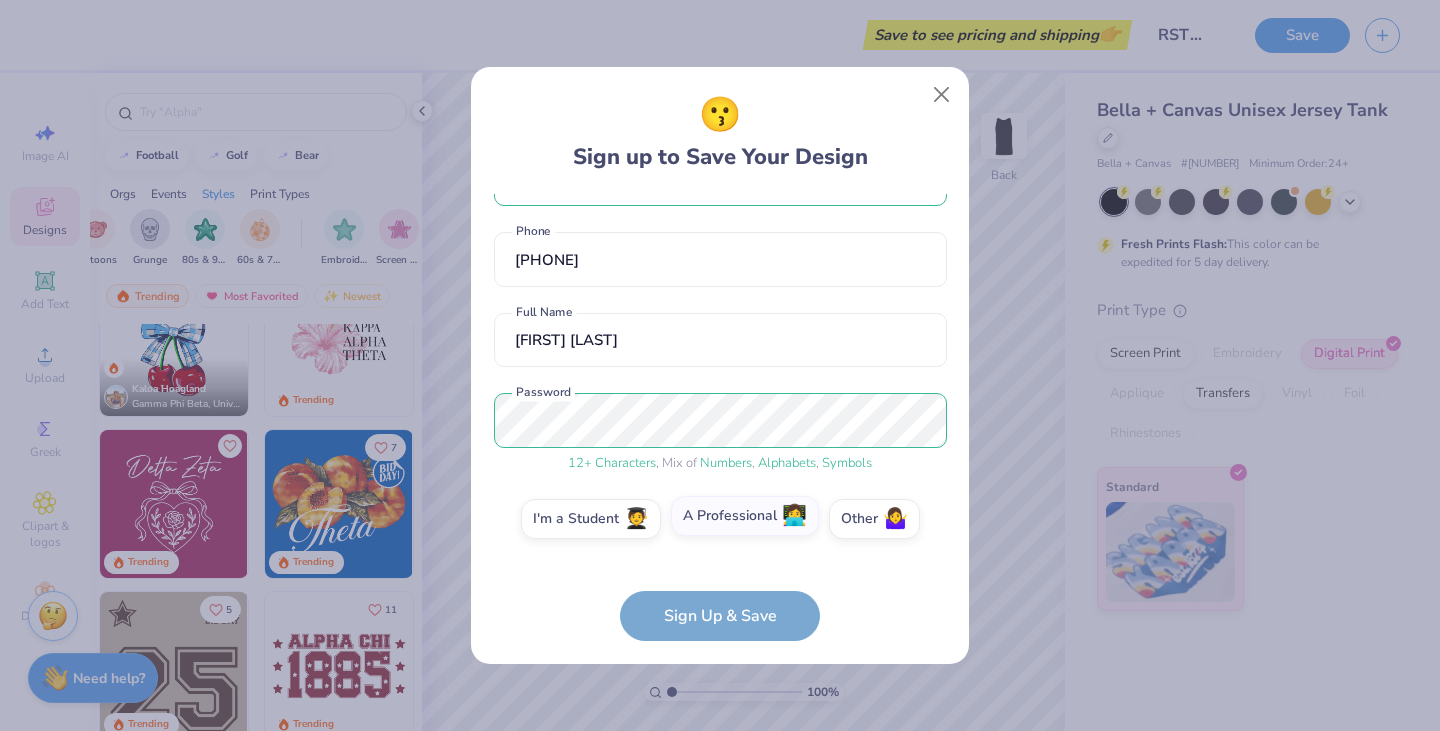 click on "A Professional 👩‍💻" at bounding box center (720, 586) 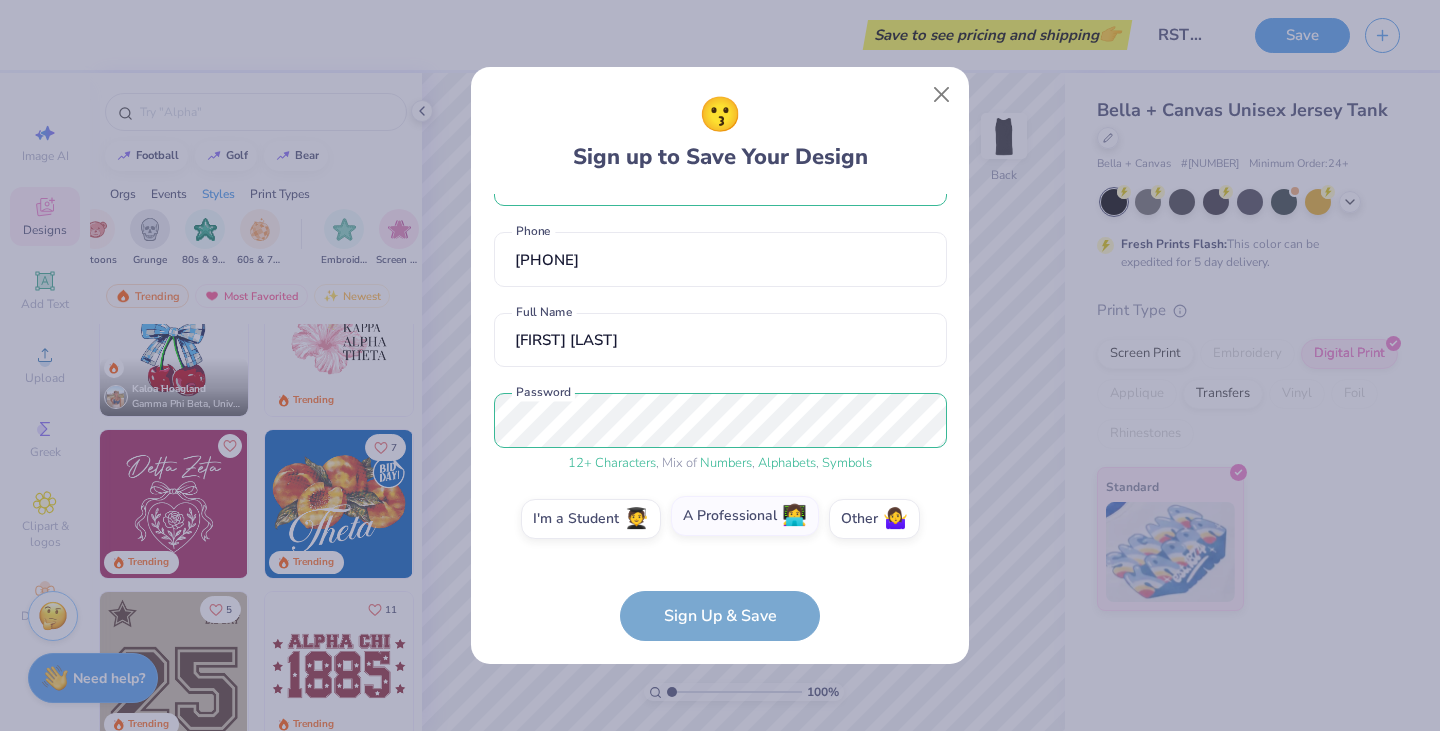 radio on "false" 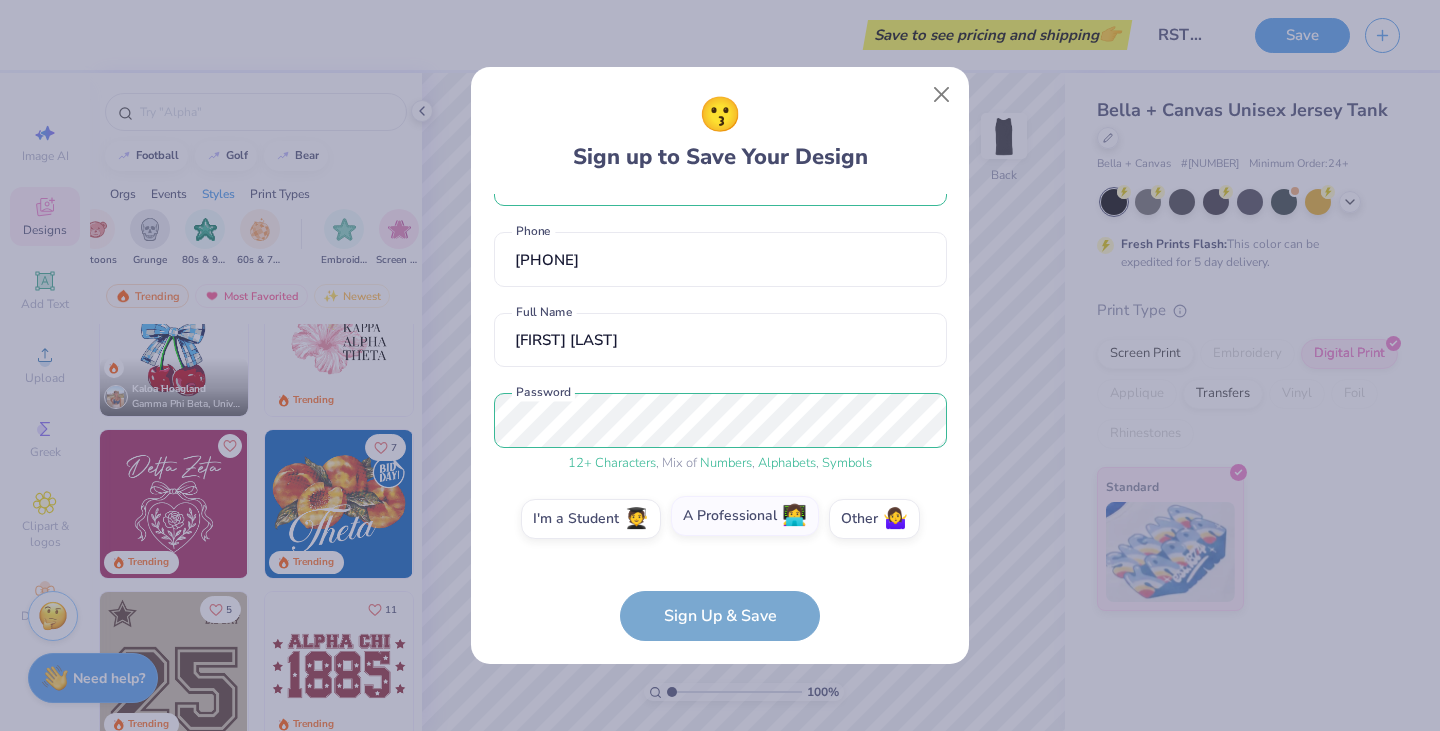 scroll, scrollTop: 223, scrollLeft: 0, axis: vertical 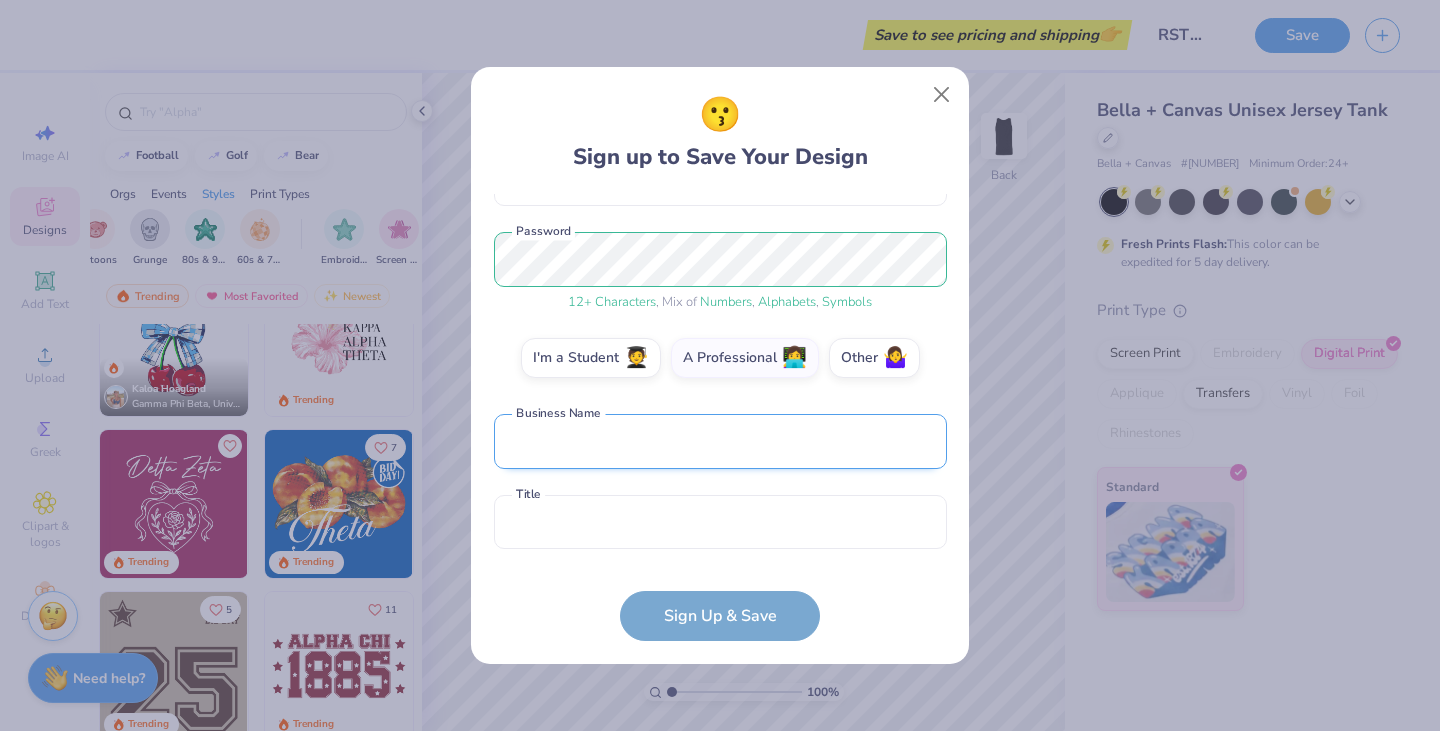 click at bounding box center (720, 441) 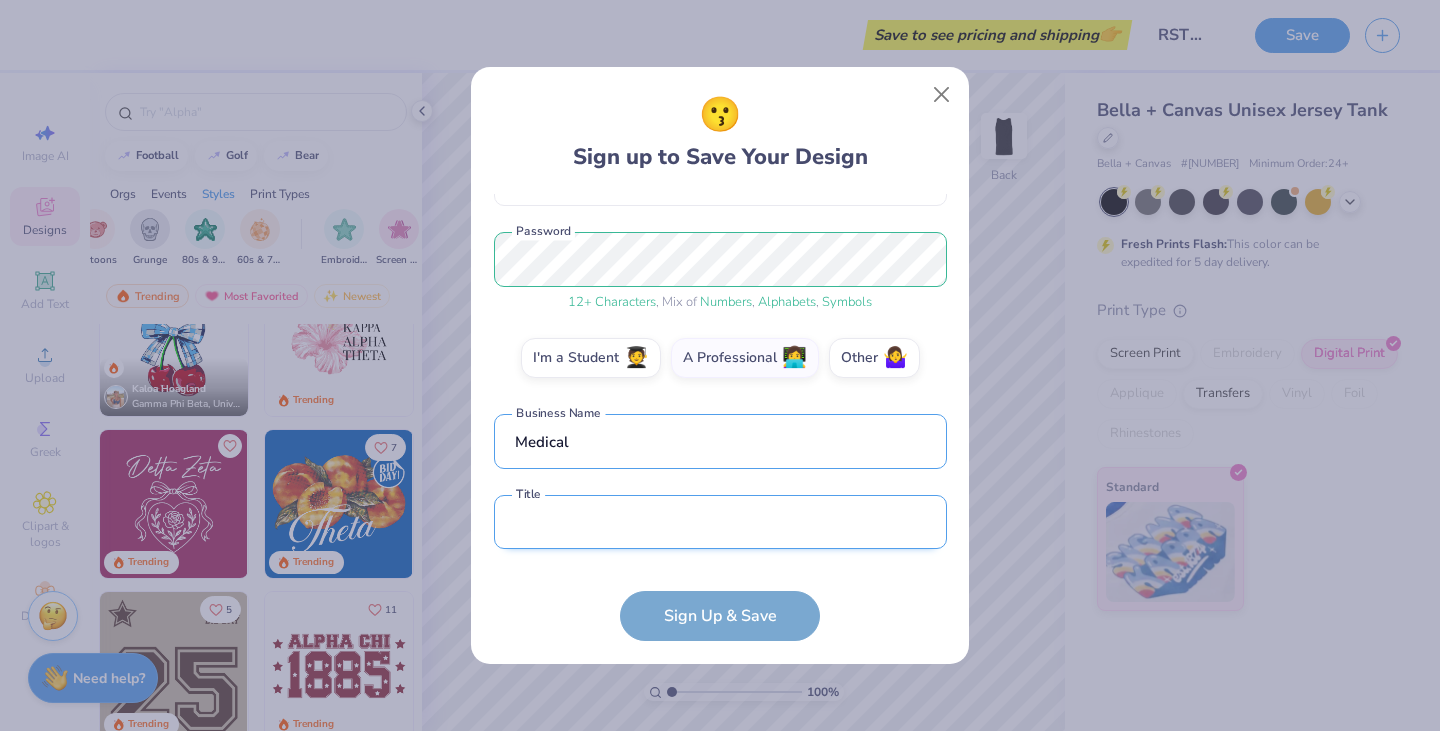 type on "Medical" 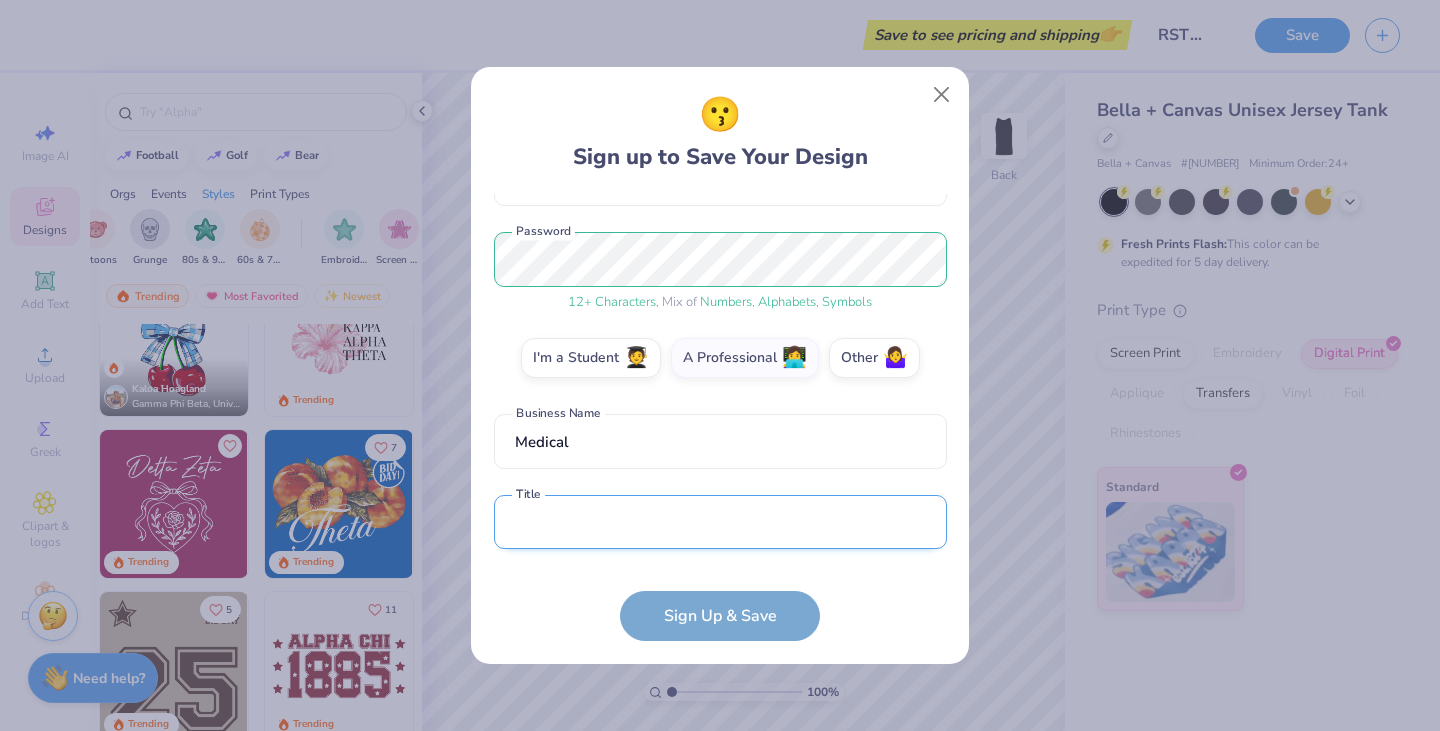click at bounding box center [720, 522] 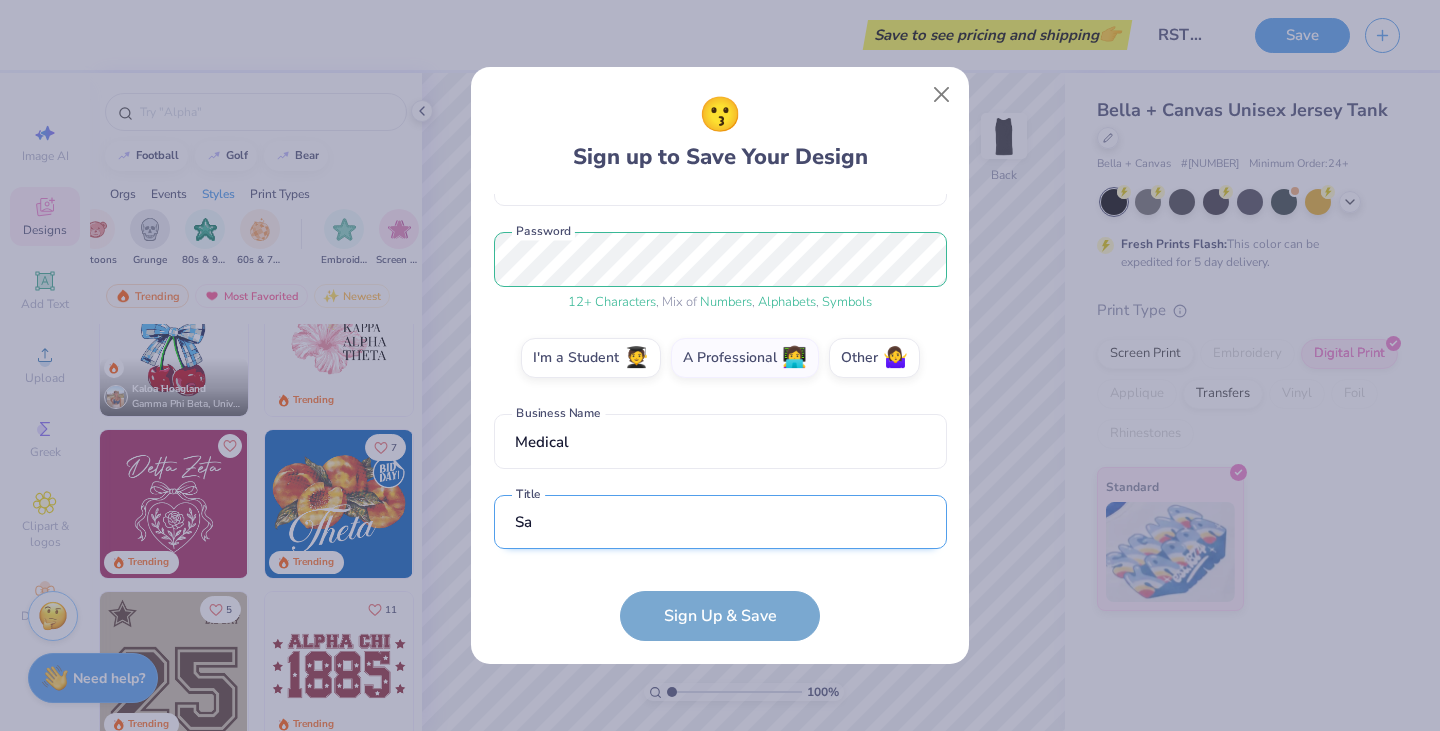 scroll, scrollTop: 343, scrollLeft: 0, axis: vertical 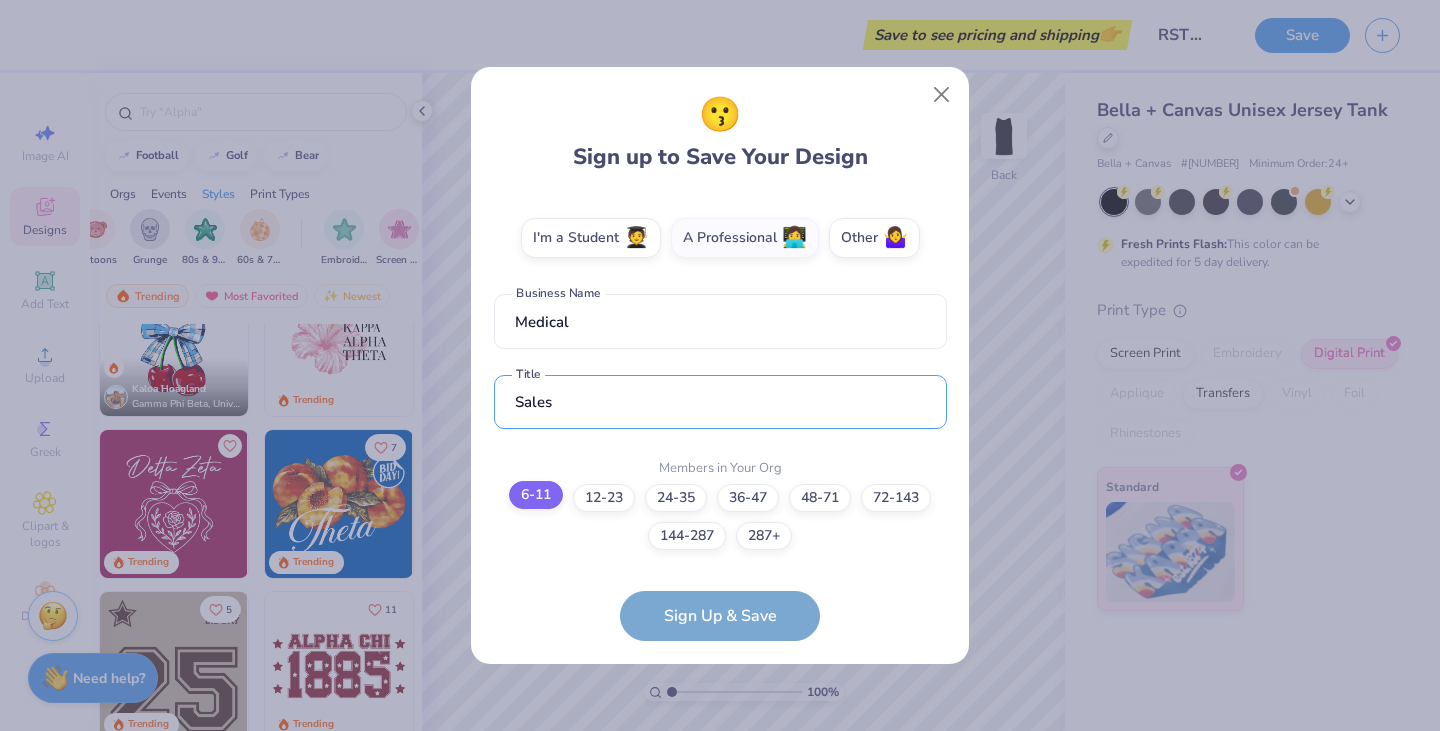 type on "Sales" 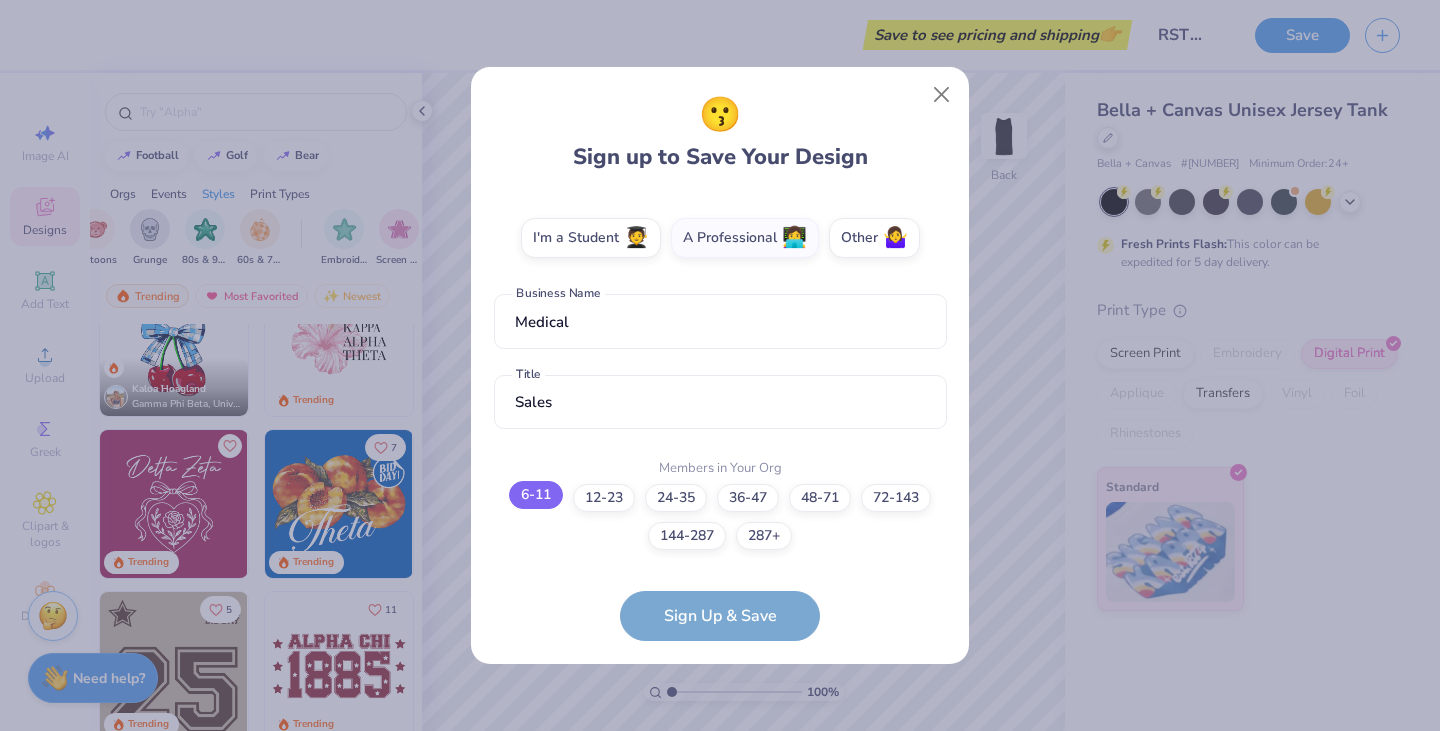 click on "6-11" at bounding box center (536, 495) 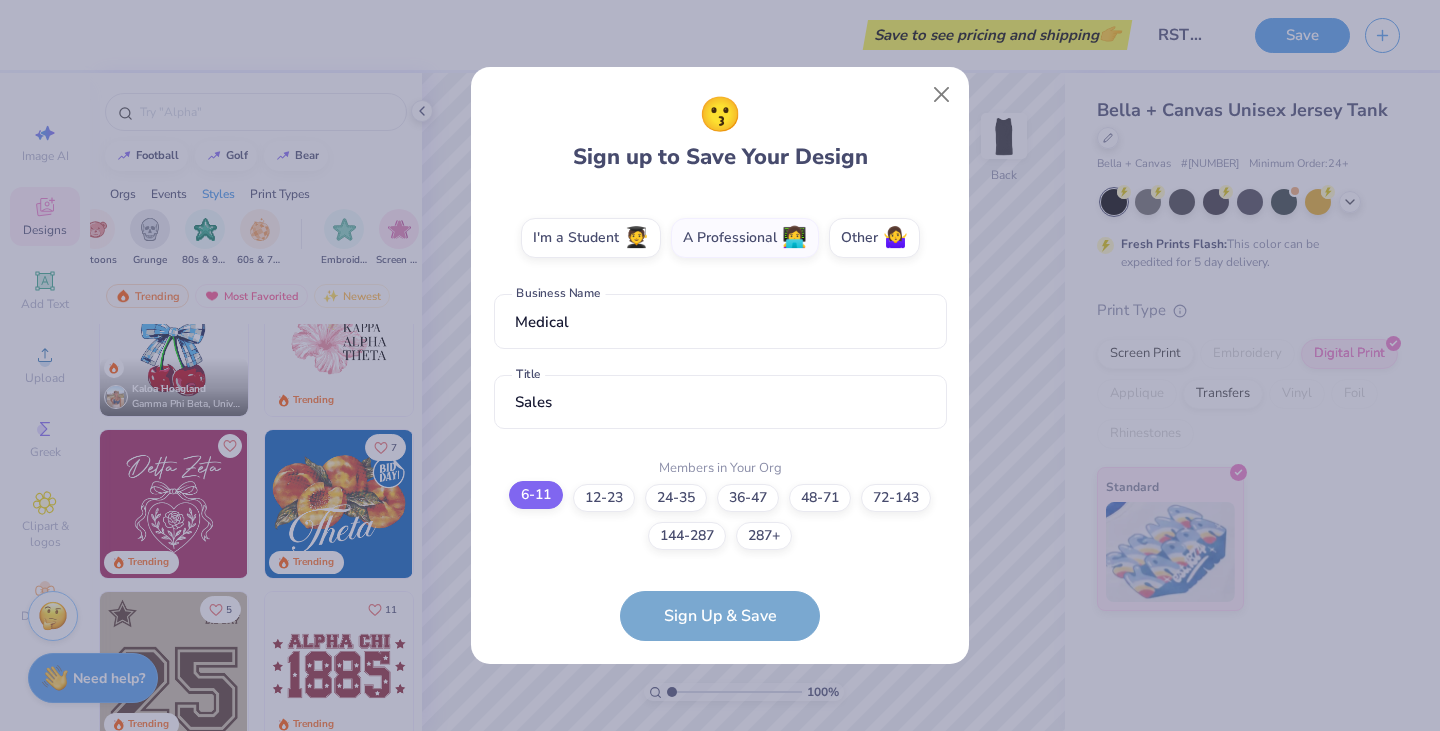 click on "6-11" at bounding box center (720, 859) 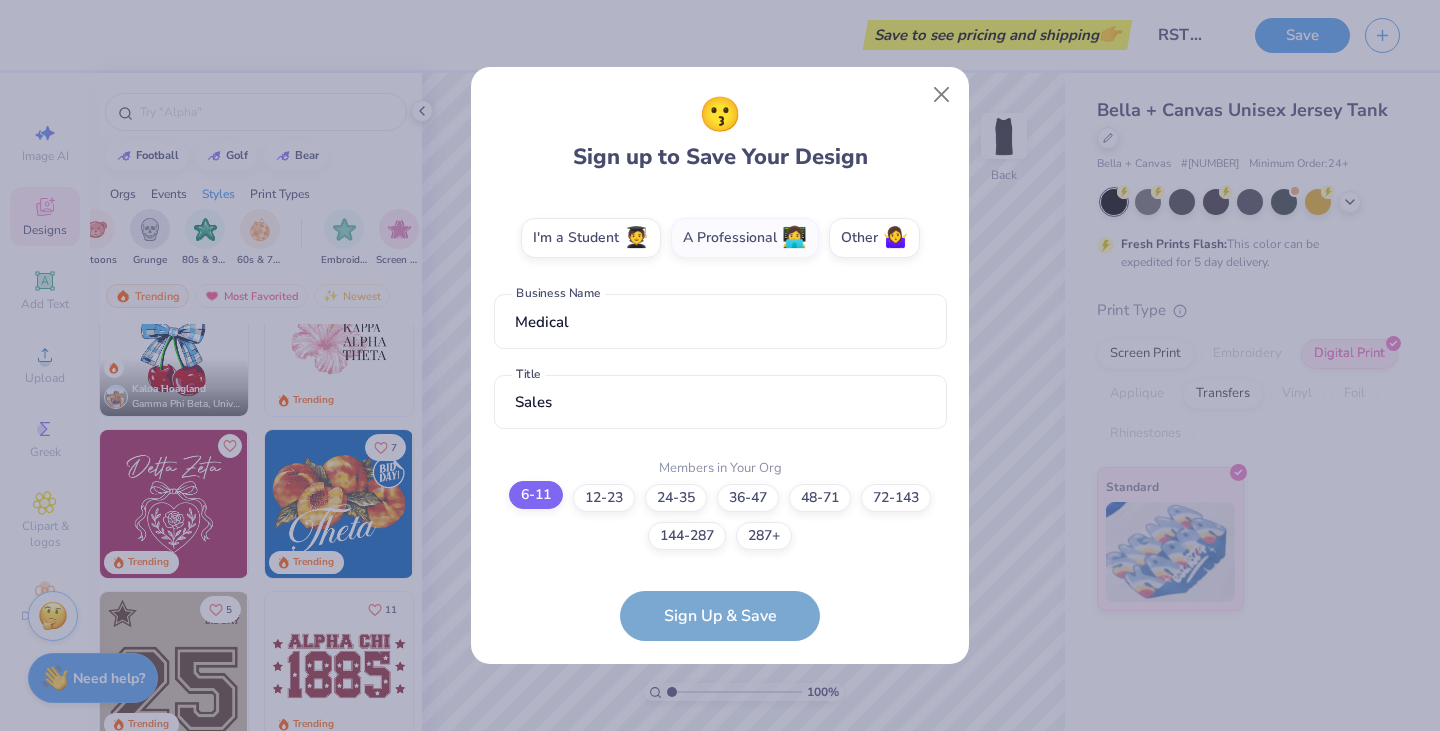 radio on "false" 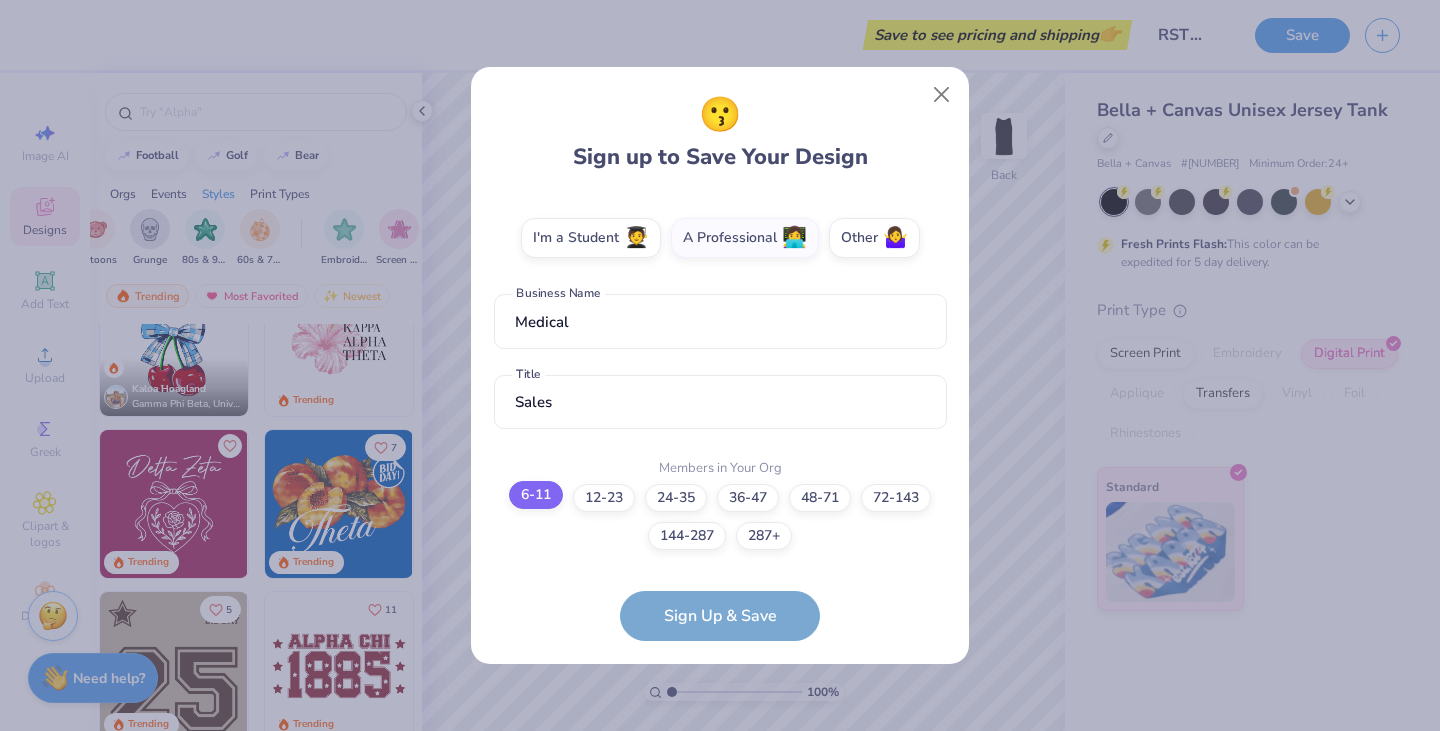 scroll, scrollTop: 424, scrollLeft: 0, axis: vertical 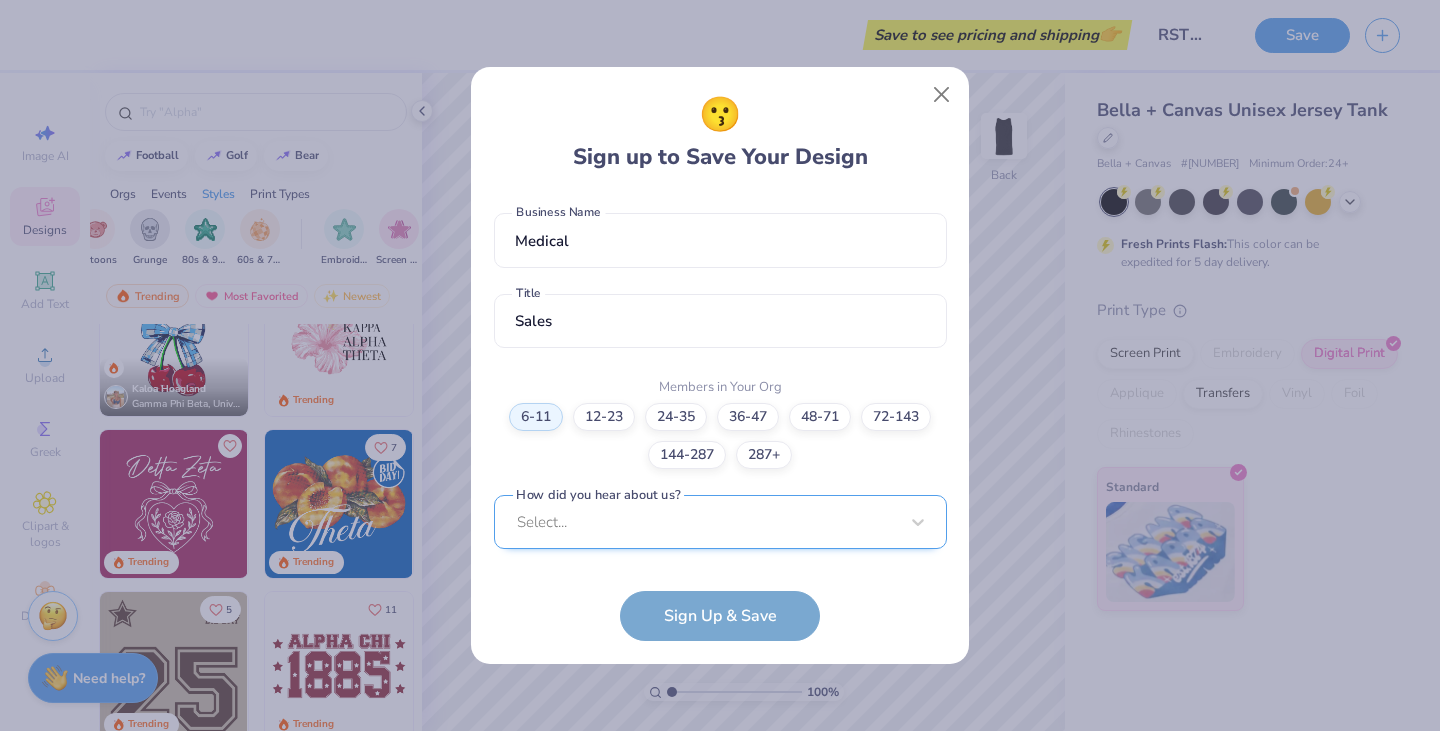 click on "Select..." at bounding box center [720, 522] 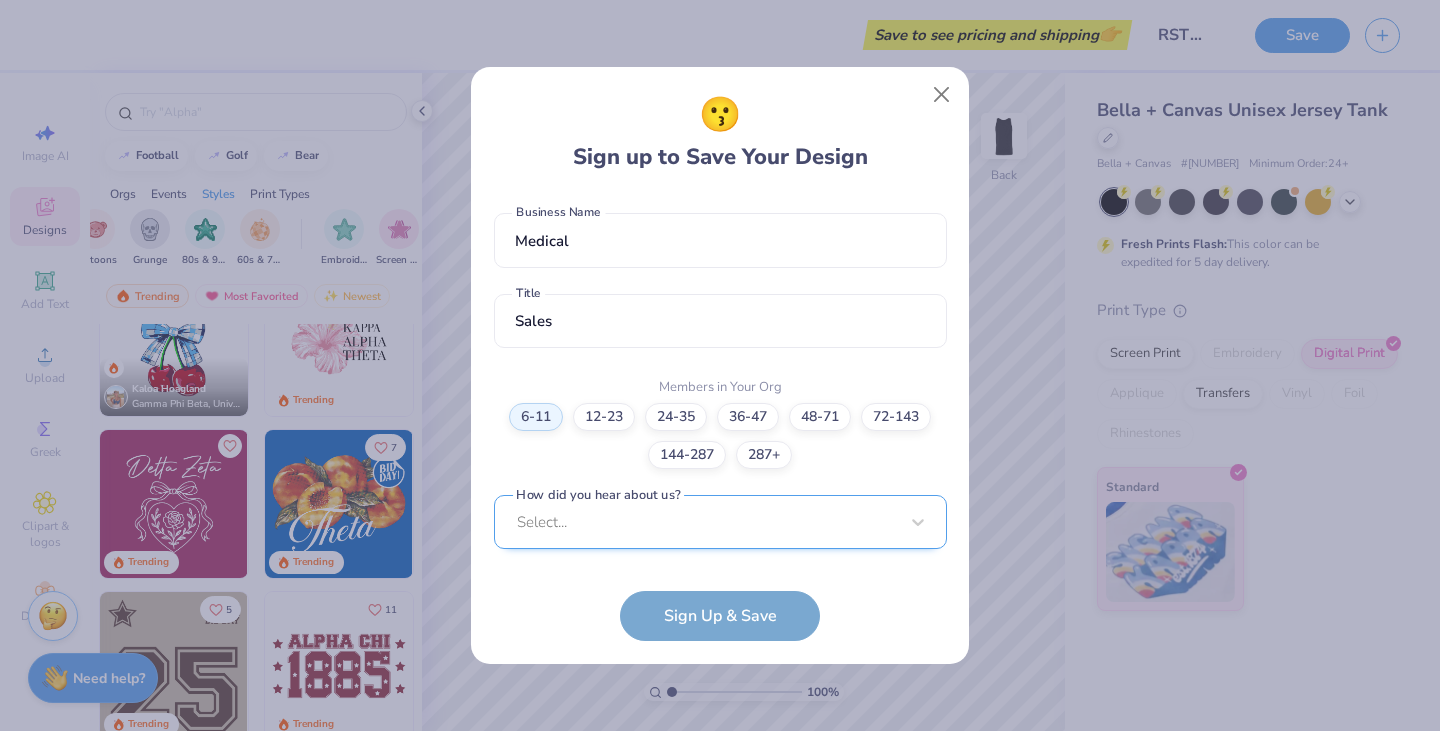 scroll, scrollTop: 724, scrollLeft: 0, axis: vertical 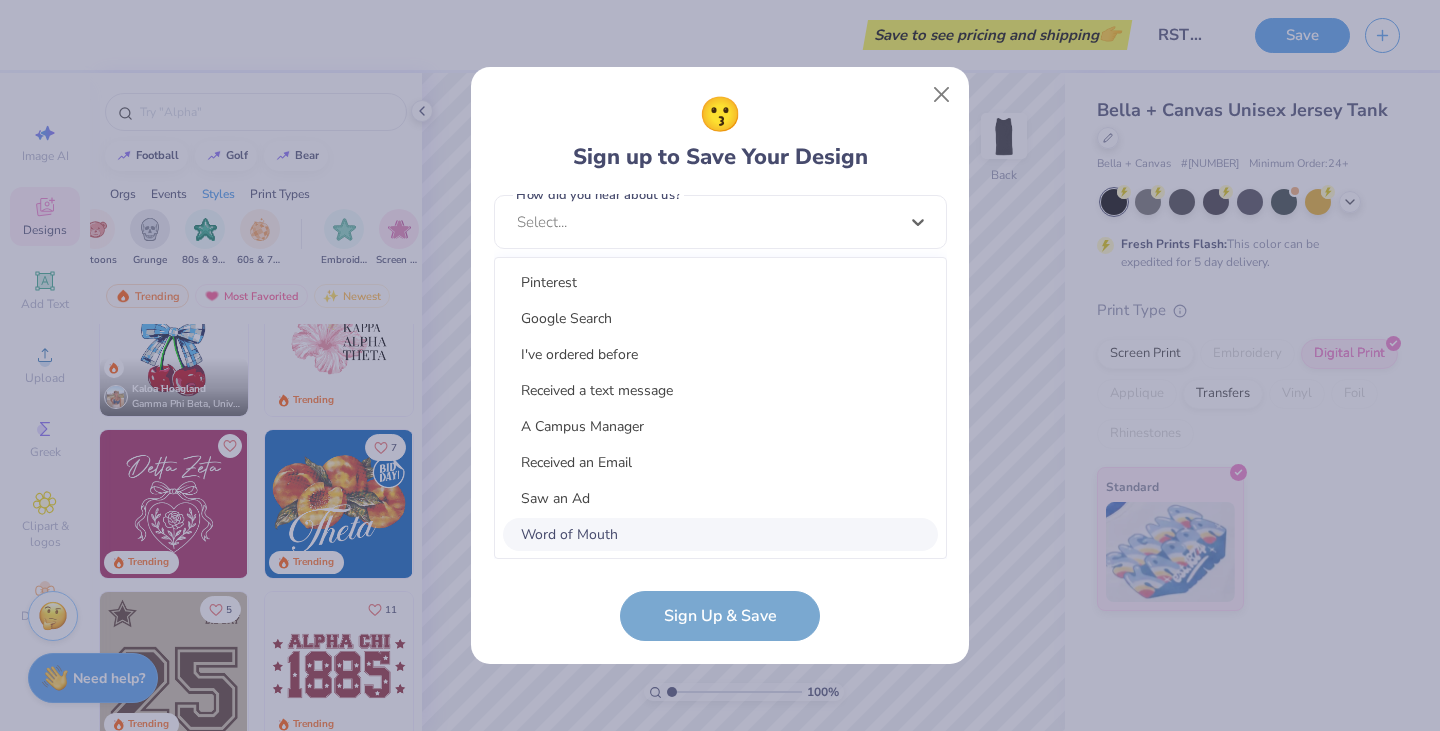 click on "Word of Mouth" at bounding box center (720, 534) 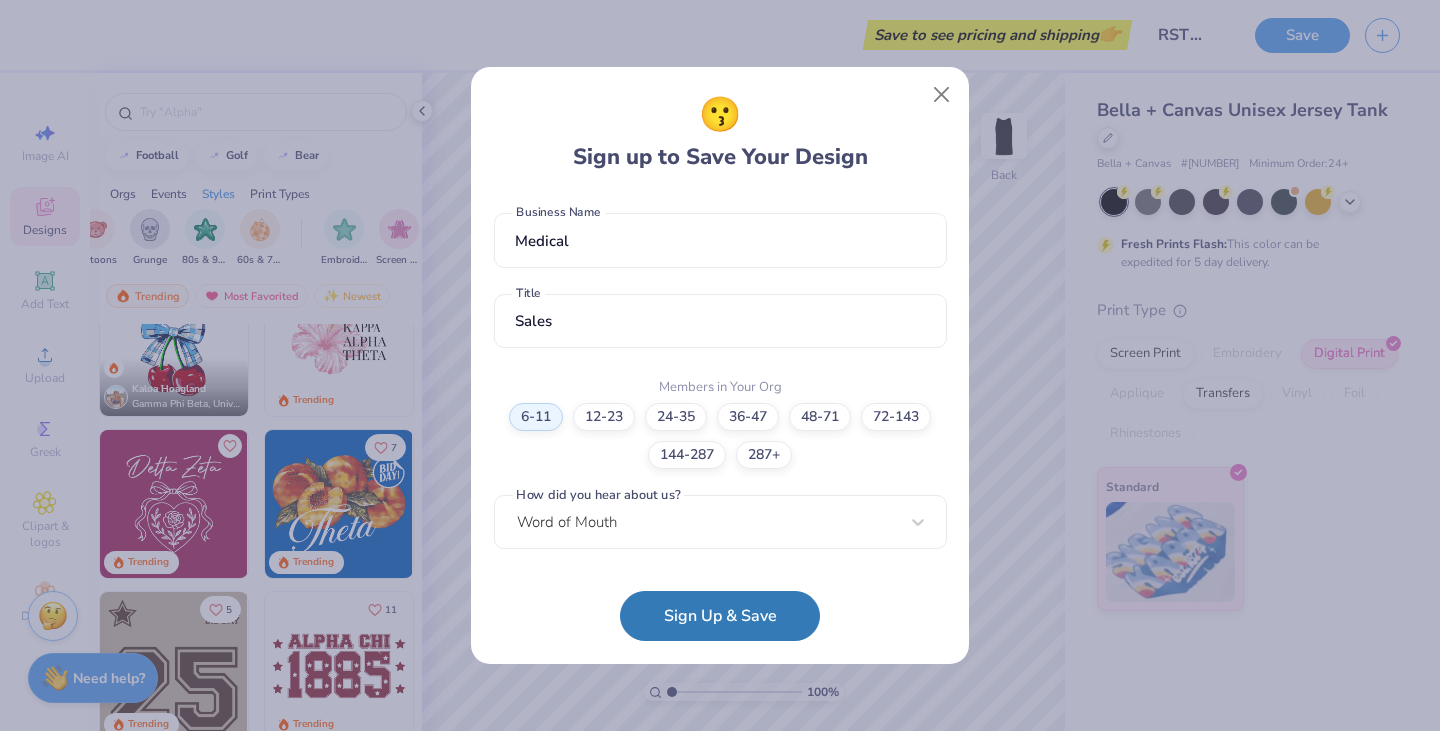 scroll, scrollTop: 424, scrollLeft: 0, axis: vertical 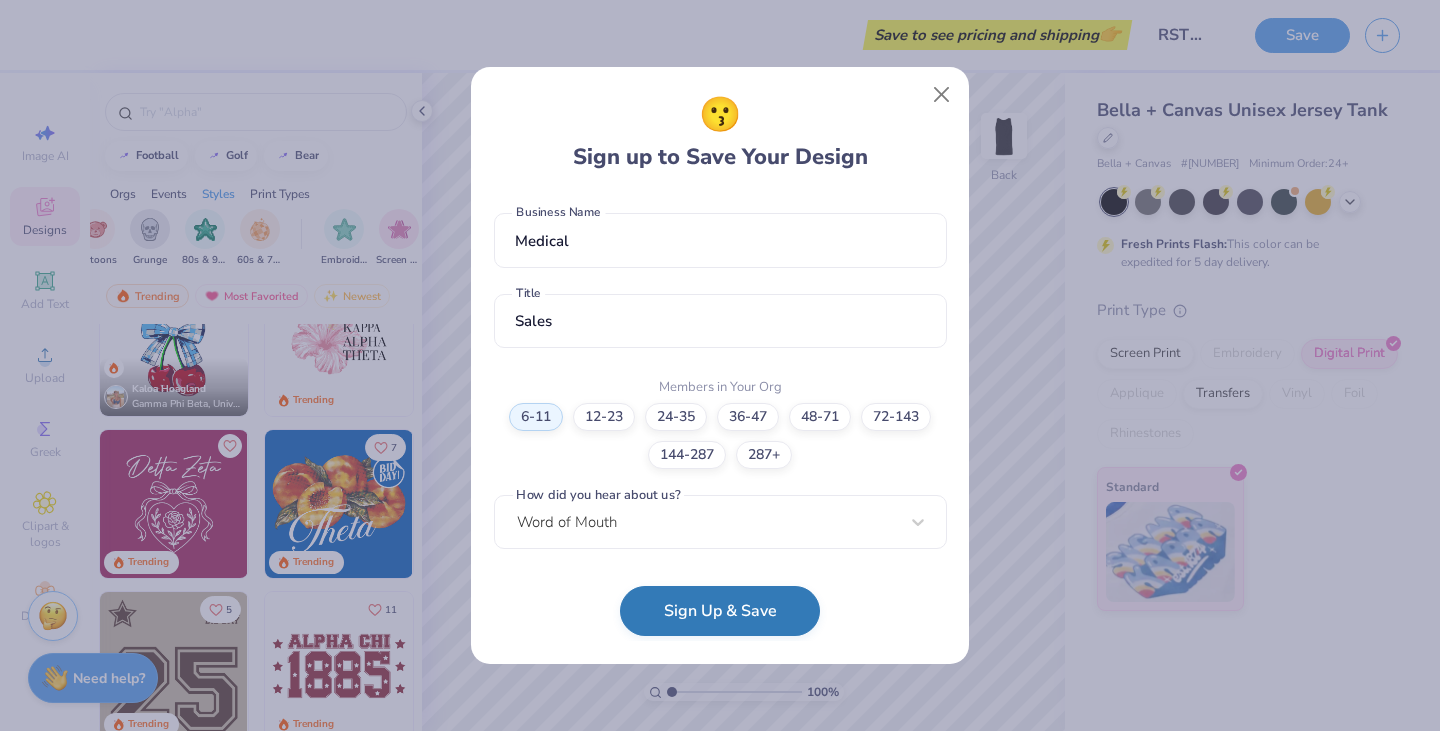 click on "Sign Up & Save" at bounding box center (720, 611) 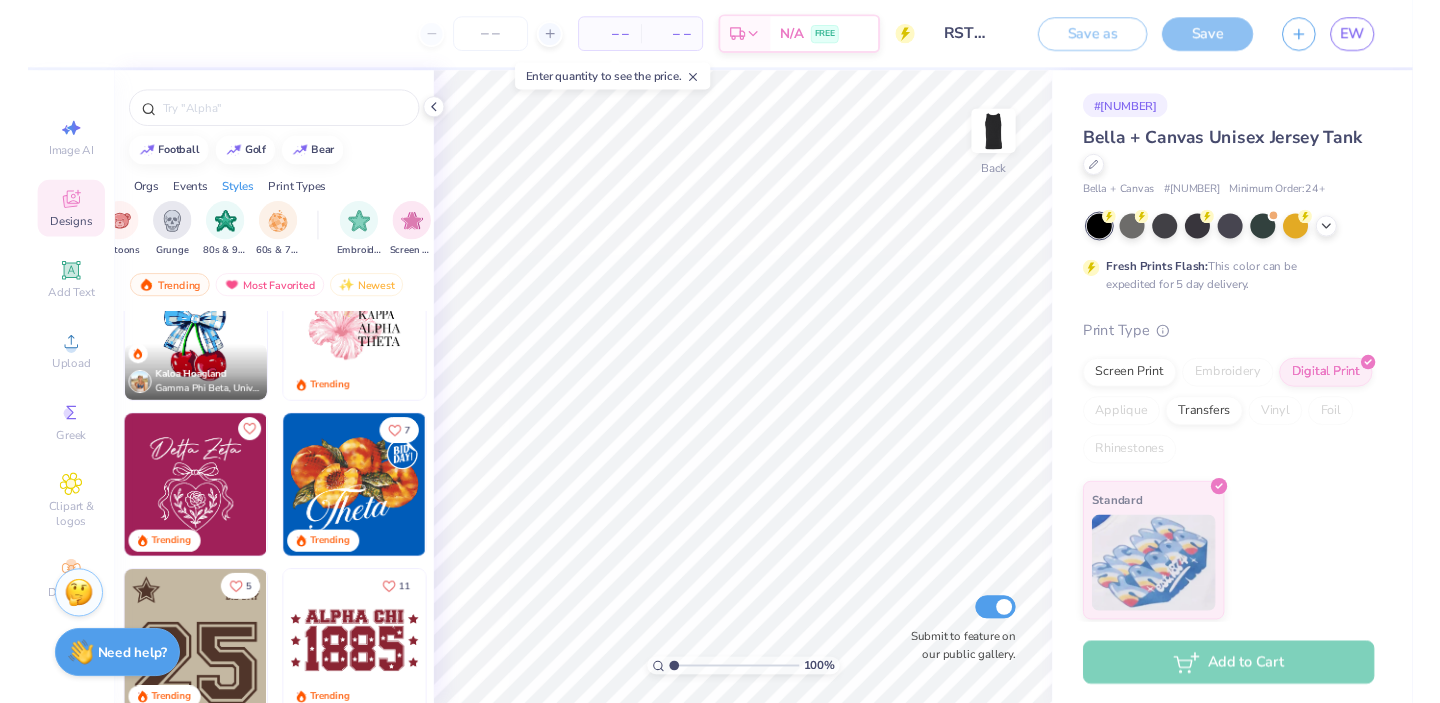 scroll, scrollTop: 0, scrollLeft: 18, axis: horizontal 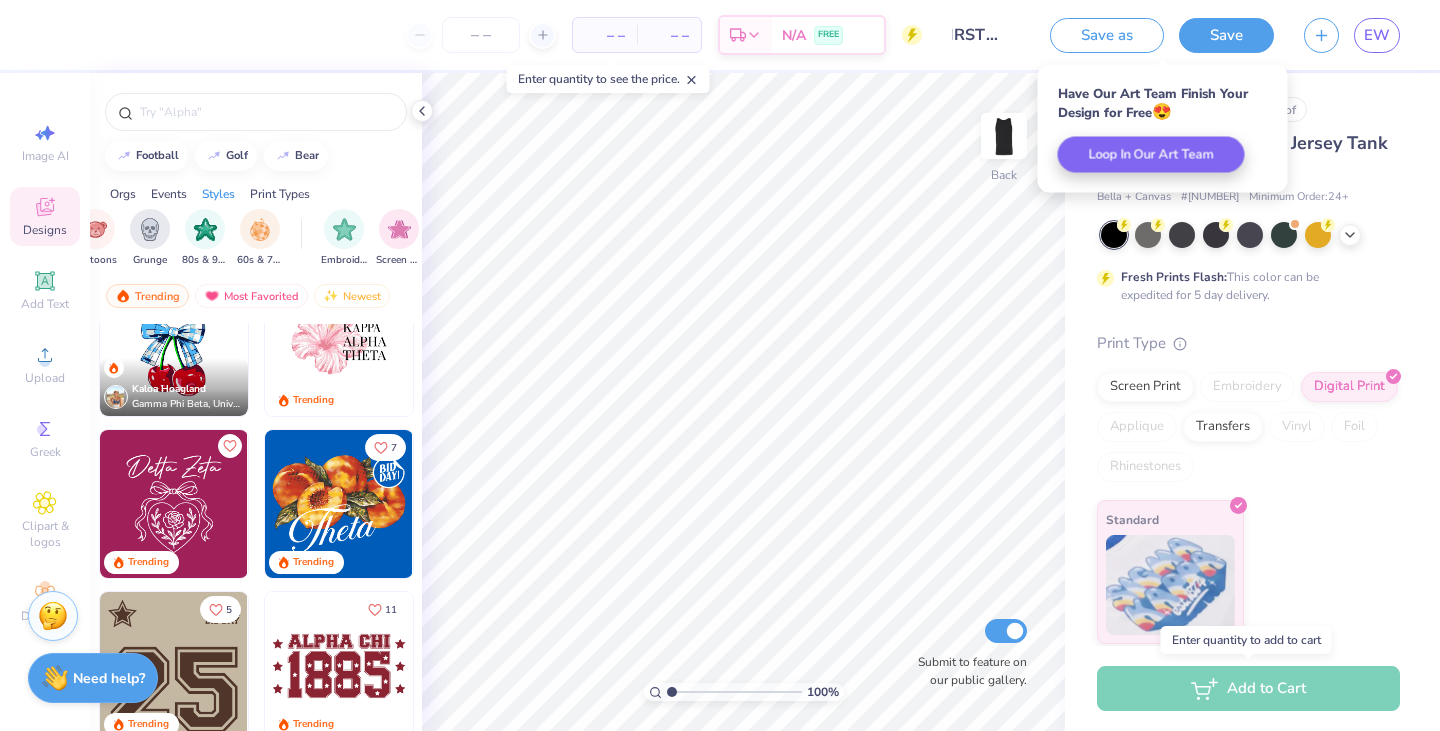 click on "Add to Cart" at bounding box center [1248, 688] 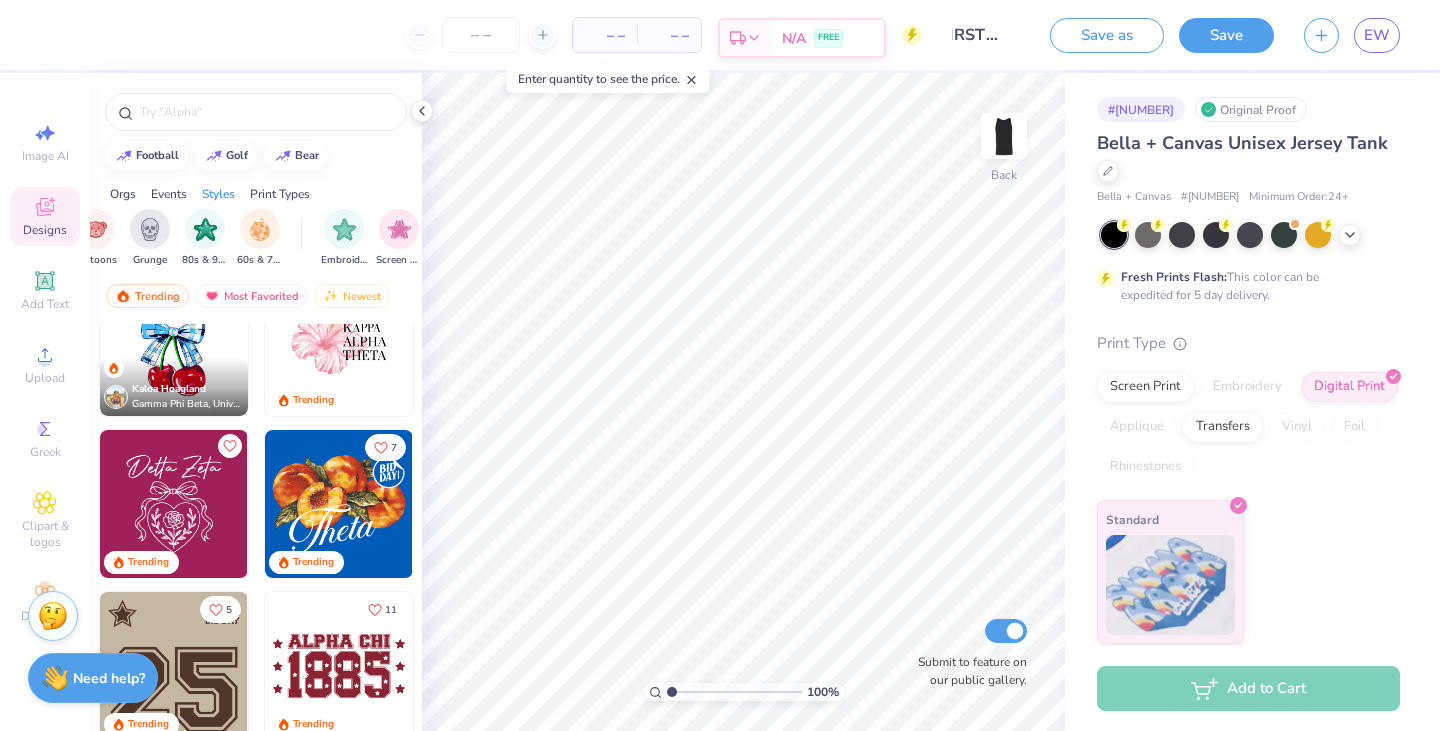 click on "N/A FREE" at bounding box center (828, 38) 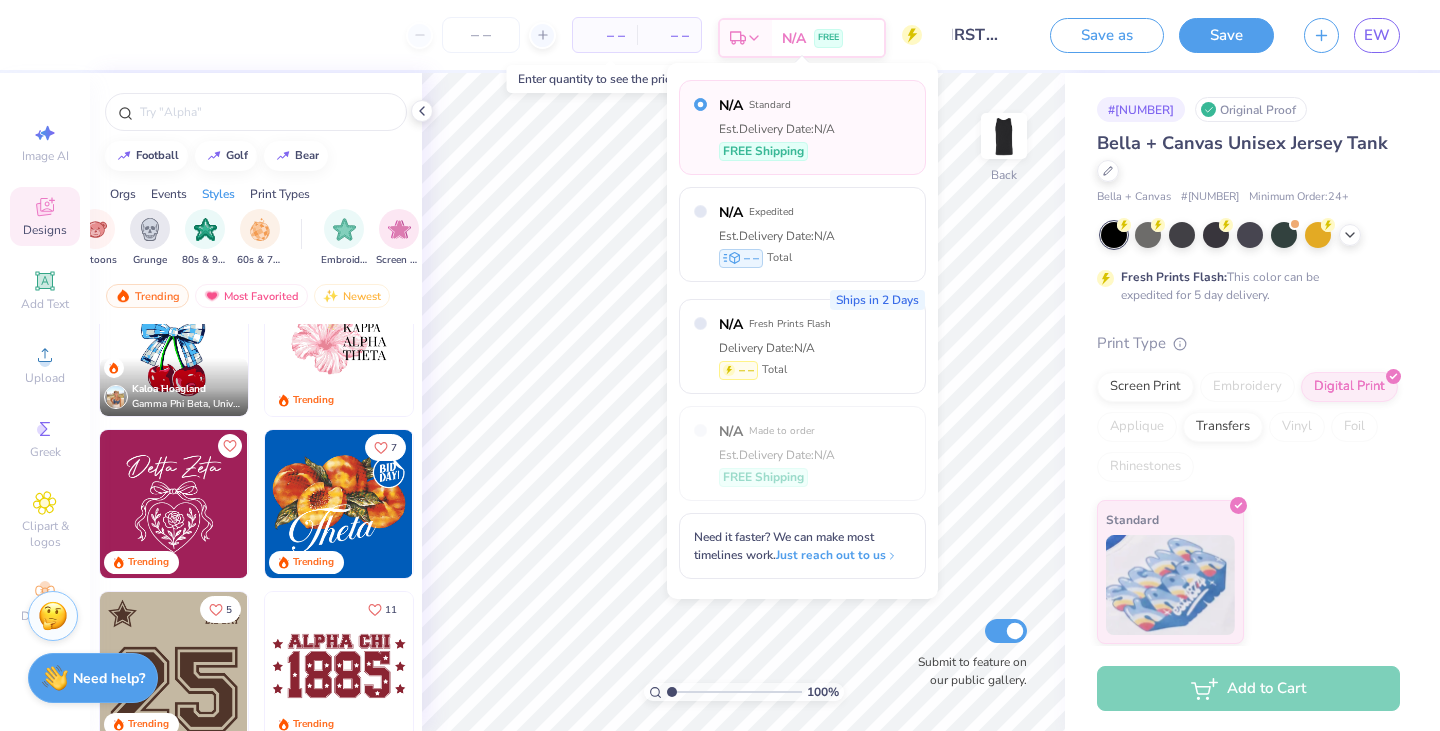 click on "Est.  Delivery" at bounding box center (746, 38) 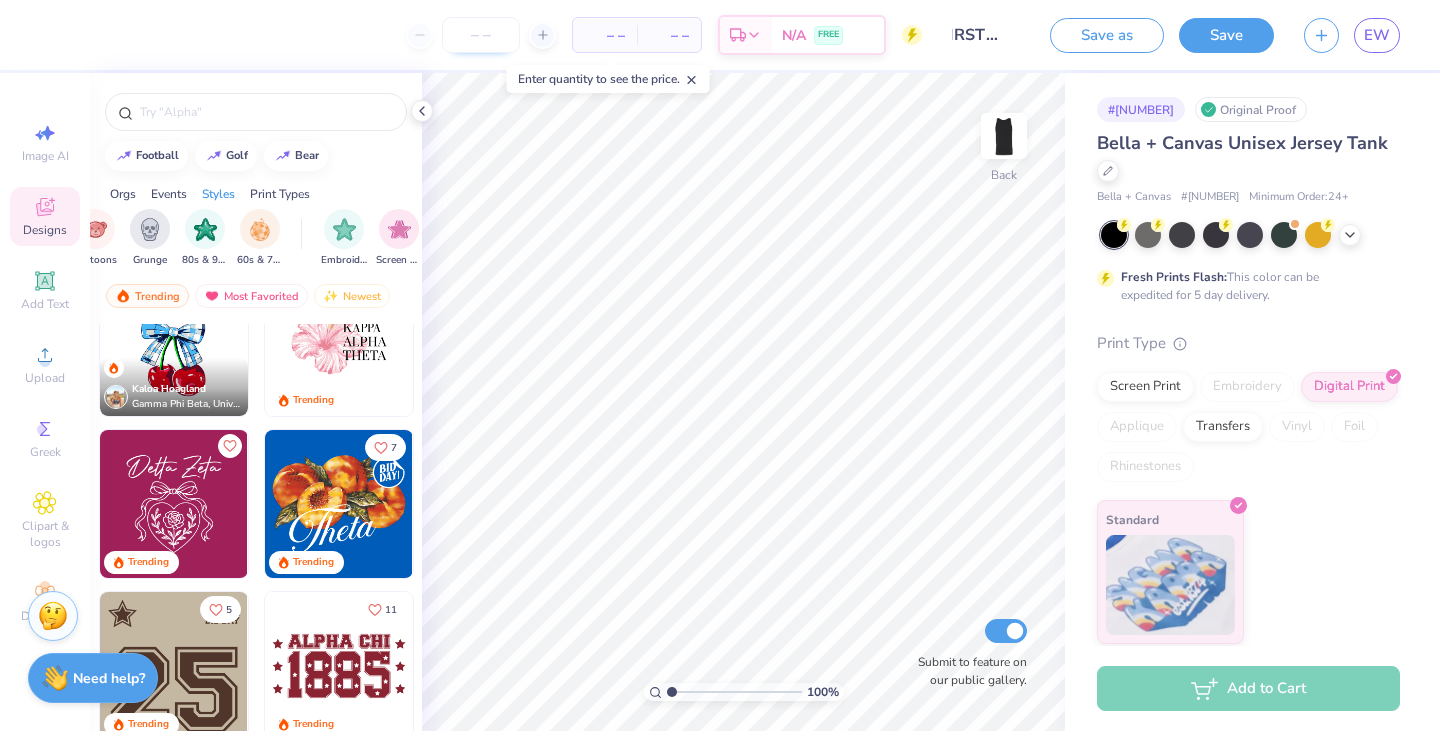 click at bounding box center [481, 35] 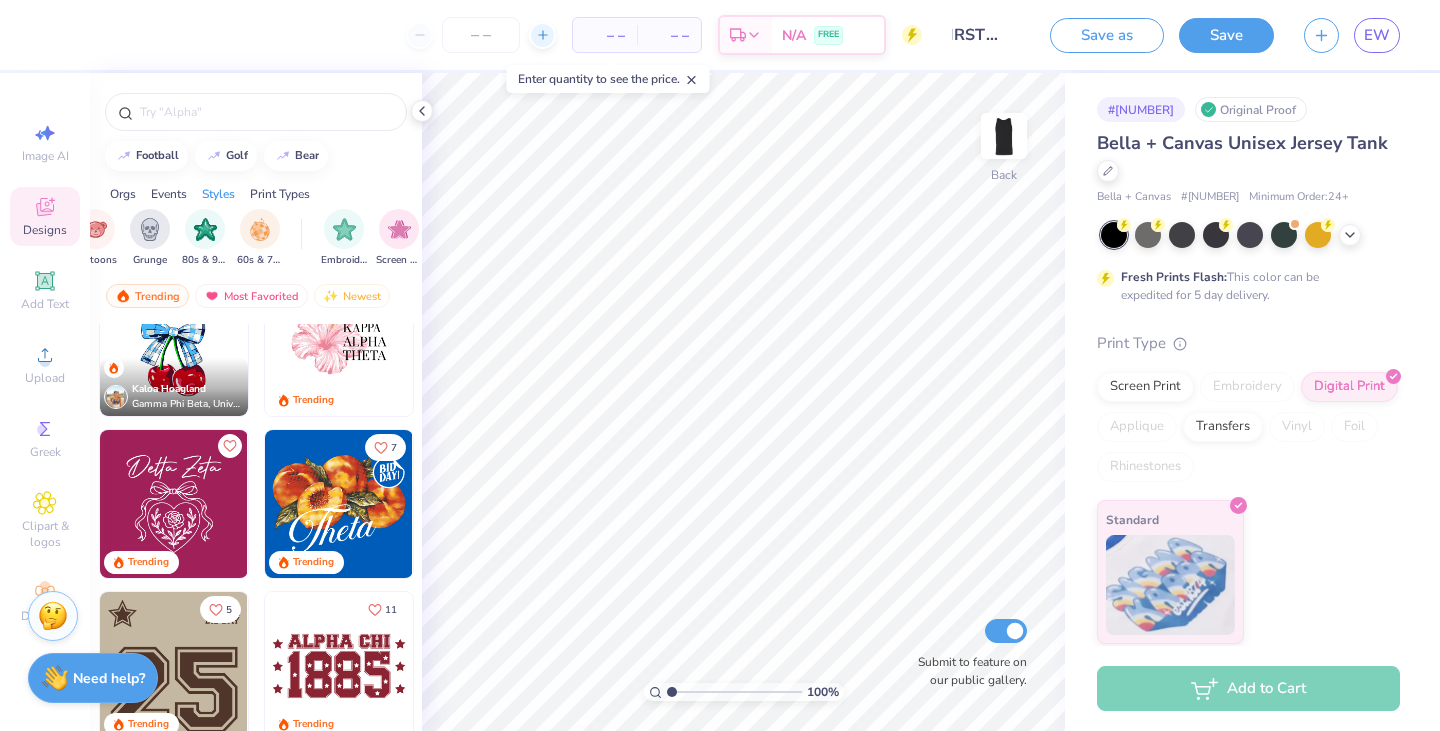 click at bounding box center [542, 35] 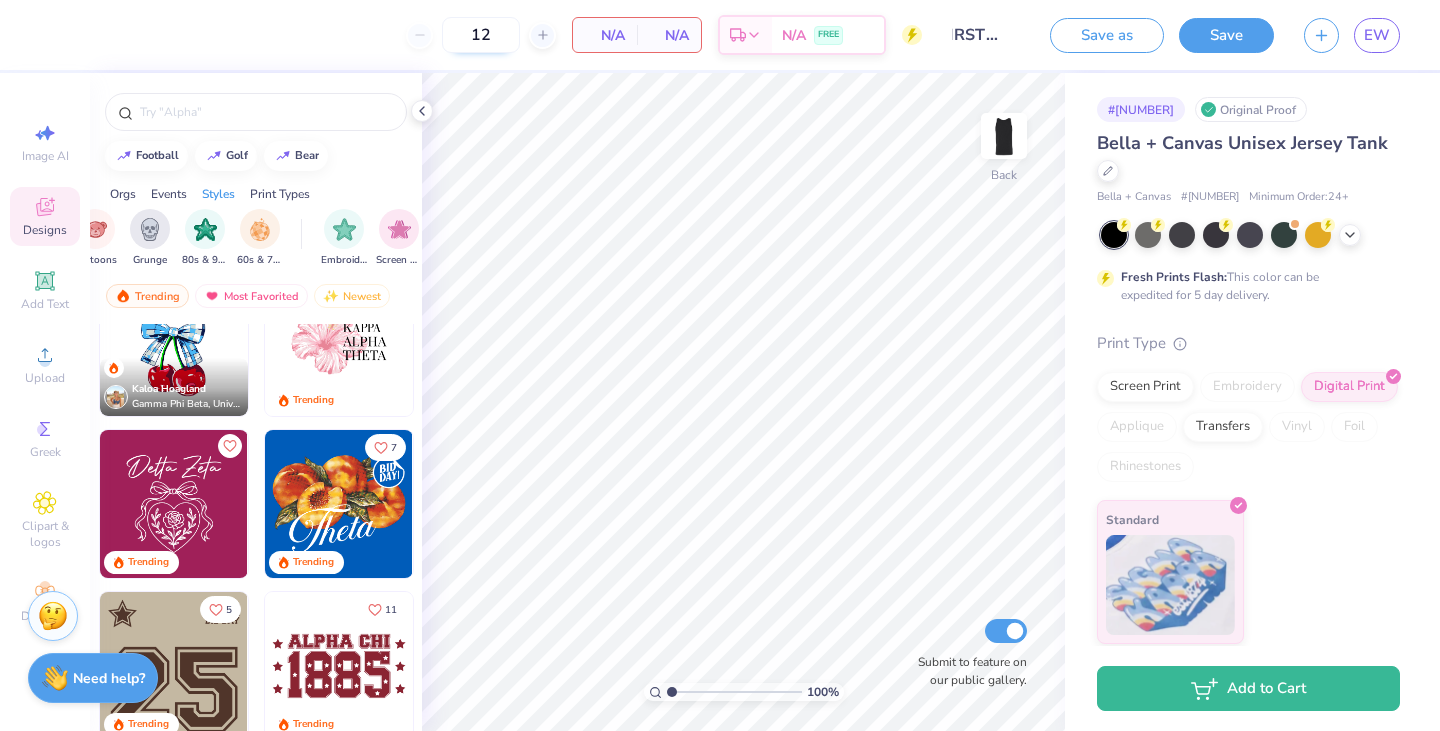click on "12" at bounding box center (481, 35) 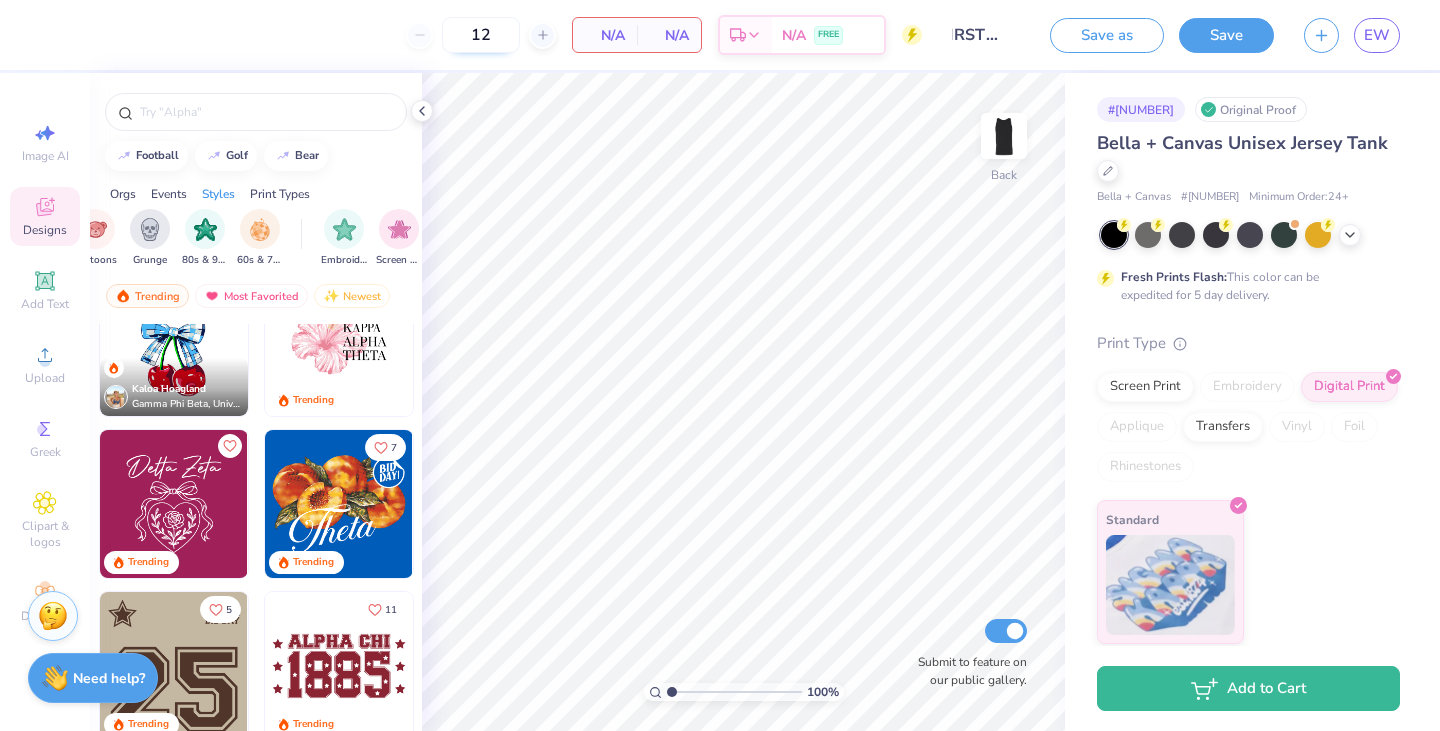 click on "12" at bounding box center (481, 35) 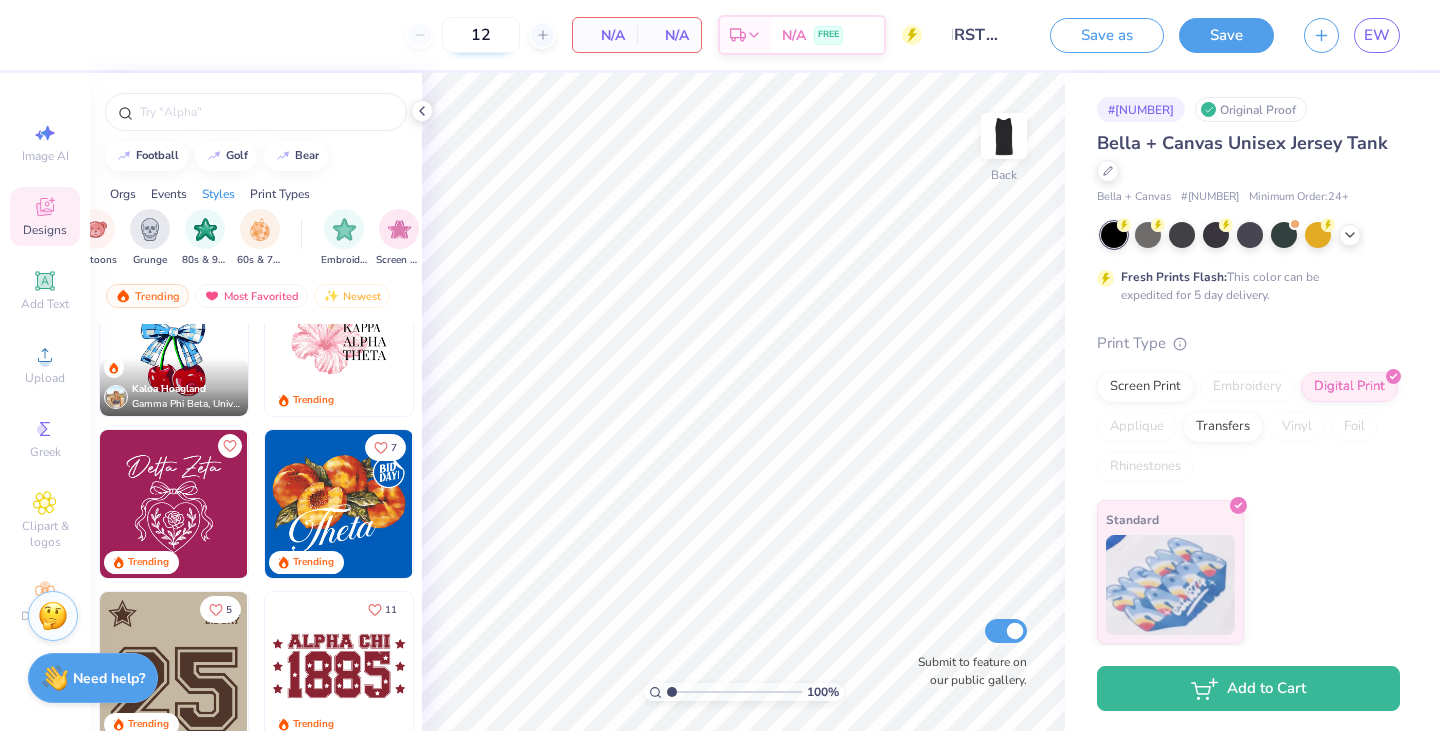 type on "1" 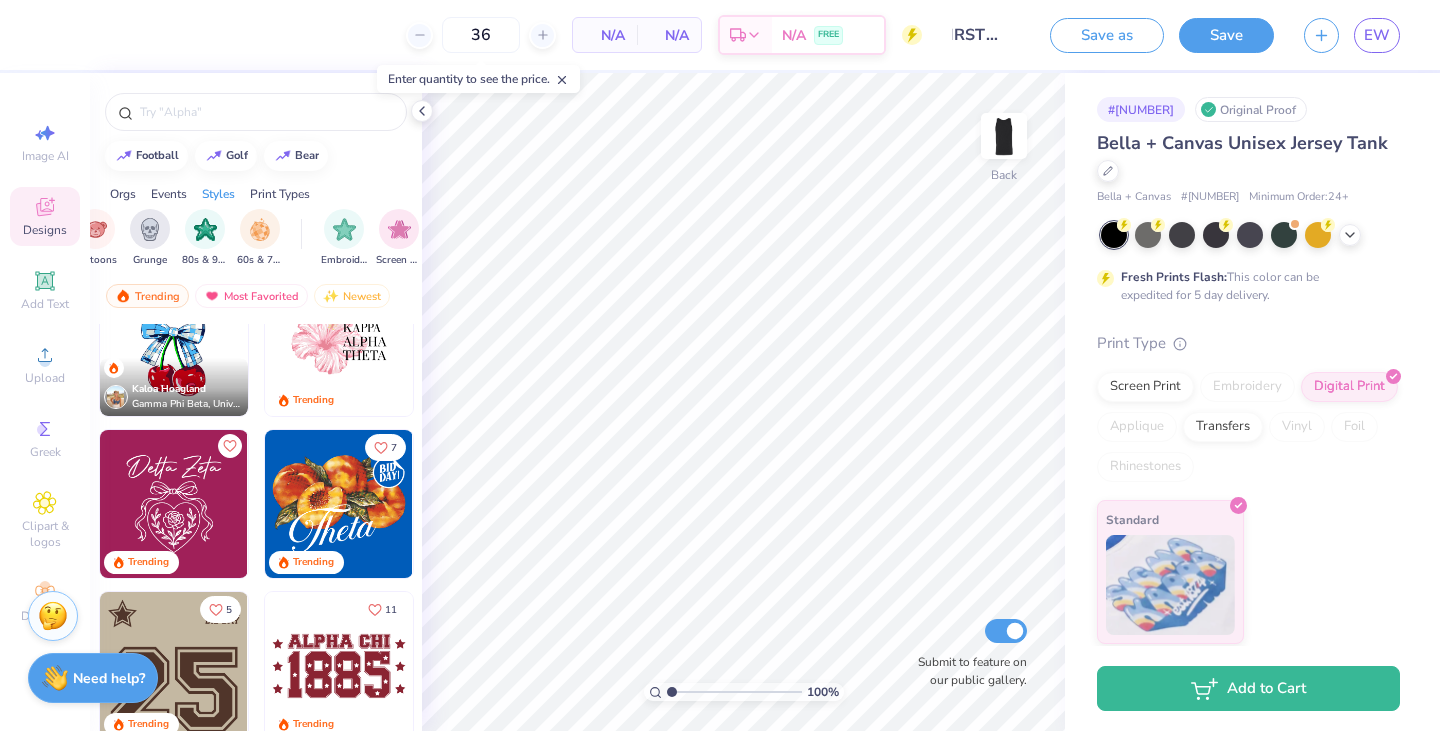 type on "3" 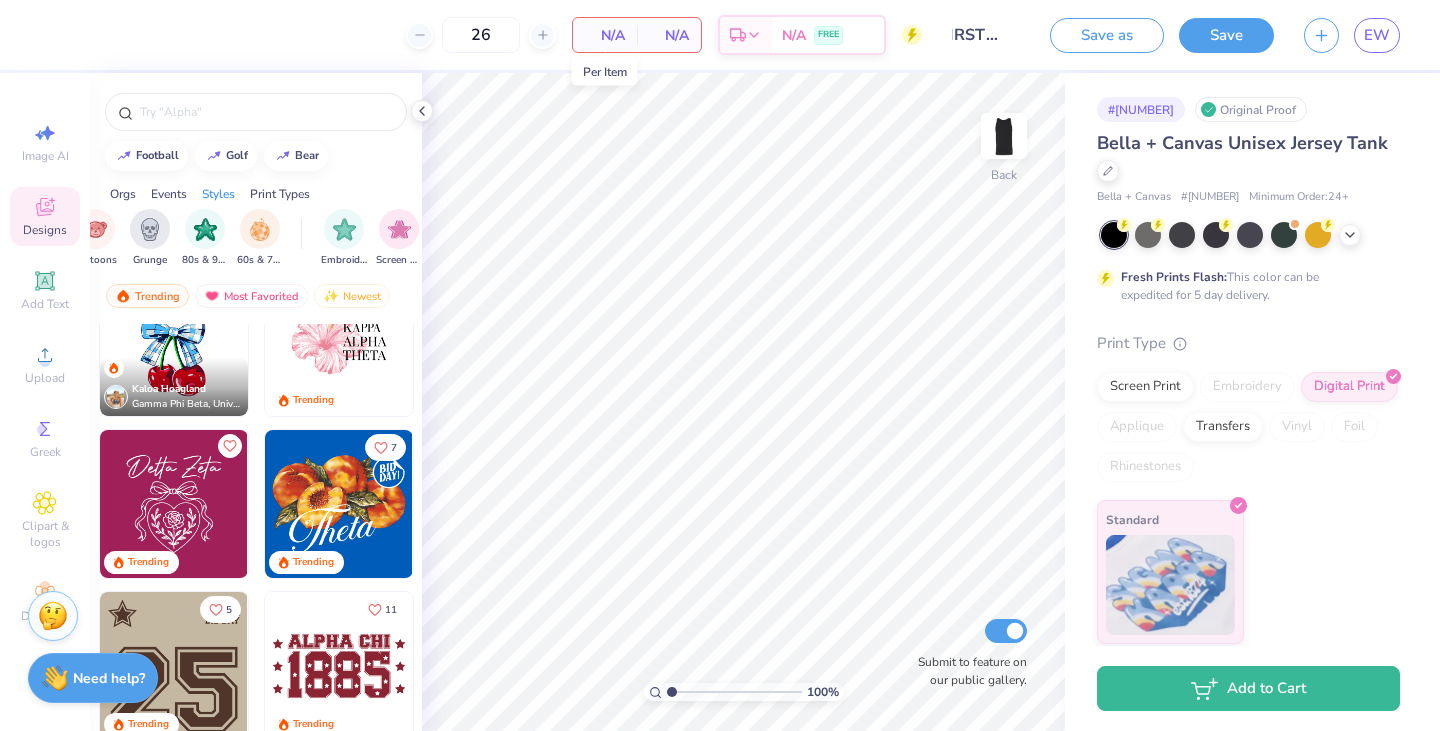 click on "N/A" at bounding box center (605, 35) 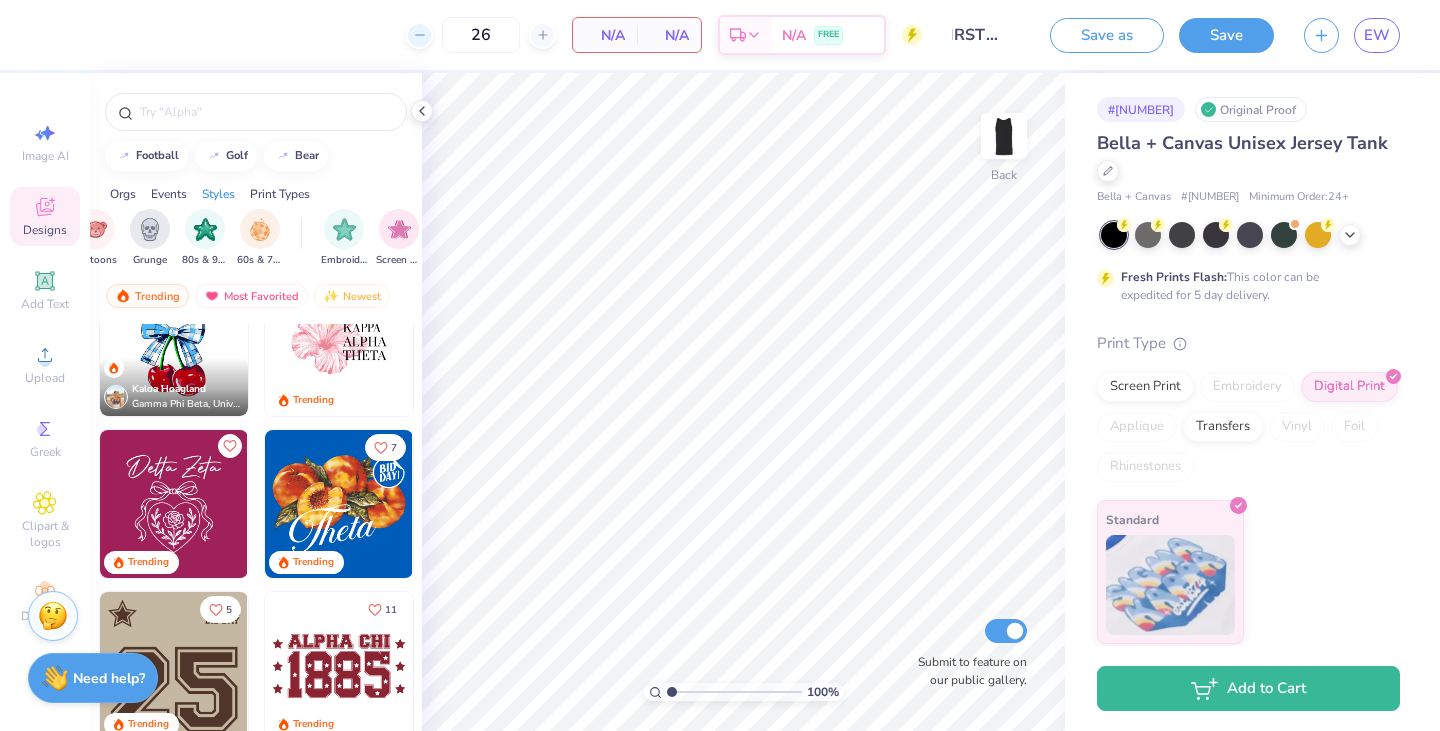 click at bounding box center [419, 35] 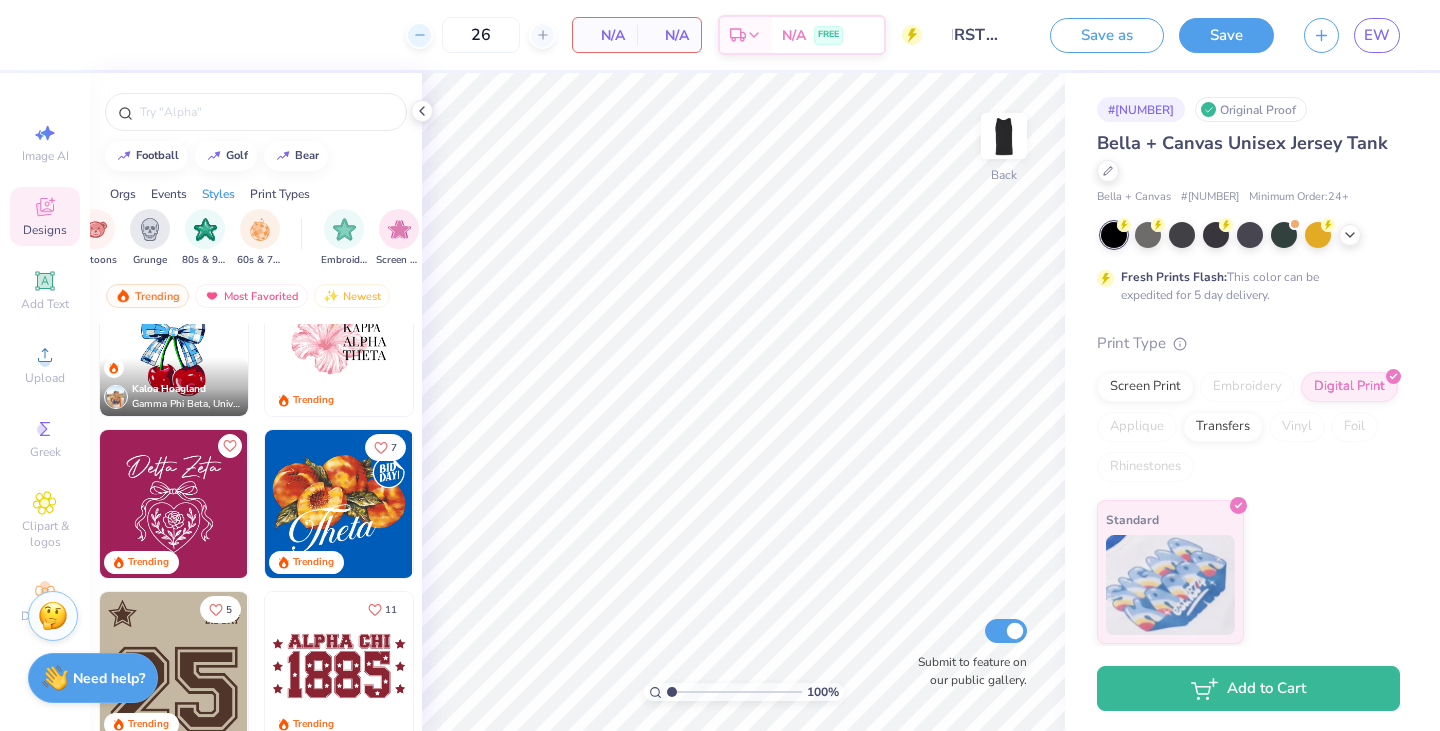 type on "25" 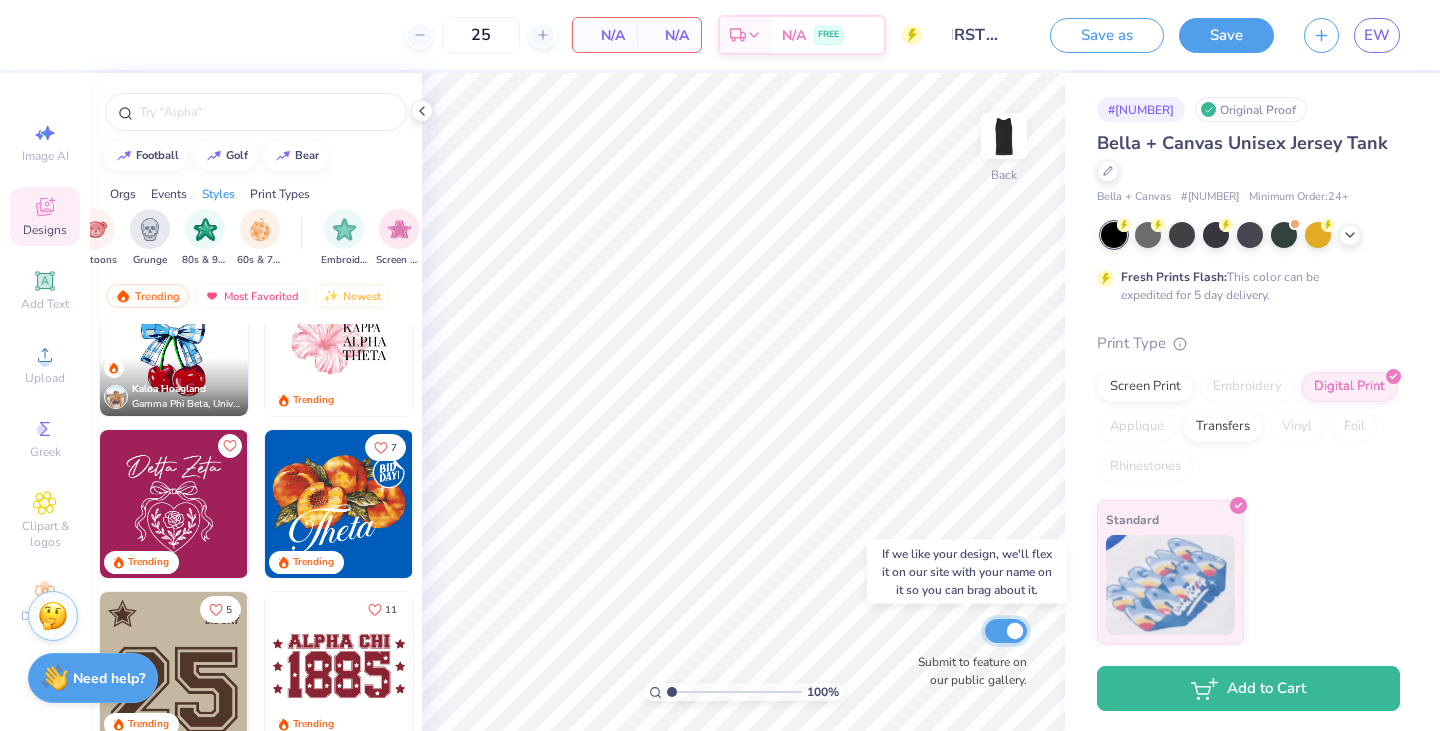 click on "Submit to feature on our public gallery." at bounding box center (1006, 631) 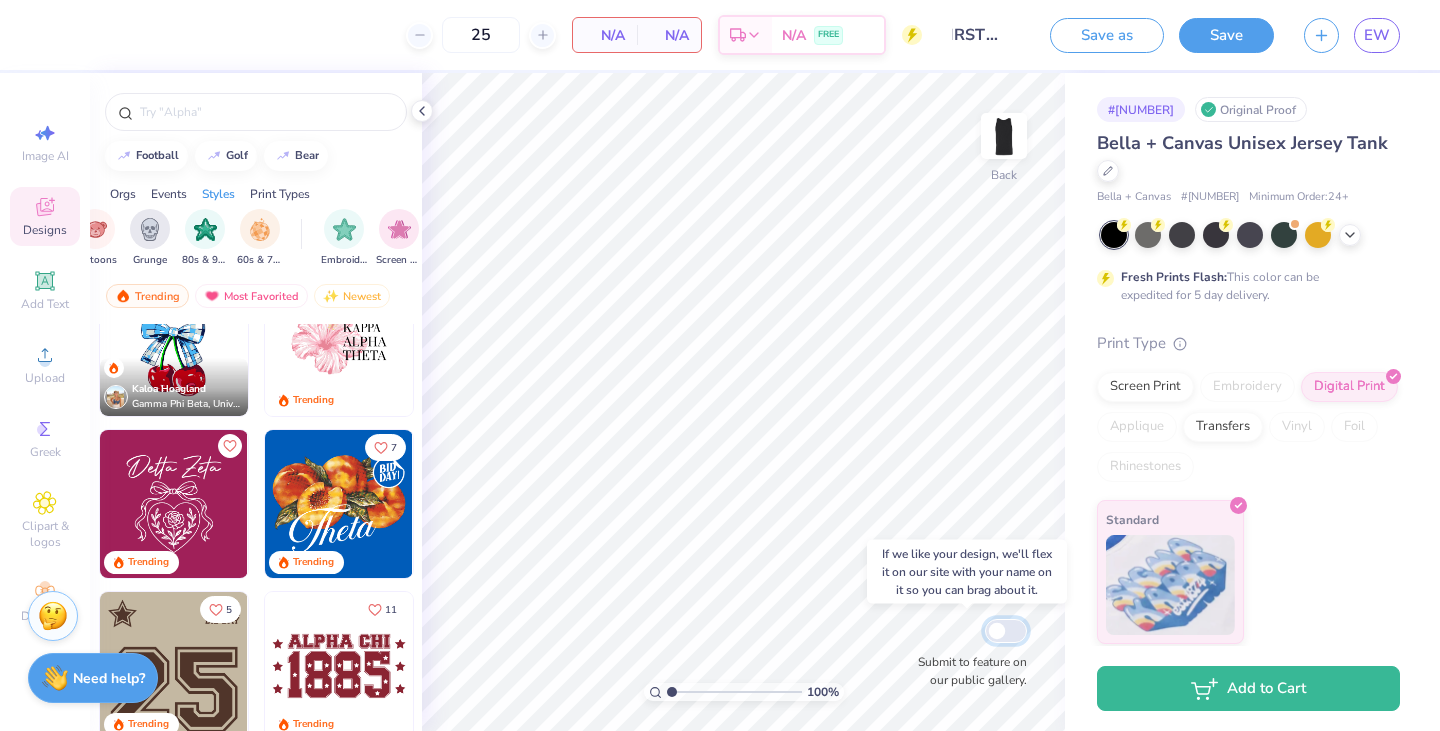 checkbox on "false" 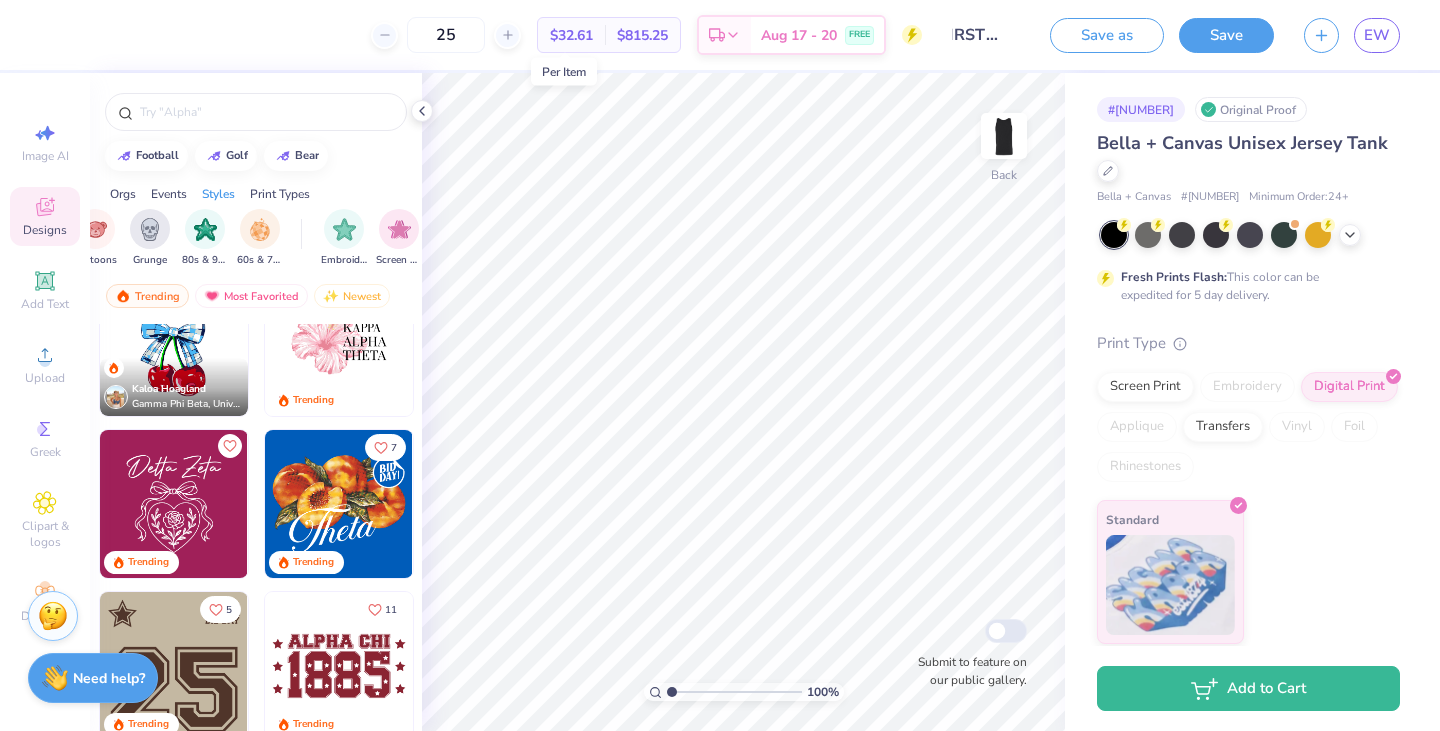 click on "$32.61" at bounding box center (571, 35) 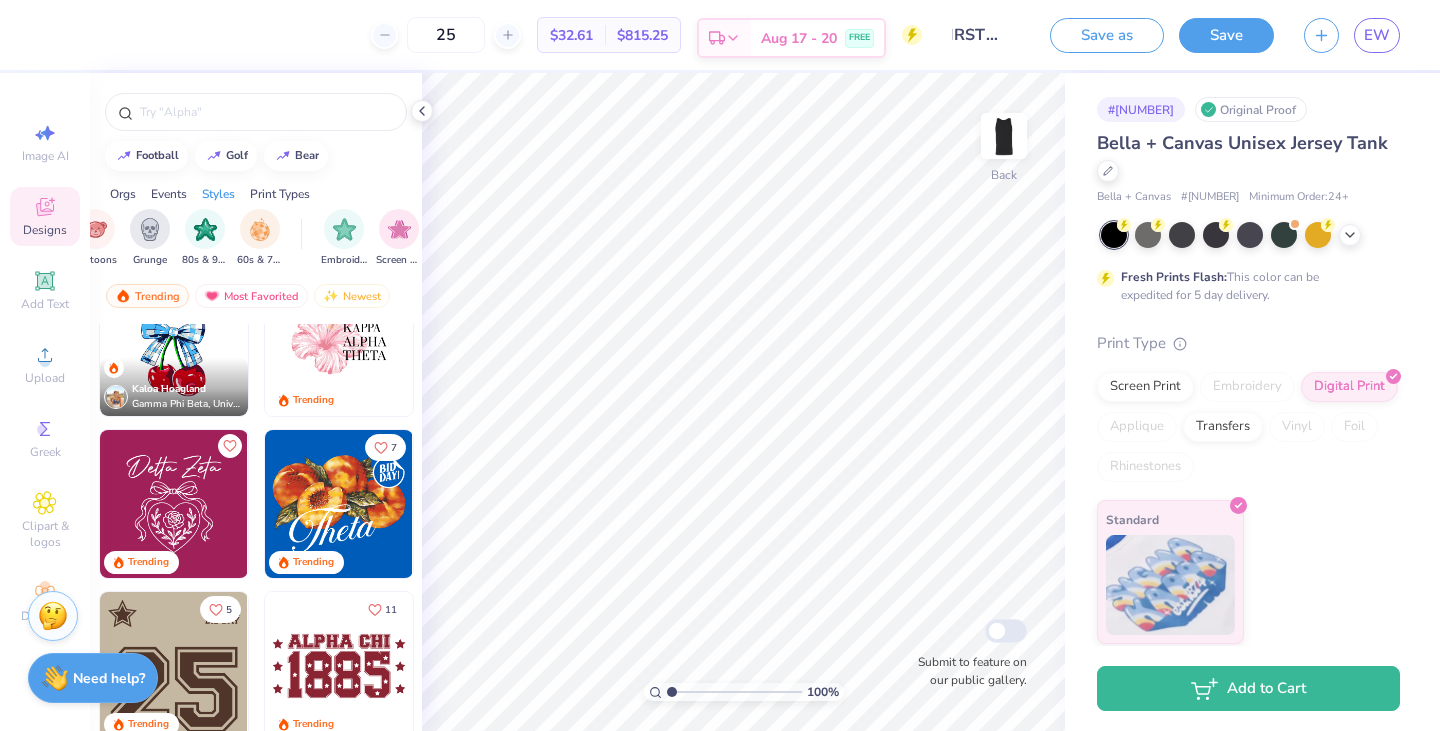 click on "Aug 17 - 20" at bounding box center [799, 38] 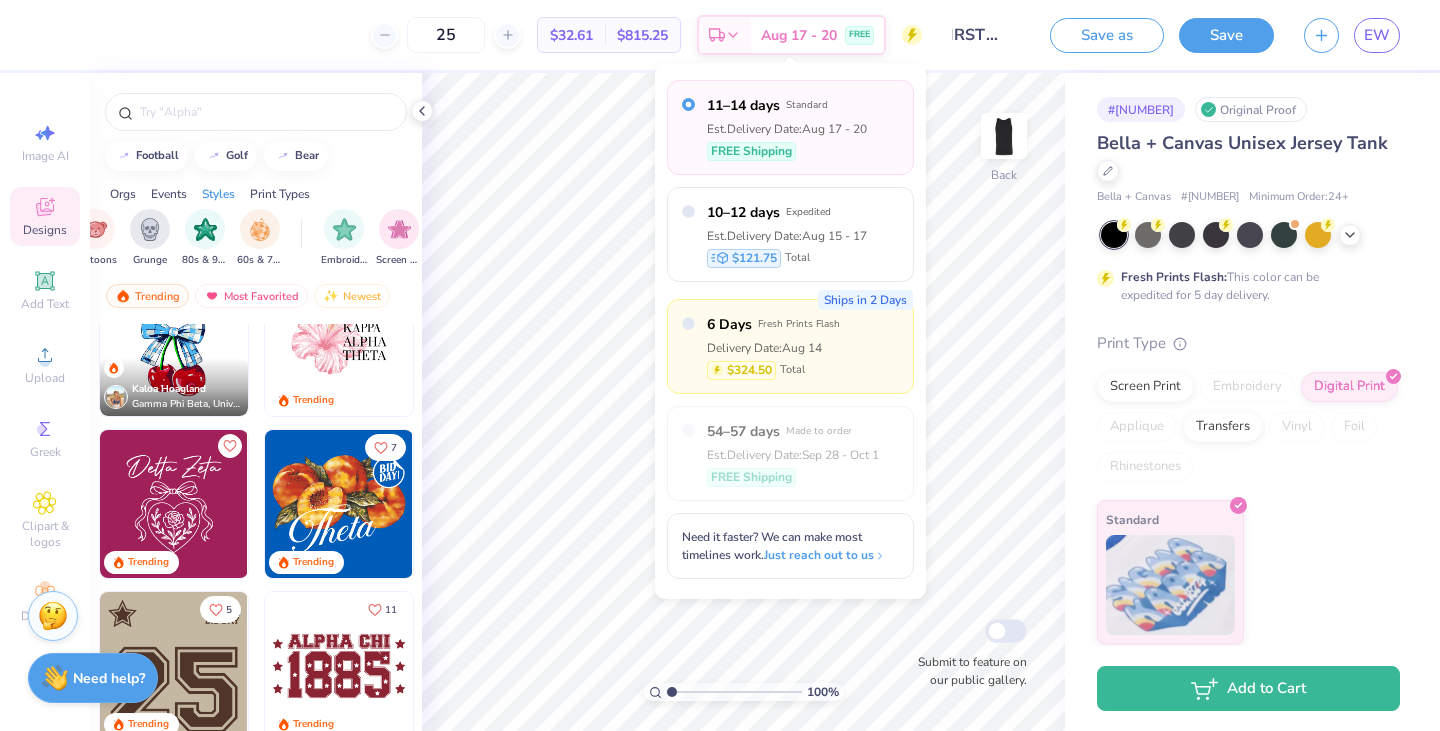 click on "Ships in 2 Days 6 Days Fresh Prints Flash   Delivery Date:  Aug 14 $324.50 Total" at bounding box center [790, 346] 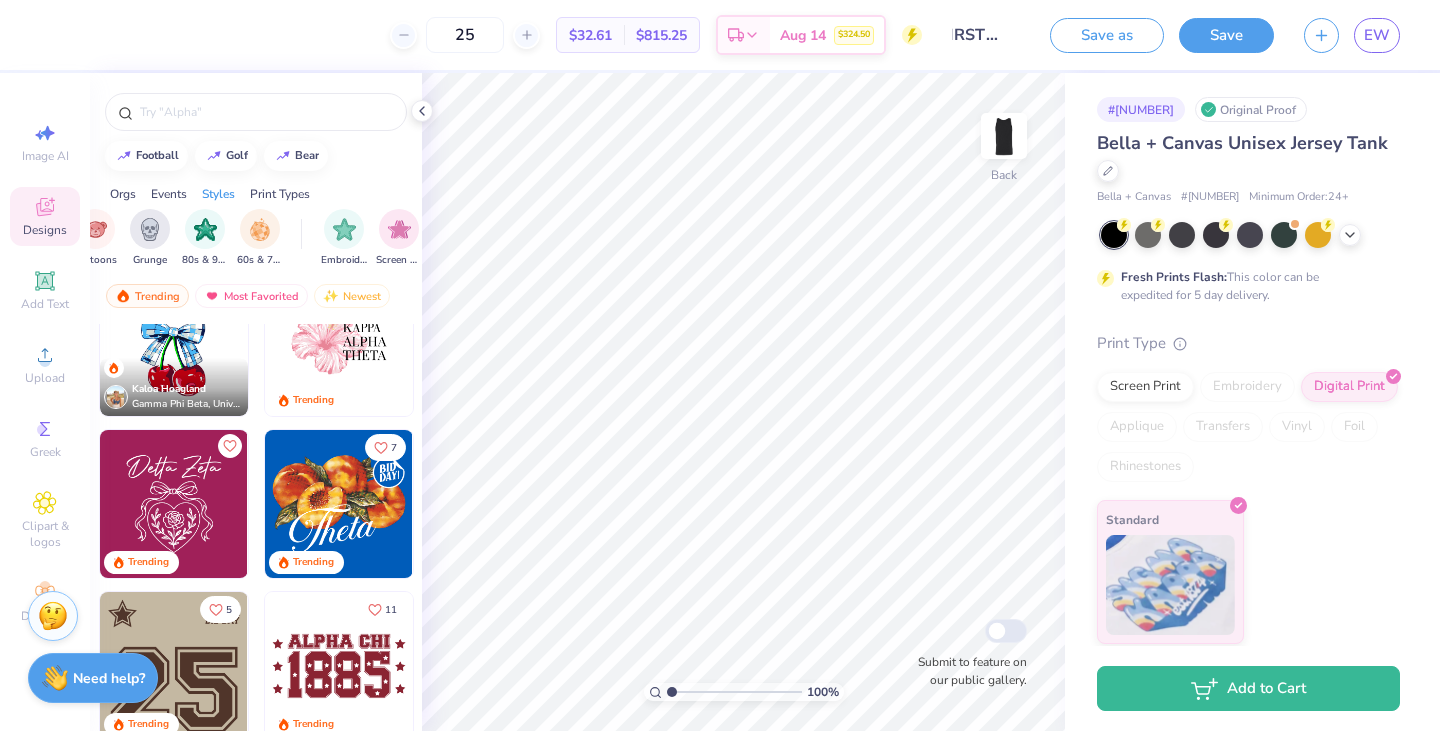 radio on "false" 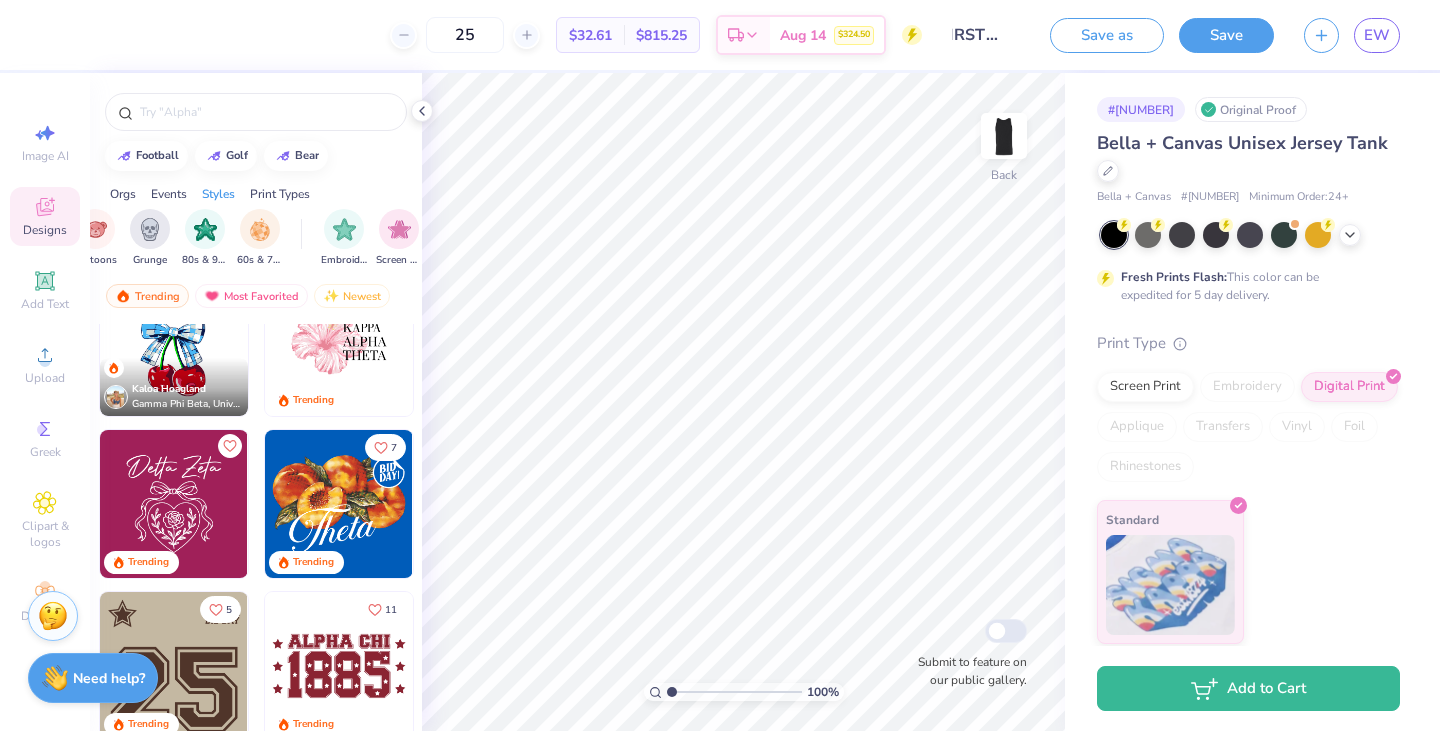 radio on "true" 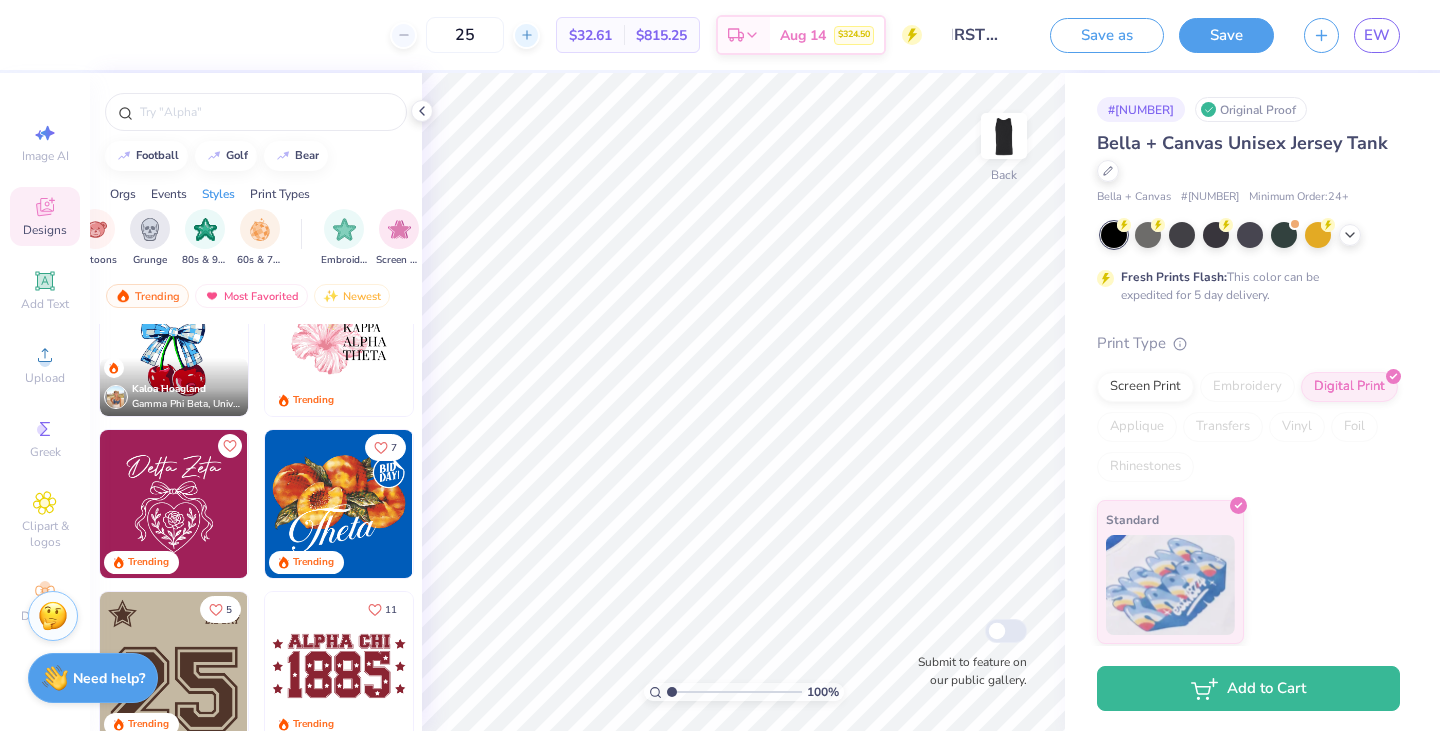 click 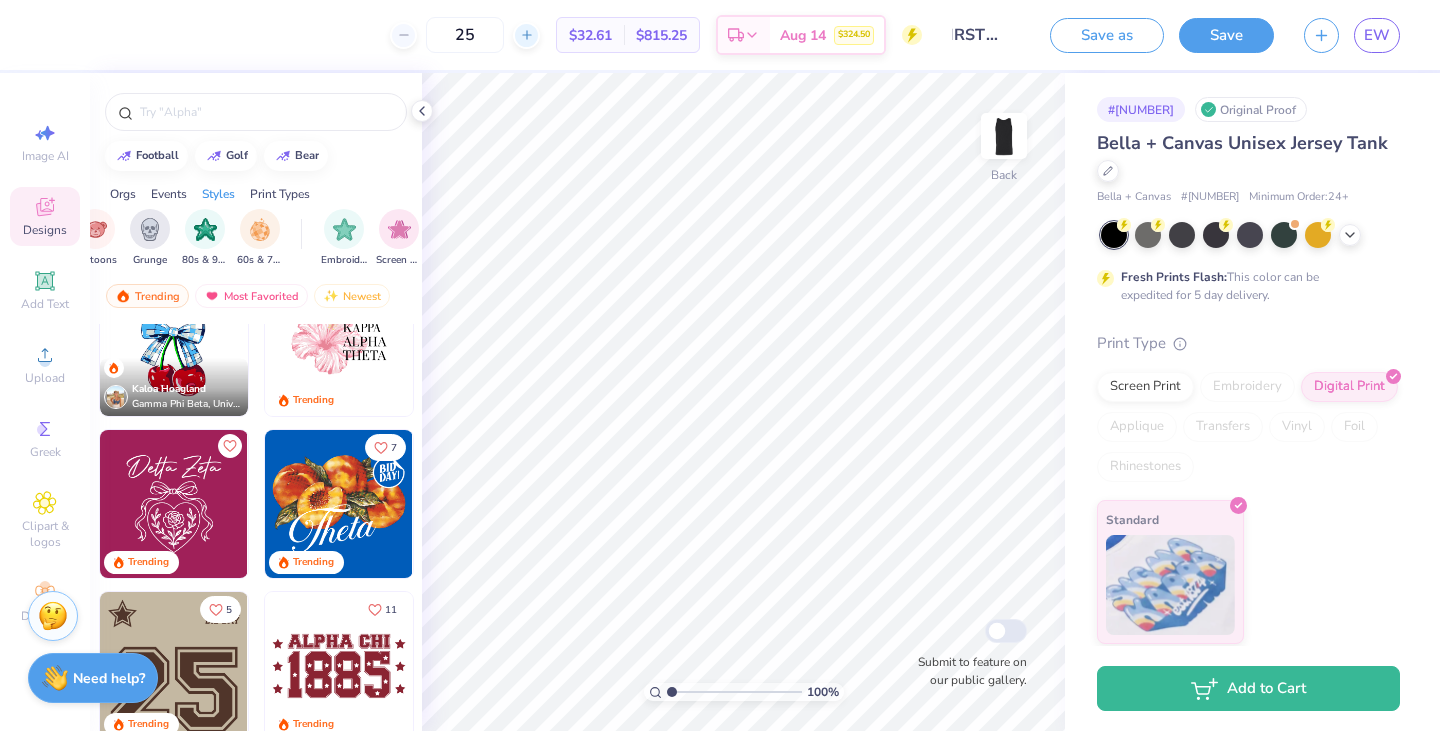 type on "26" 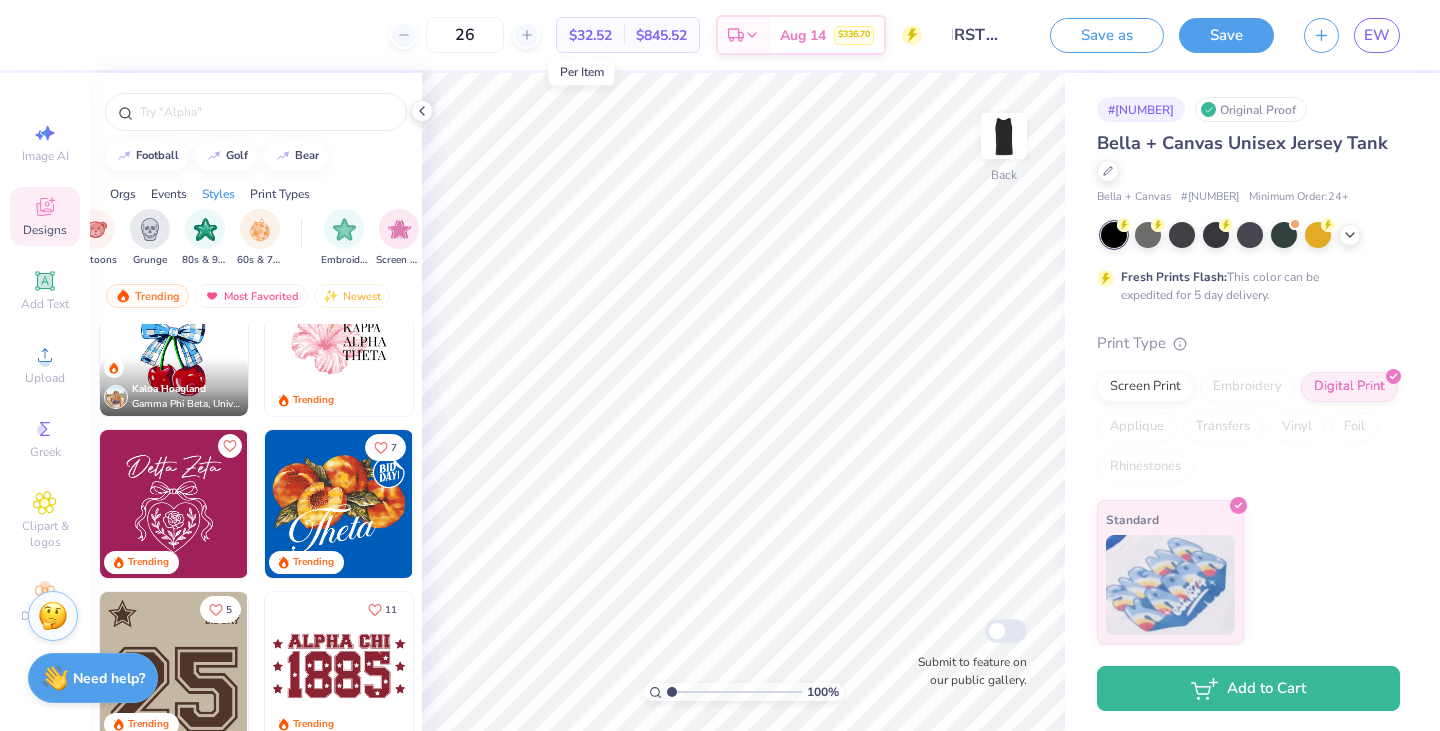 click on "$32.52" at bounding box center (590, 35) 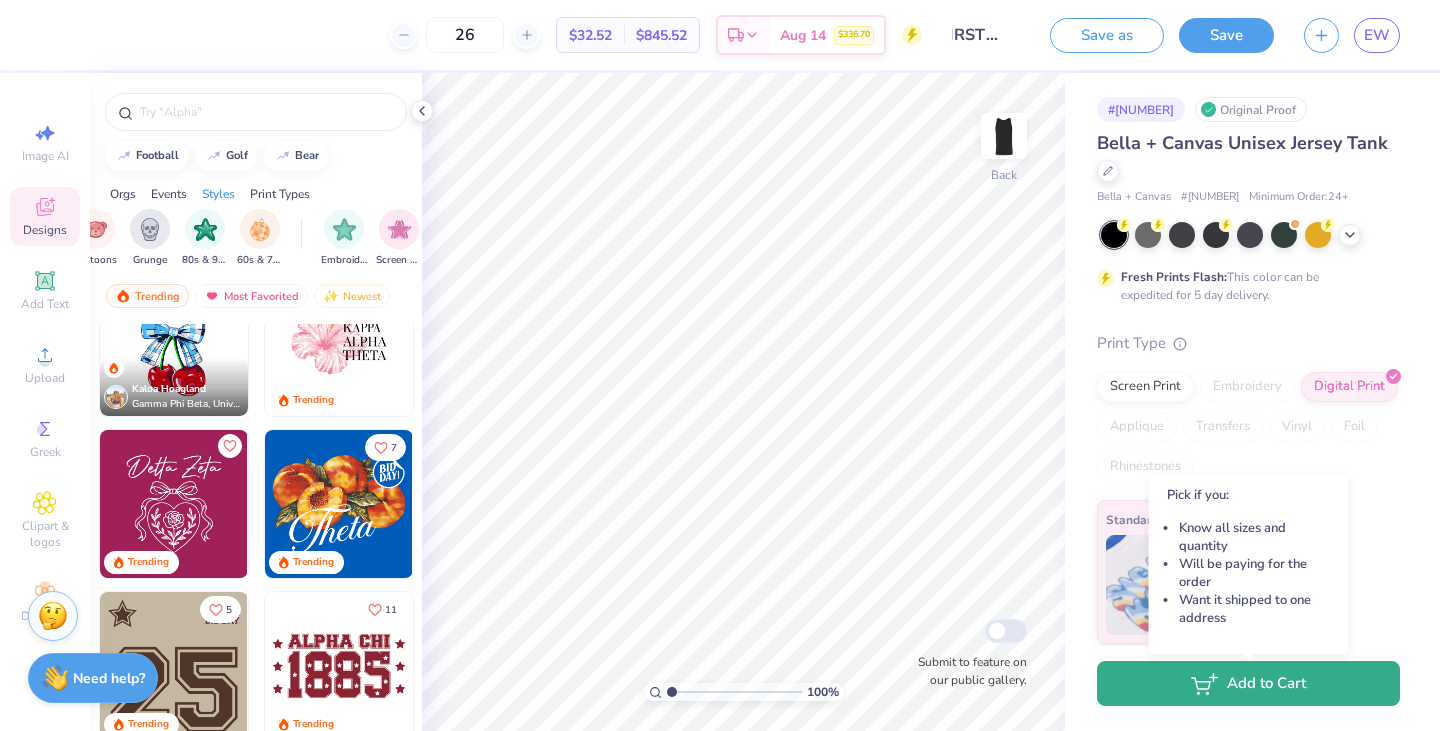 click on "Add to Cart" at bounding box center (1248, 683) 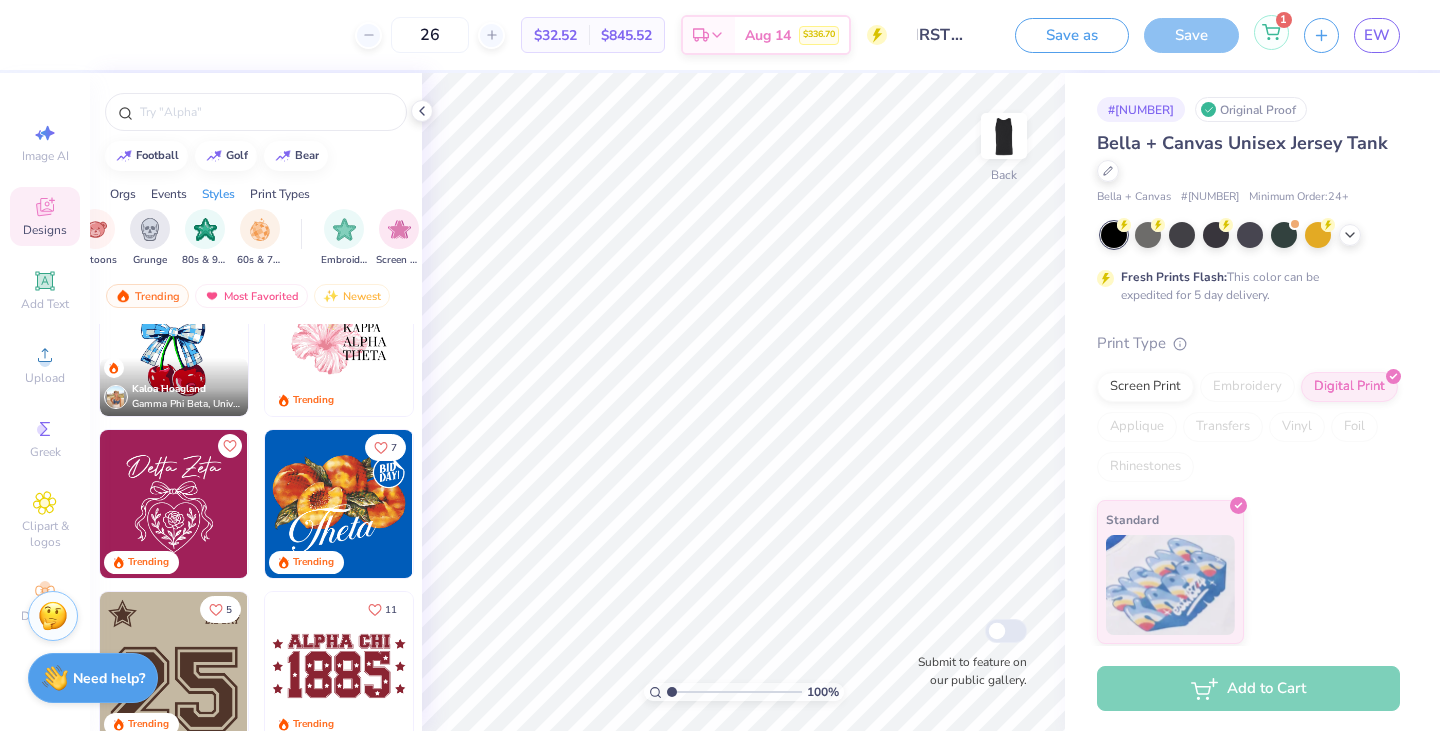 click on "1" at bounding box center [1271, 32] 